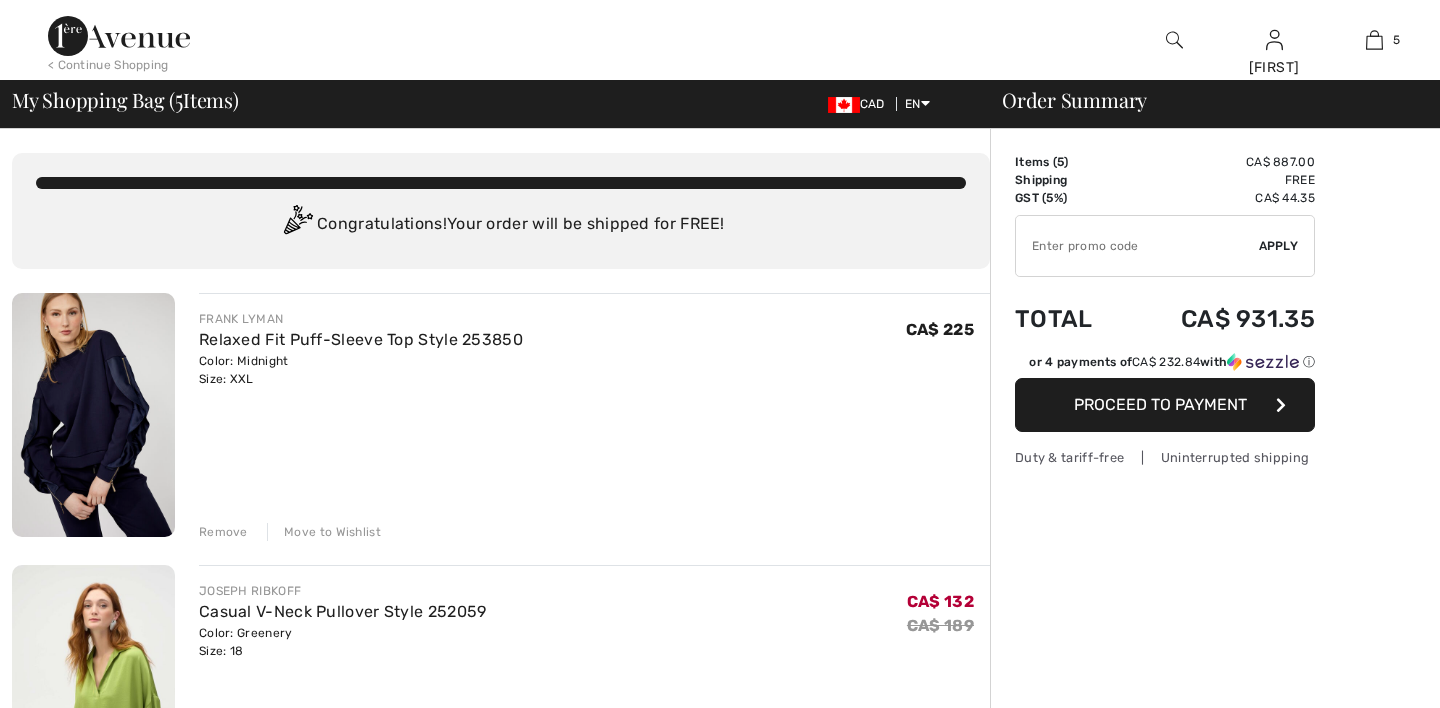 scroll, scrollTop: 0, scrollLeft: 0, axis: both 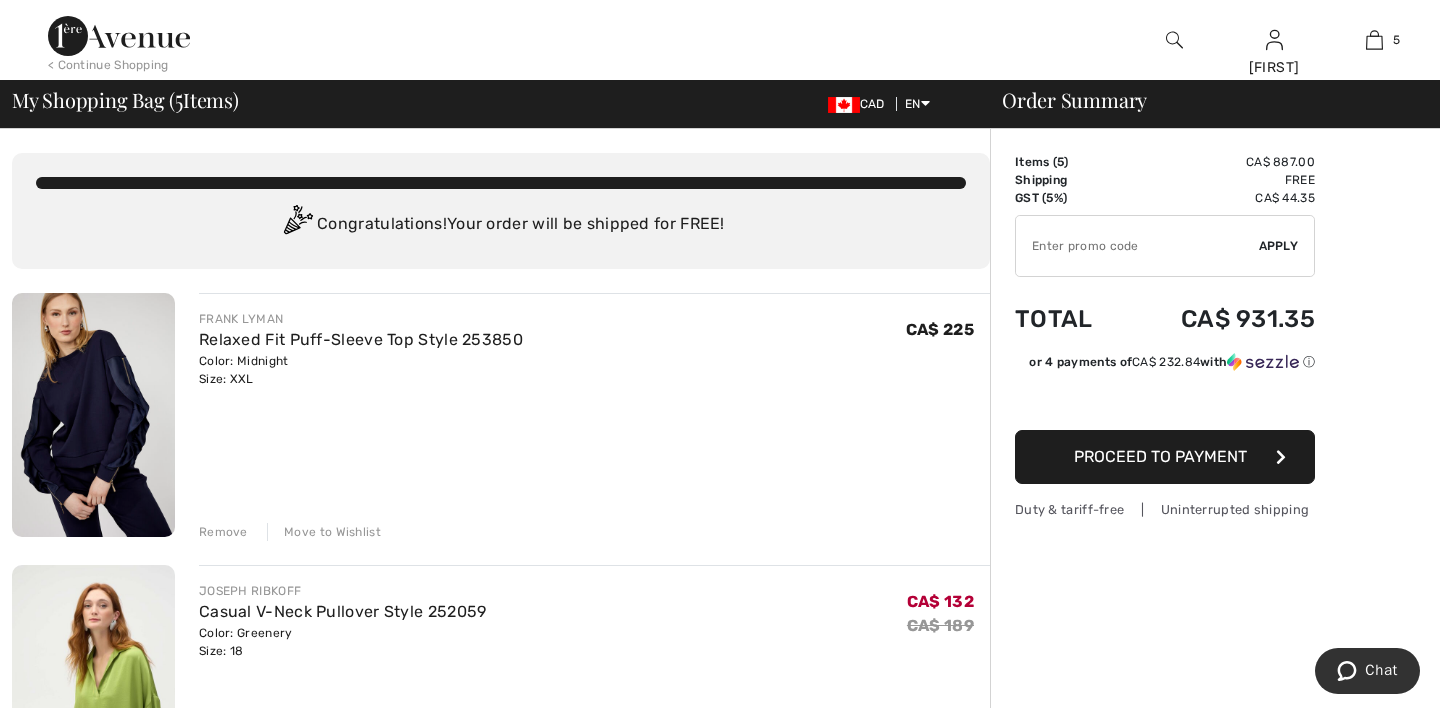 click at bounding box center [1137, 246] 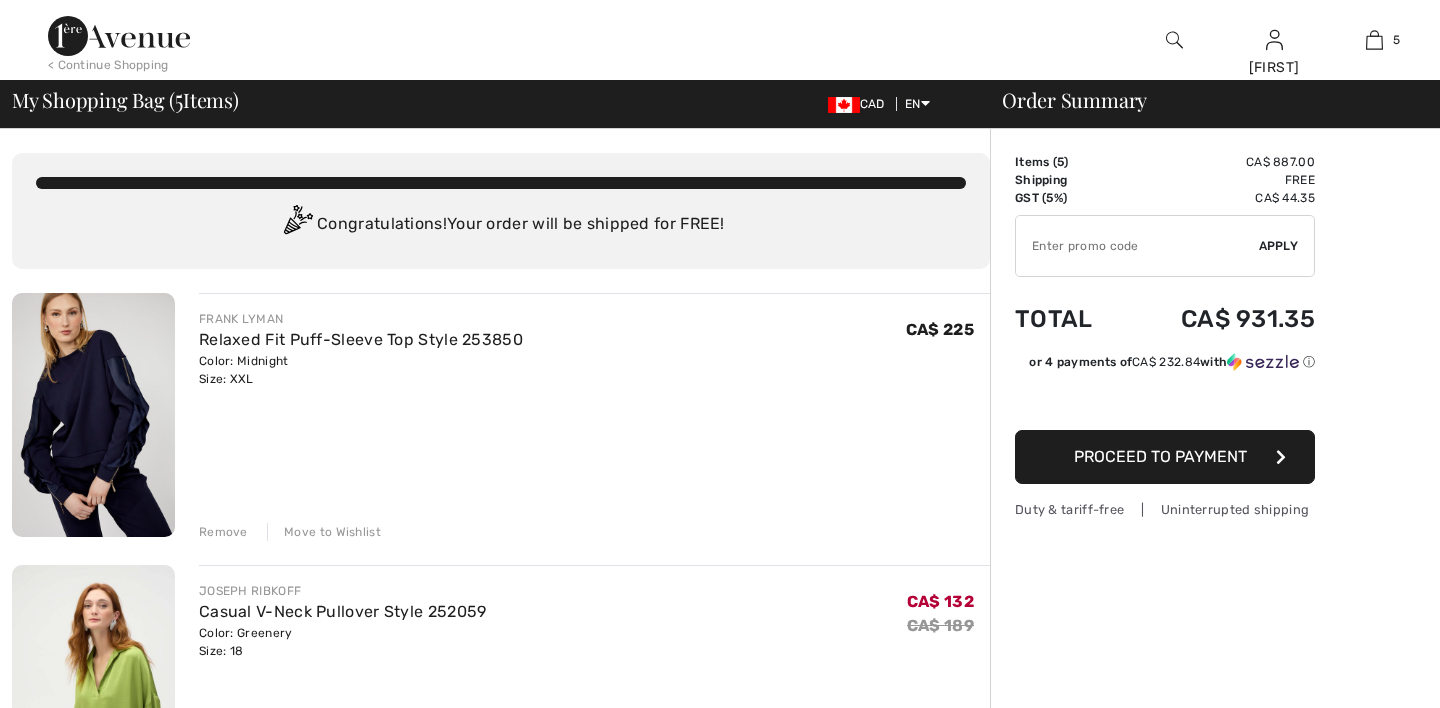 scroll, scrollTop: 0, scrollLeft: 0, axis: both 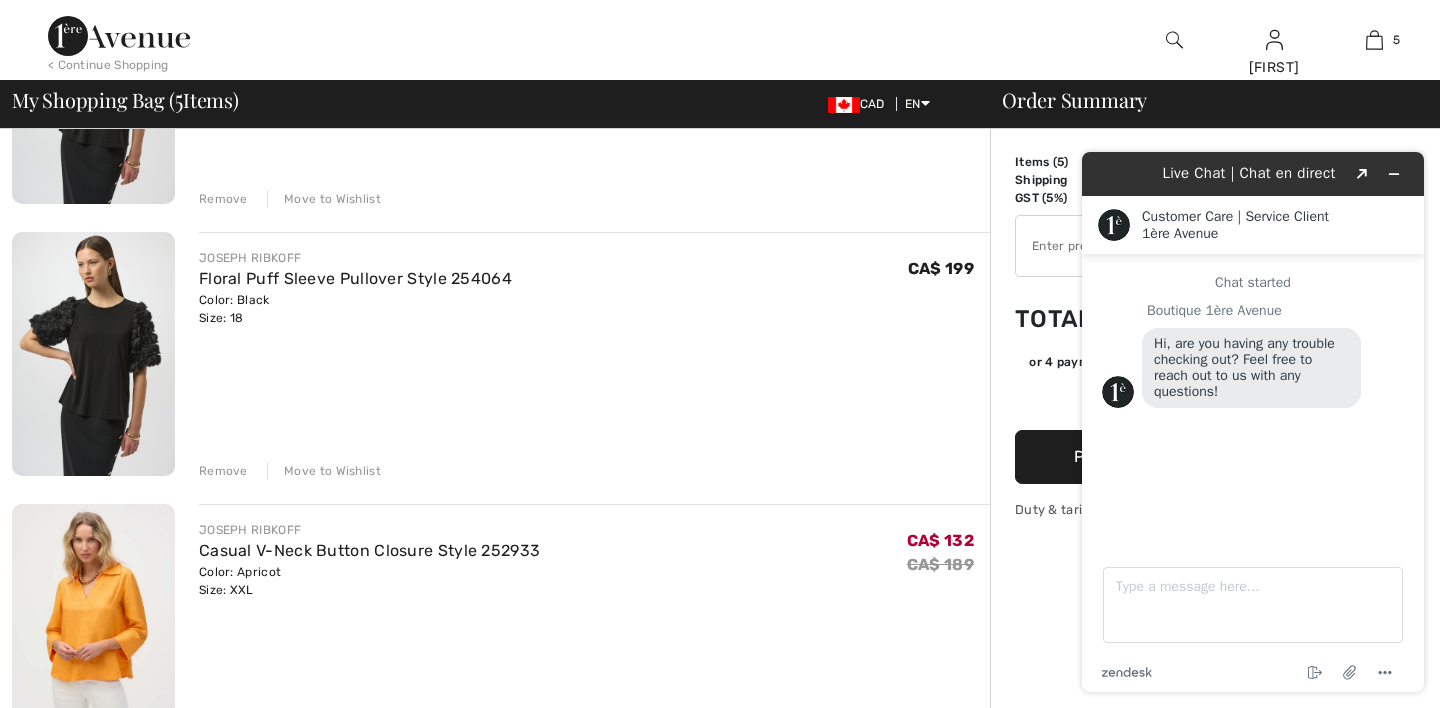 click on "Move to Wishlist" at bounding box center (324, 471) 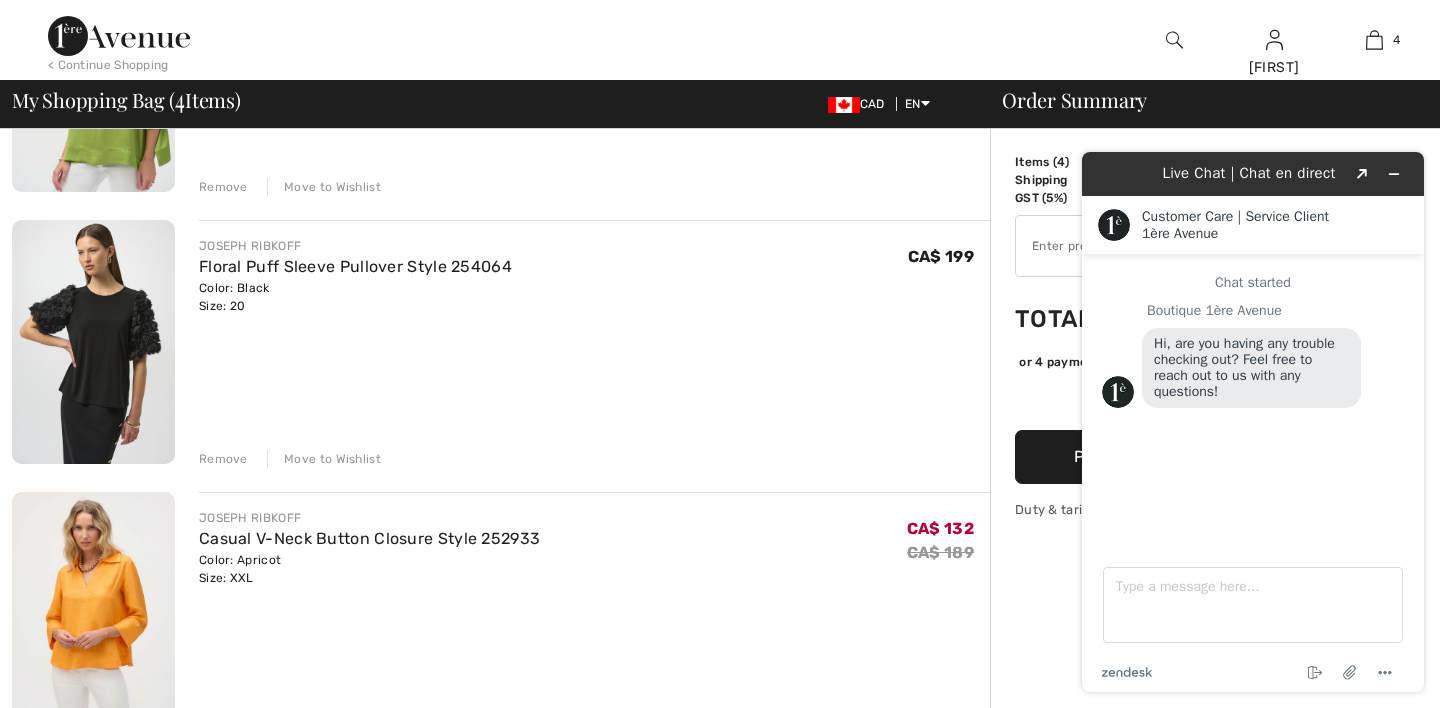 scroll, scrollTop: 568, scrollLeft: 0, axis: vertical 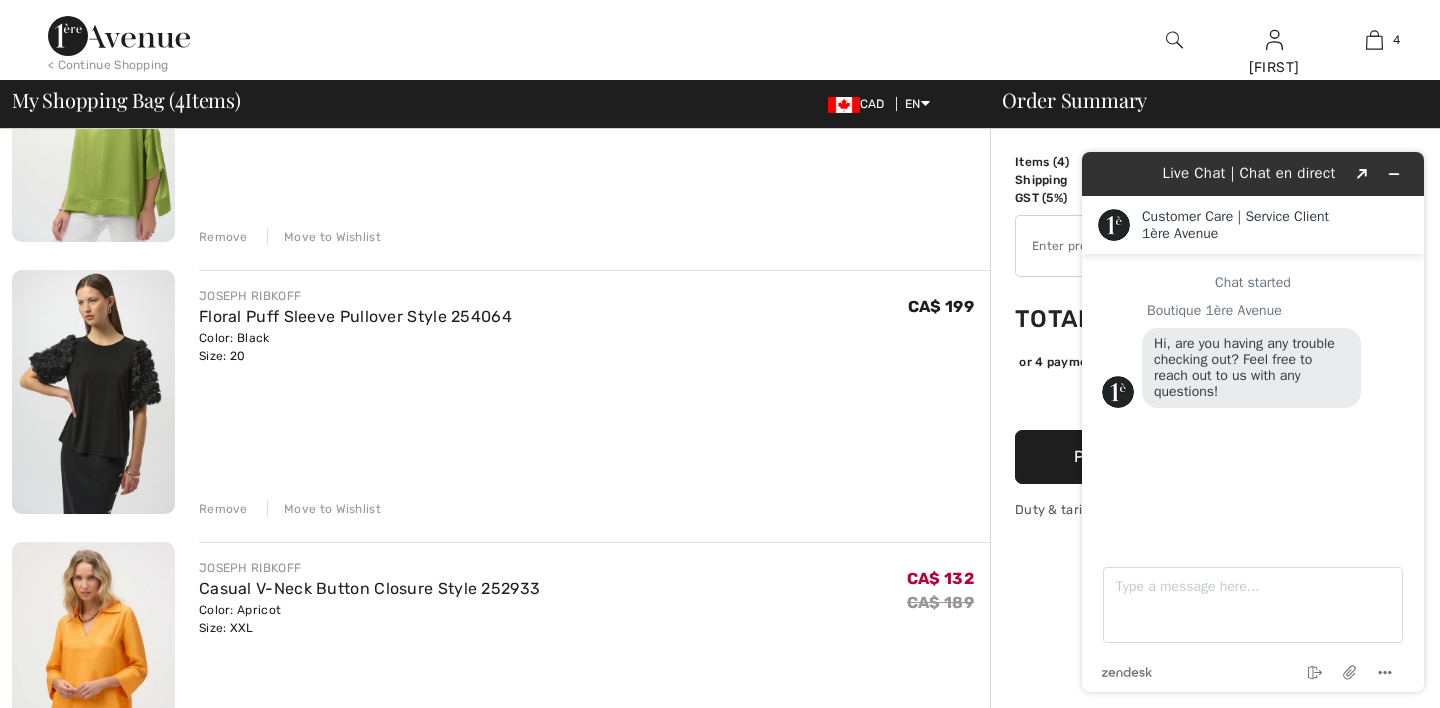 click on "Move to Wishlist" at bounding box center (324, 509) 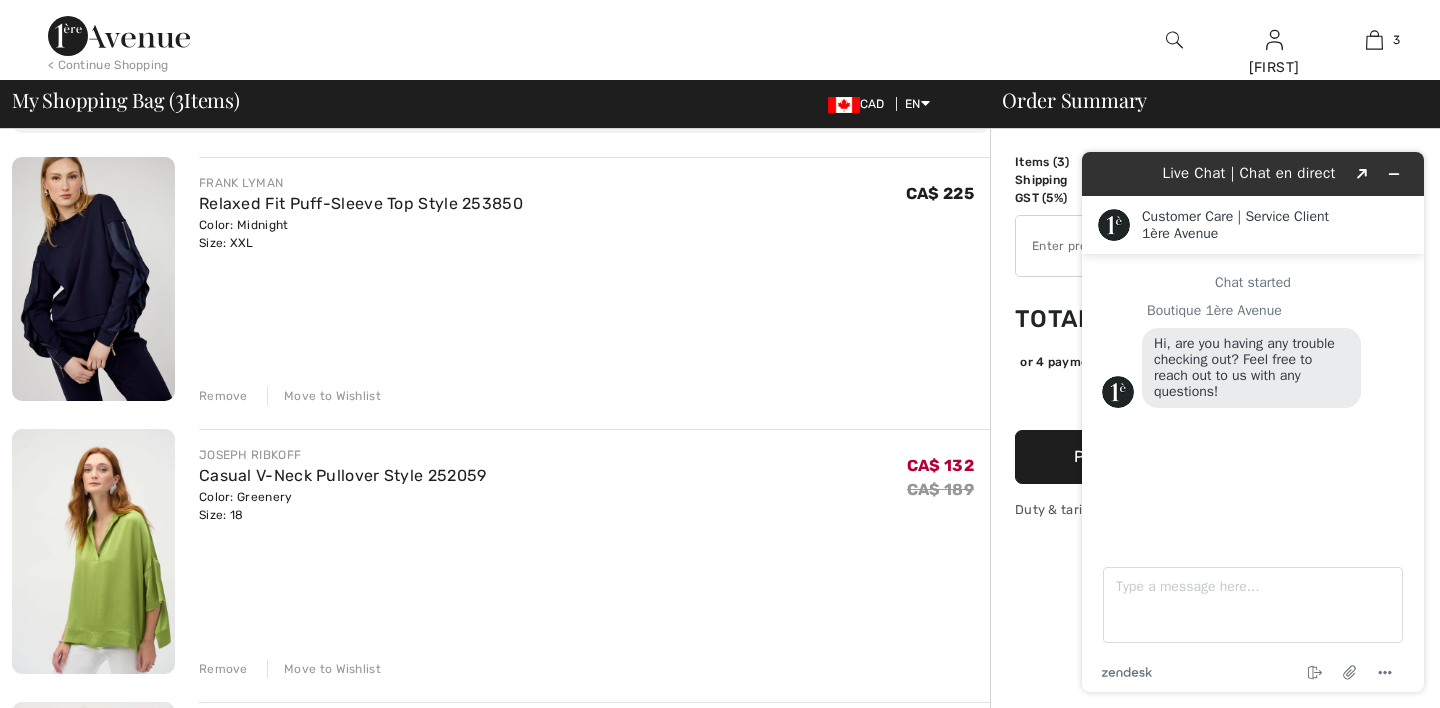 scroll, scrollTop: 15, scrollLeft: 0, axis: vertical 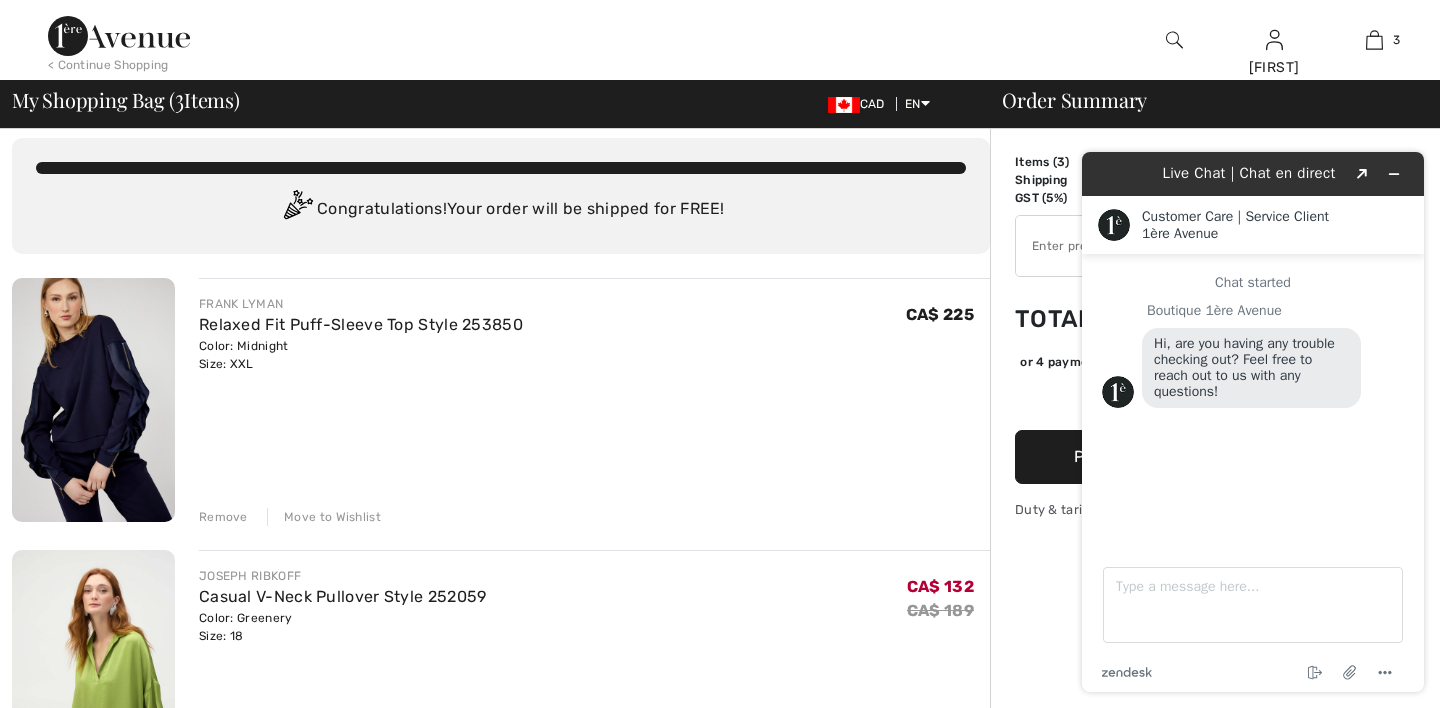 click on "Move to Wishlist" at bounding box center (324, 517) 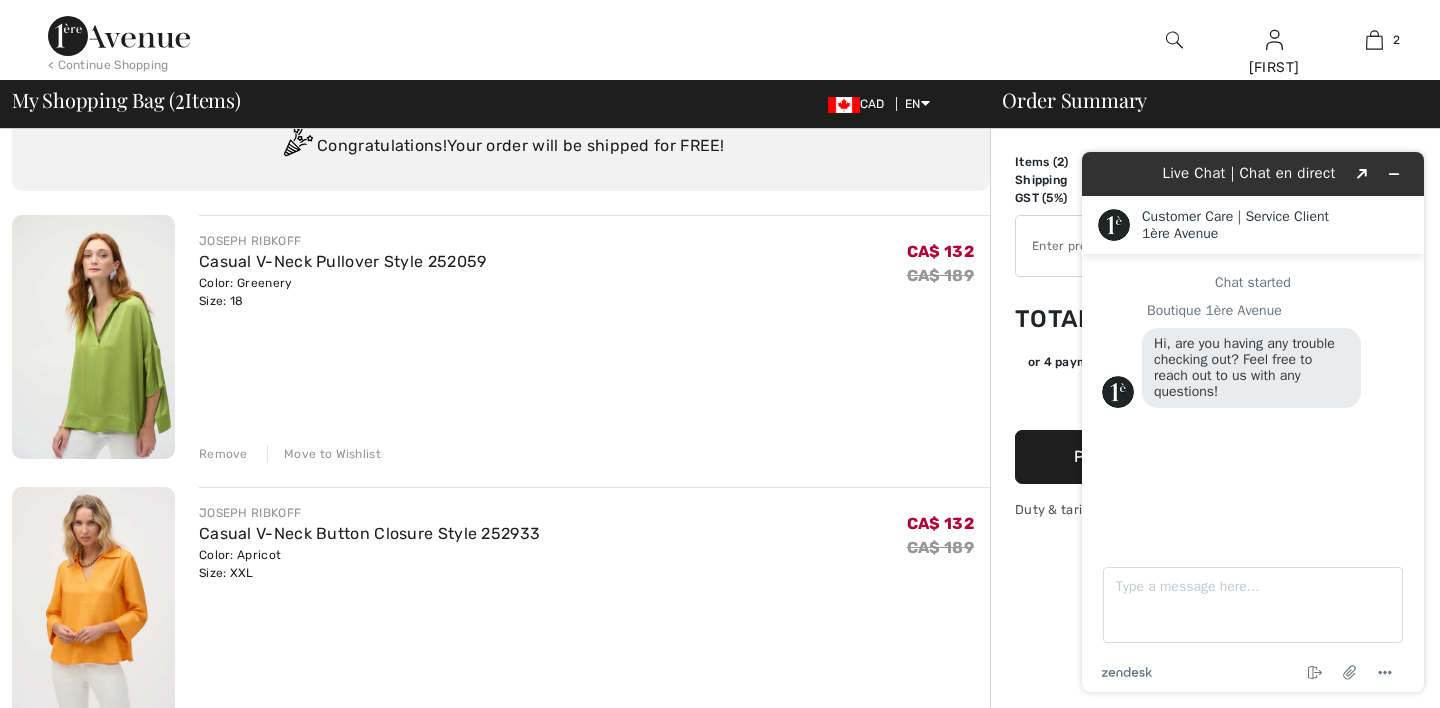 scroll, scrollTop: 79, scrollLeft: 0, axis: vertical 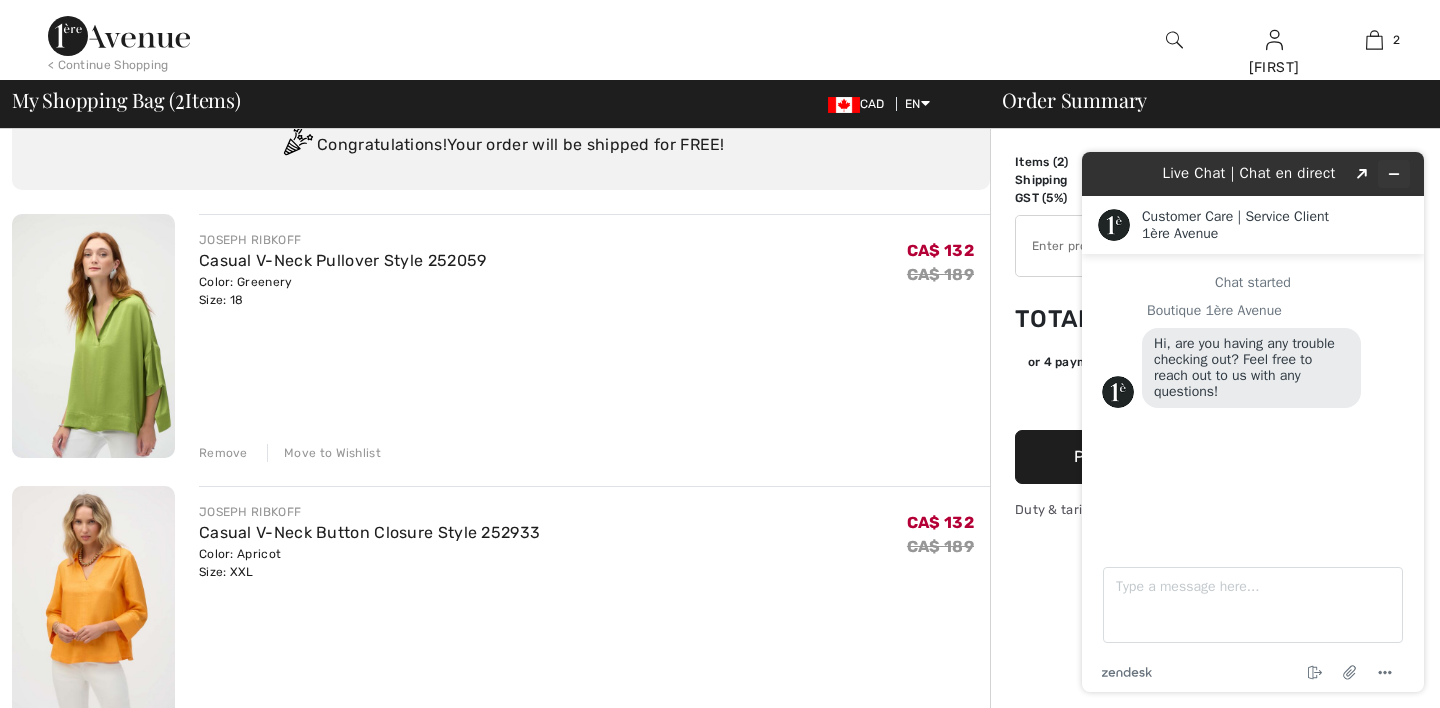 click 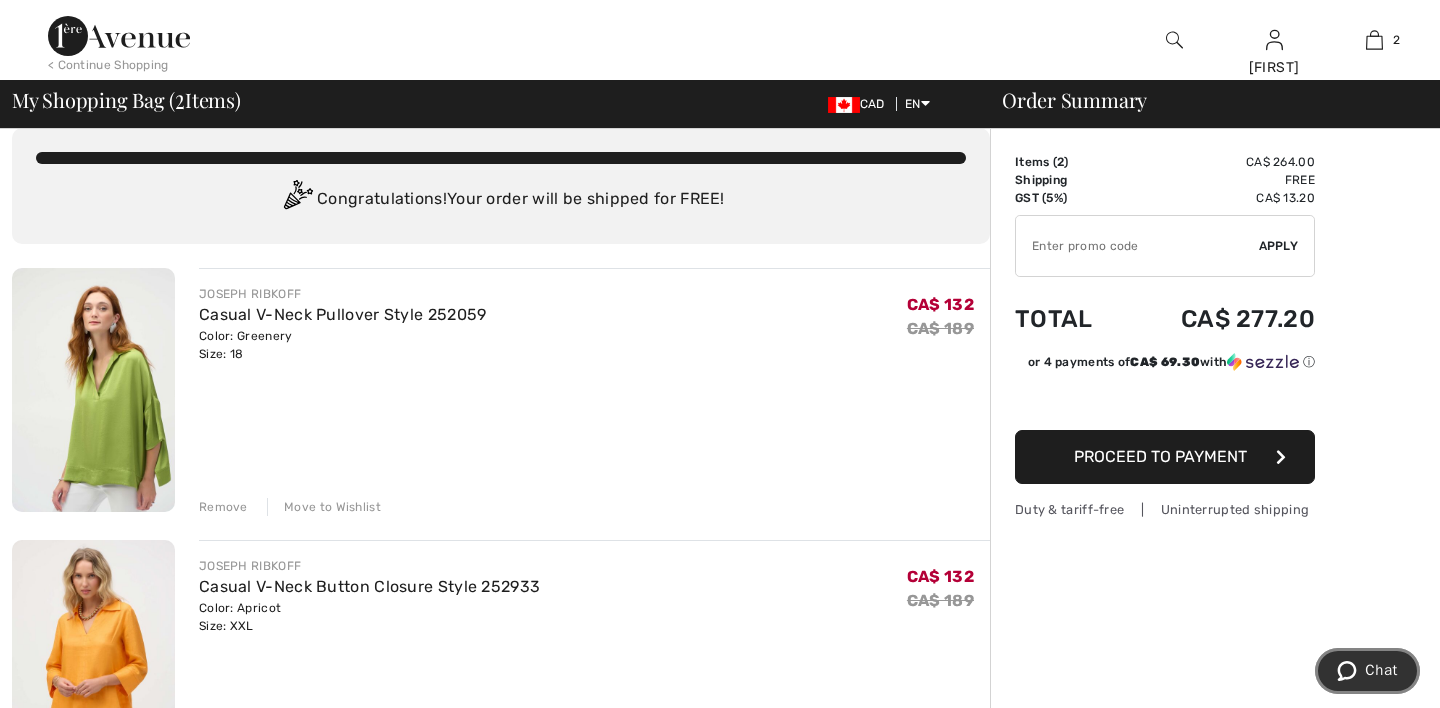 scroll, scrollTop: 2, scrollLeft: 0, axis: vertical 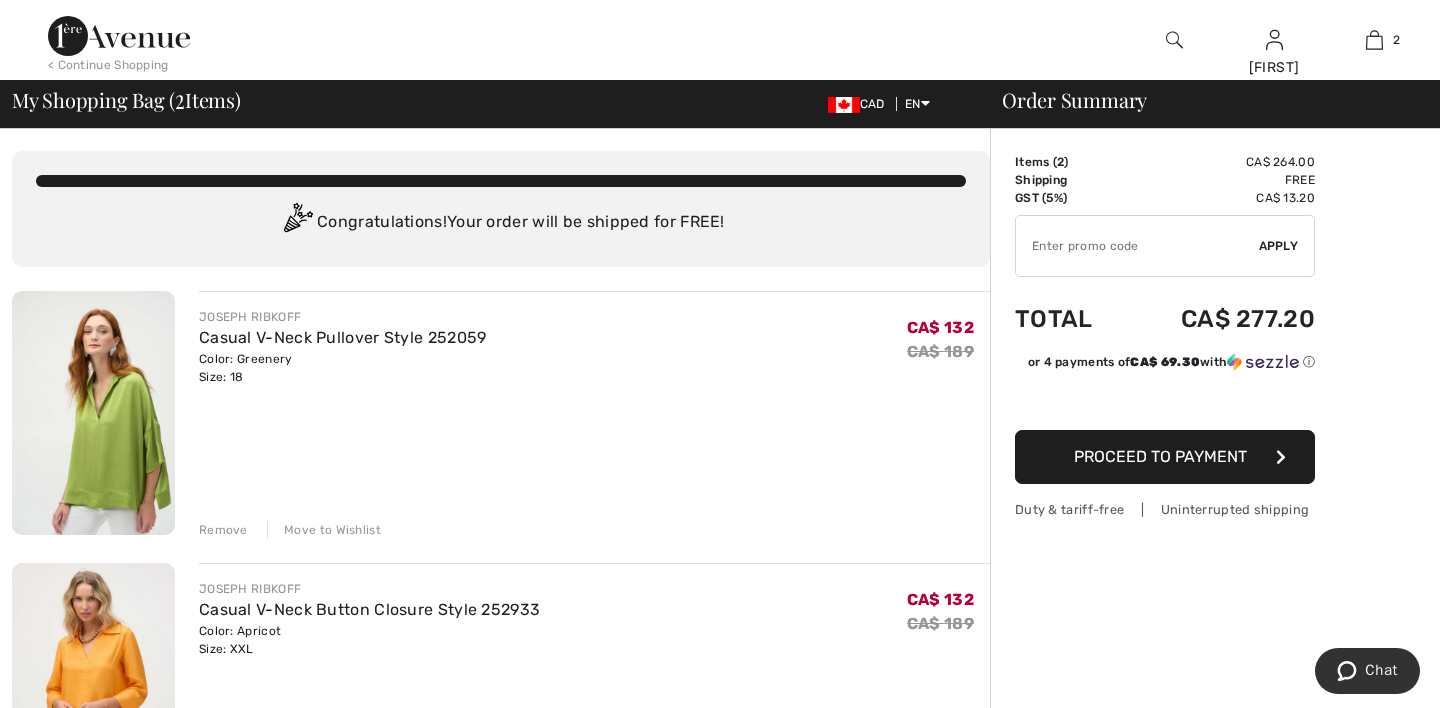 click on "Proceed to Payment" at bounding box center (1160, 456) 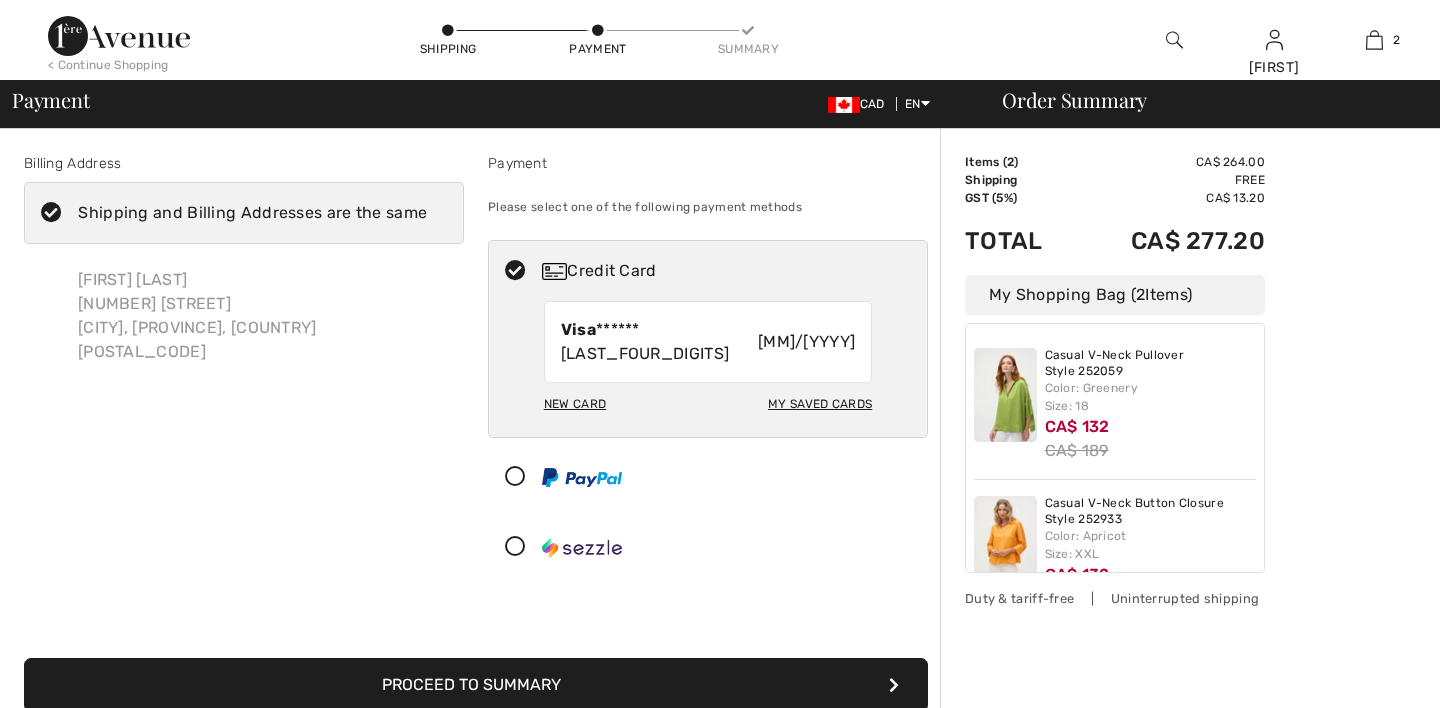 scroll, scrollTop: 0, scrollLeft: 0, axis: both 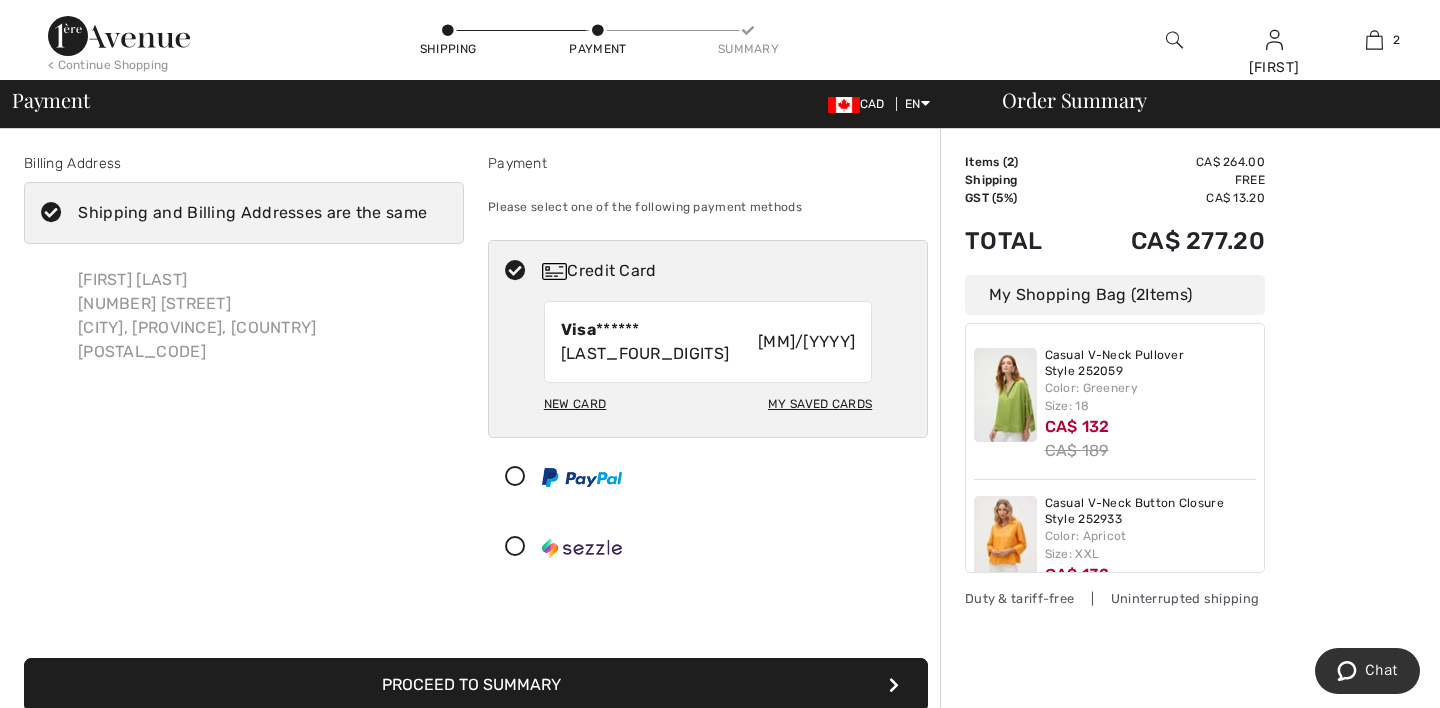 click on "New Card" at bounding box center (575, 404) 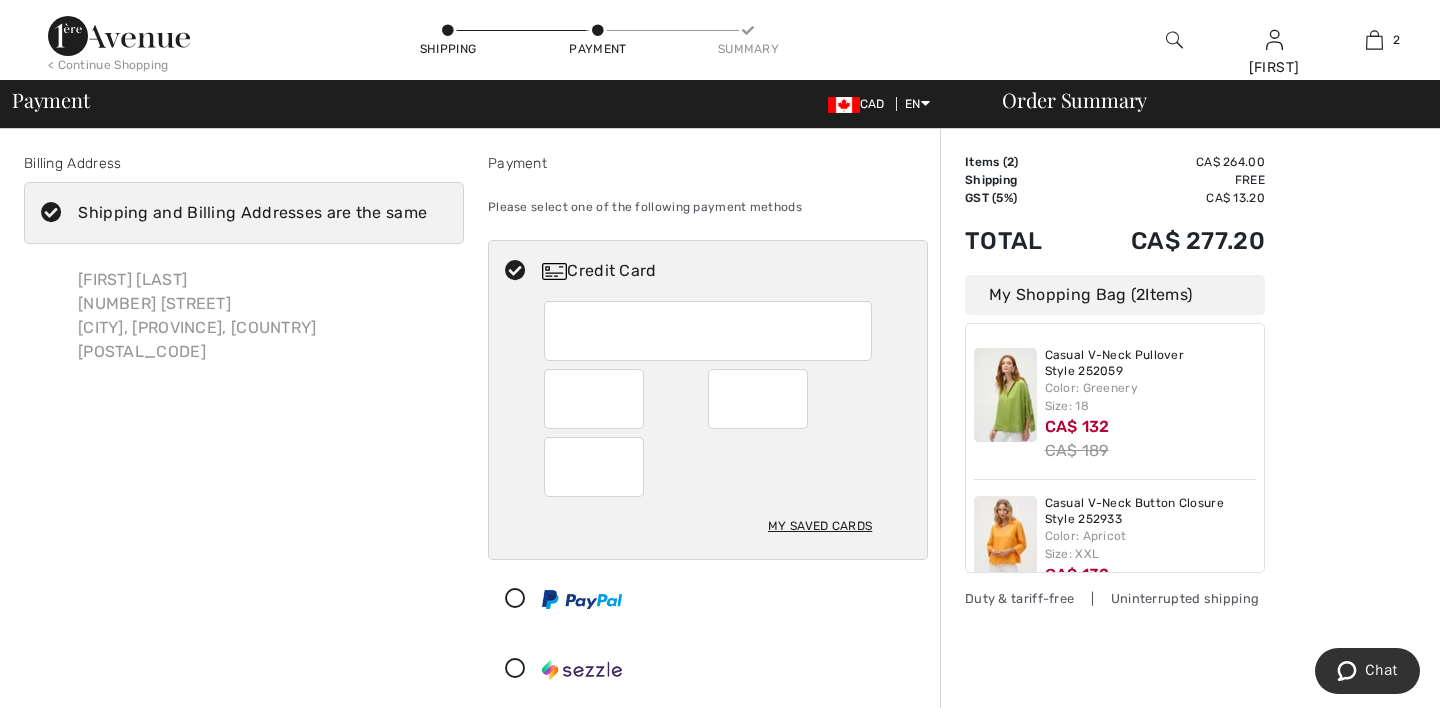 click at bounding box center [594, 467] 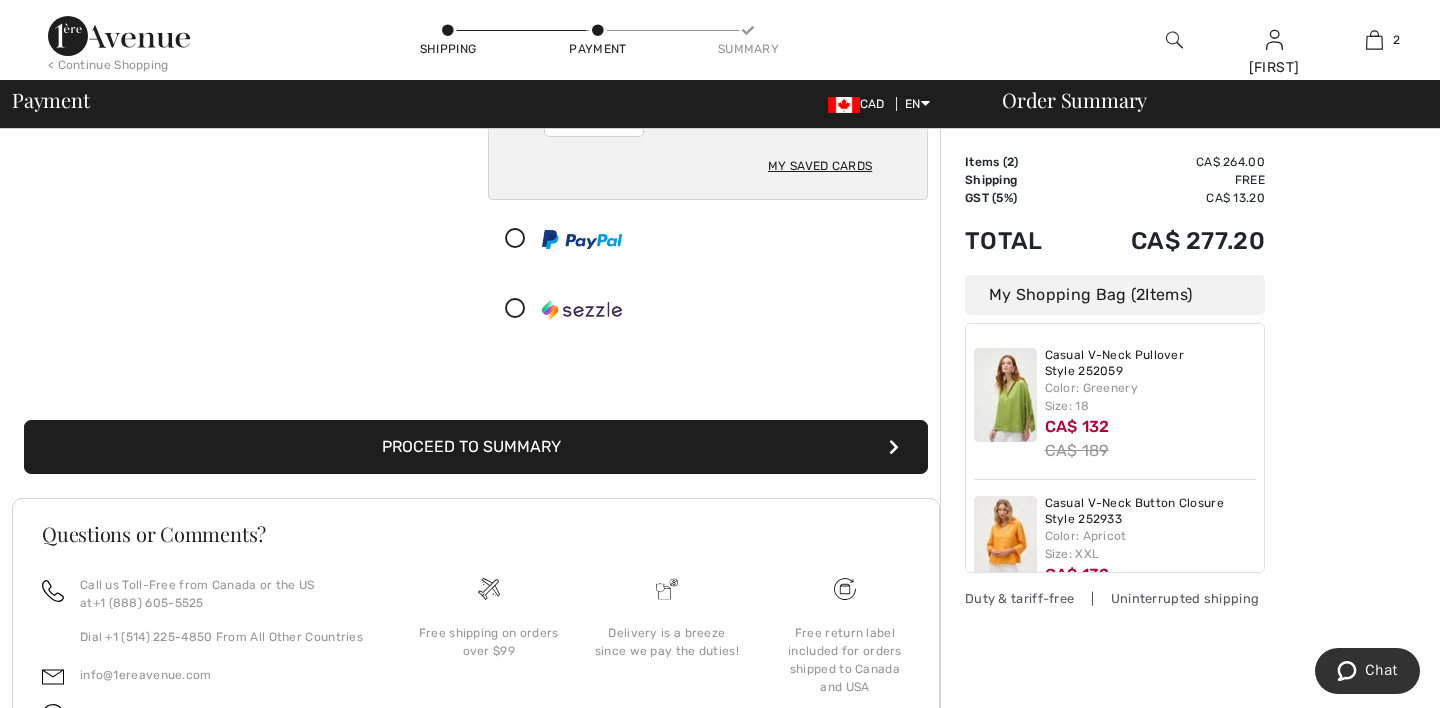 scroll, scrollTop: 370, scrollLeft: 0, axis: vertical 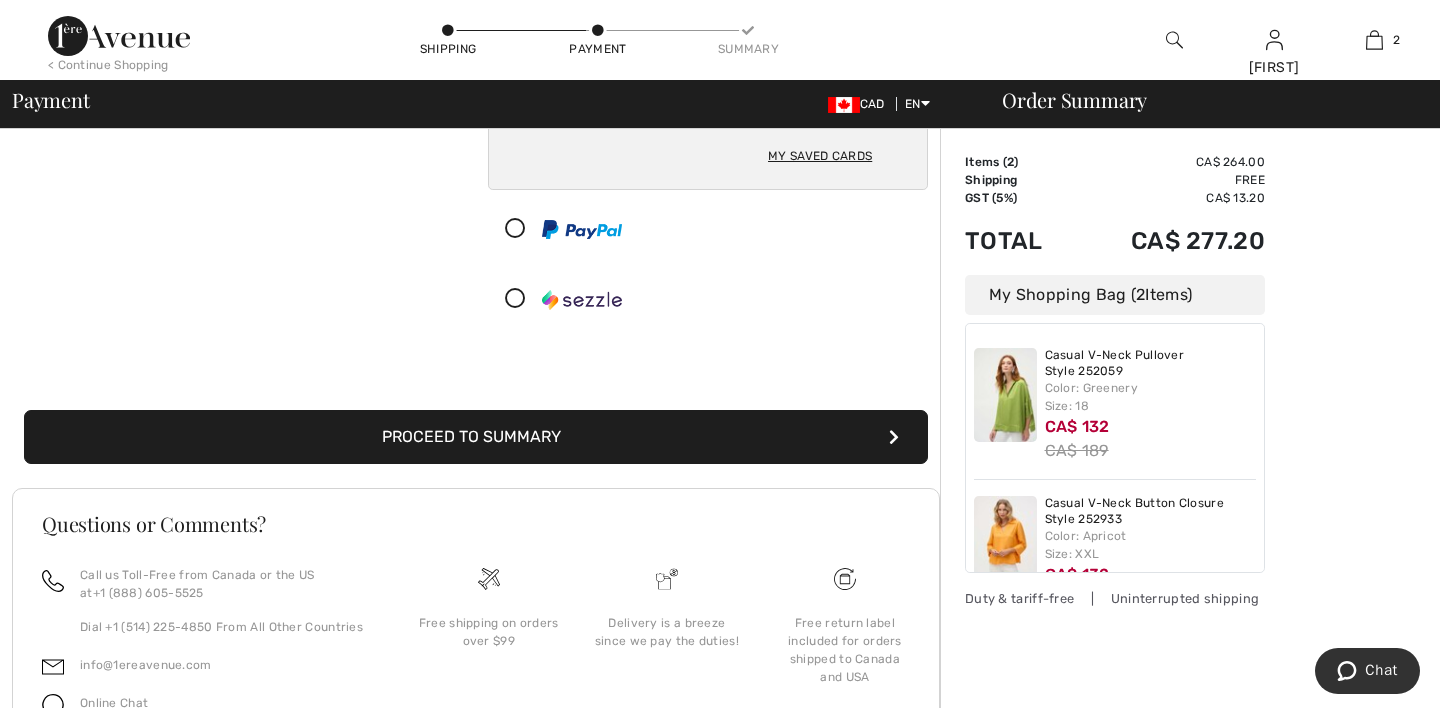 click on "Proceed to Summary" at bounding box center [476, 437] 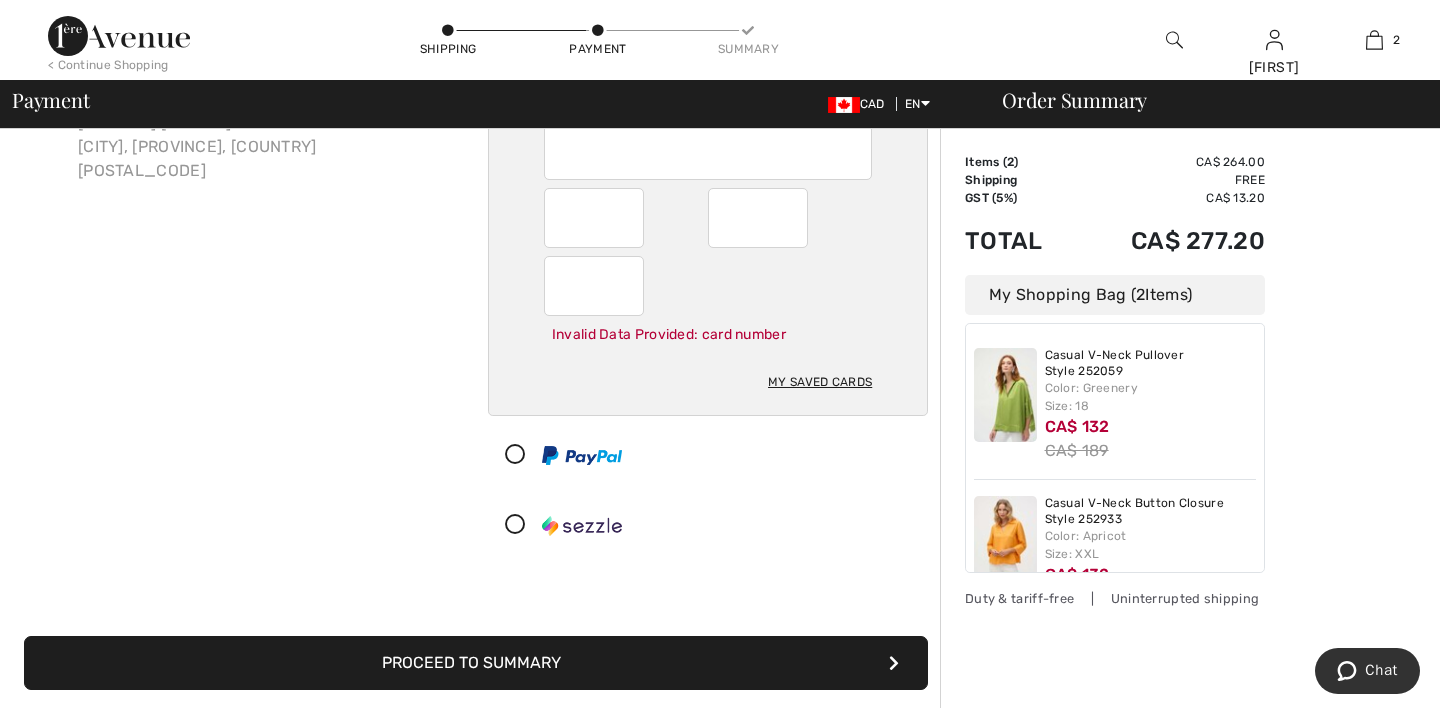 scroll, scrollTop: 470, scrollLeft: 0, axis: vertical 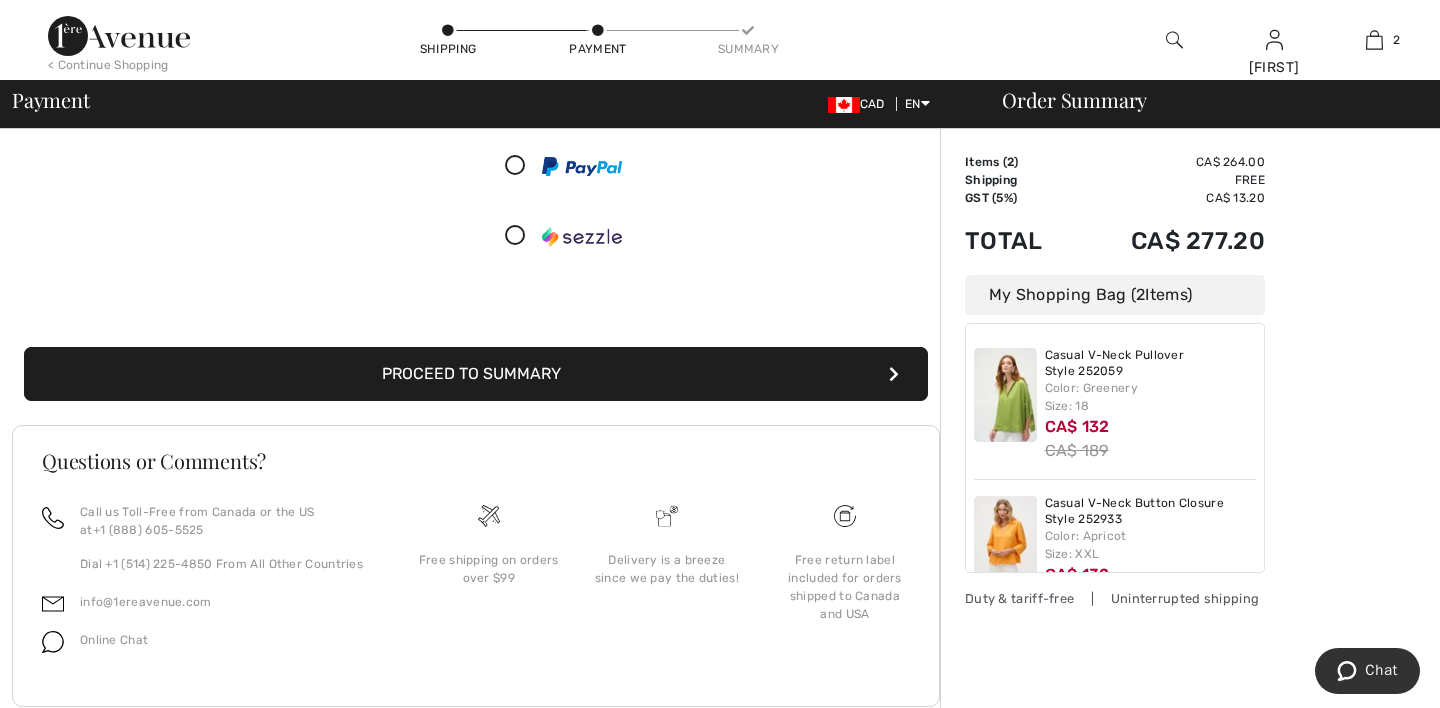 drag, startPoint x: 632, startPoint y: 329, endPoint x: 787, endPoint y: 376, distance: 161.96913 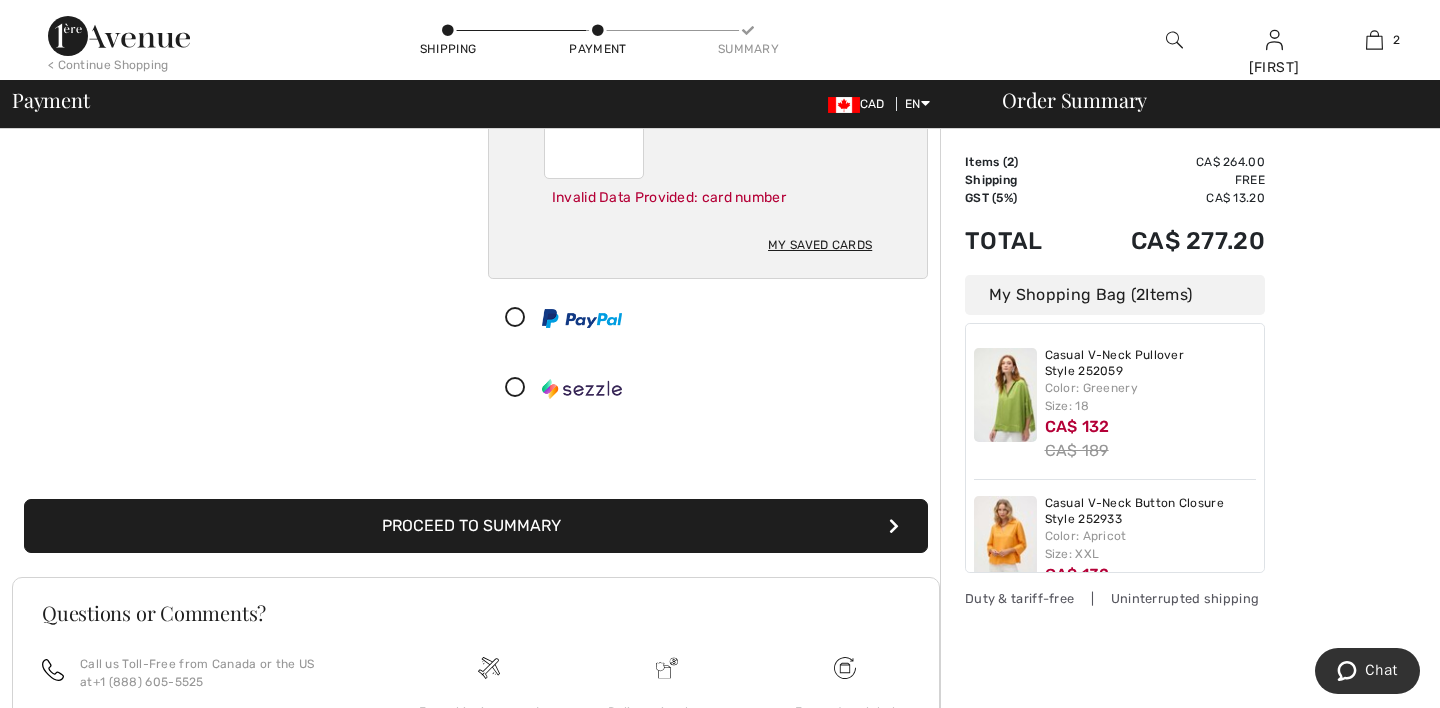 scroll, scrollTop: 336, scrollLeft: 0, axis: vertical 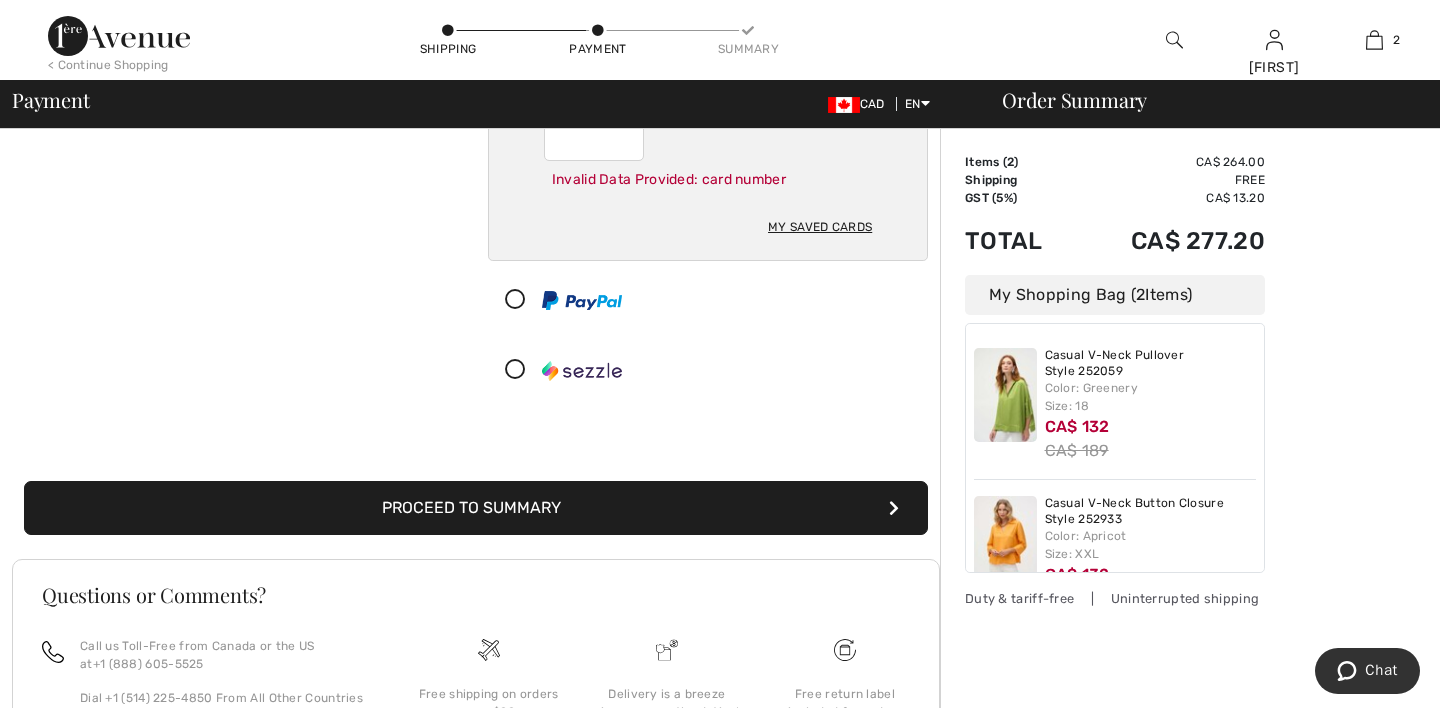 click on "Proceed to Summary" at bounding box center [476, 508] 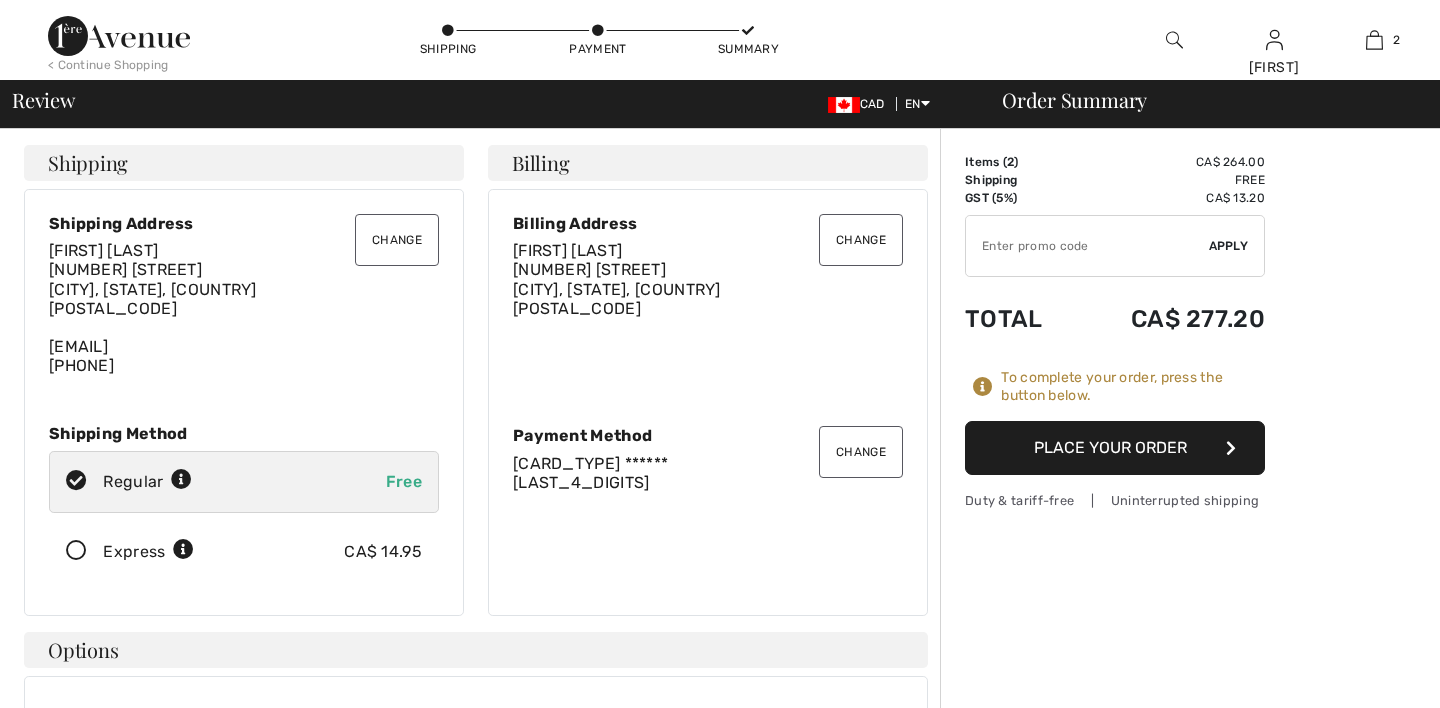 scroll, scrollTop: 0, scrollLeft: 0, axis: both 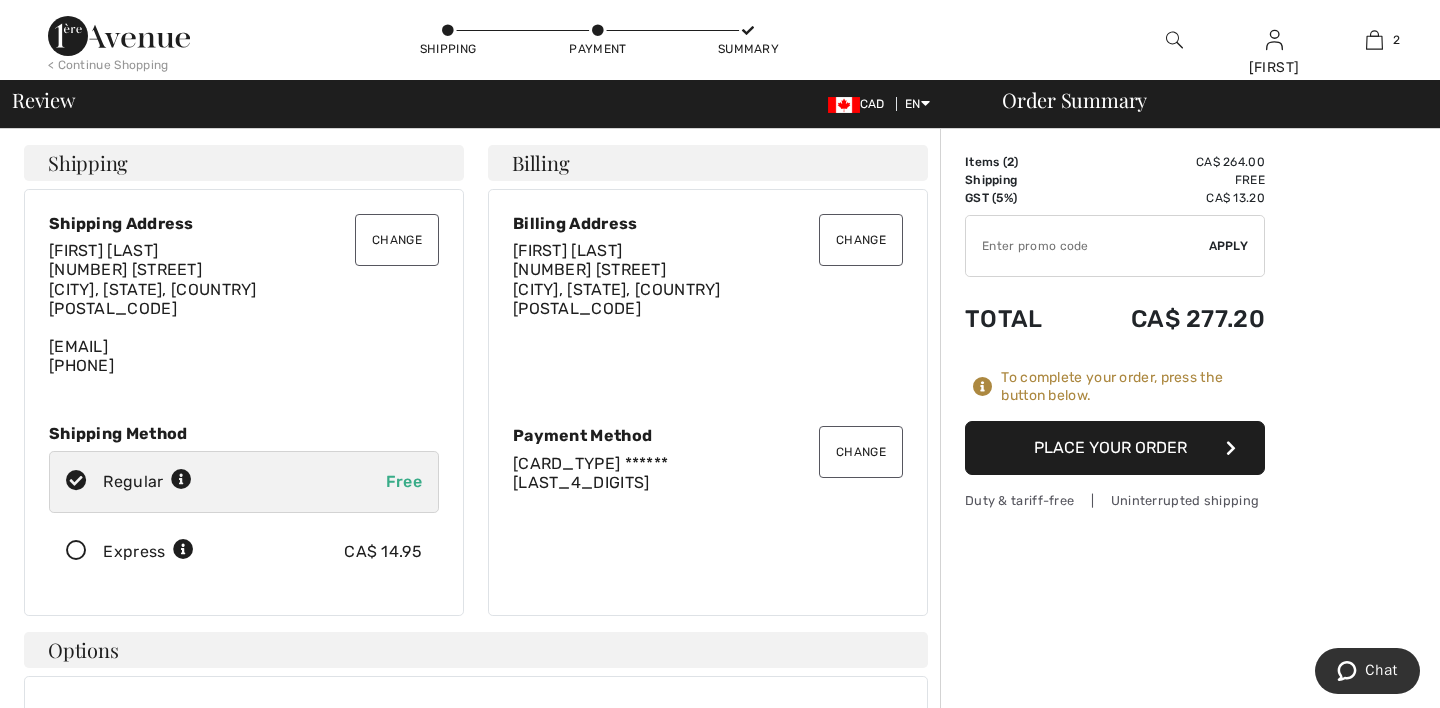 click on "Place Your Order" at bounding box center [1115, 448] 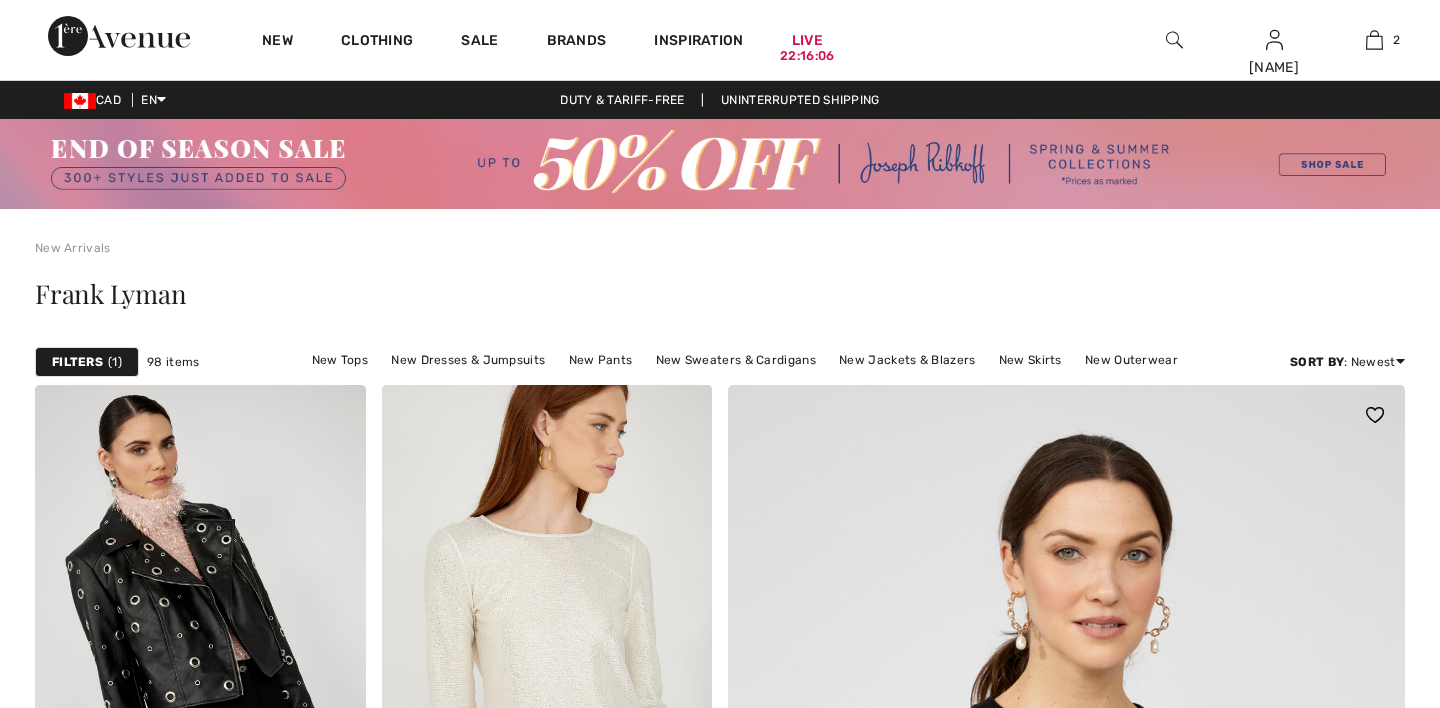 checkbox on "true" 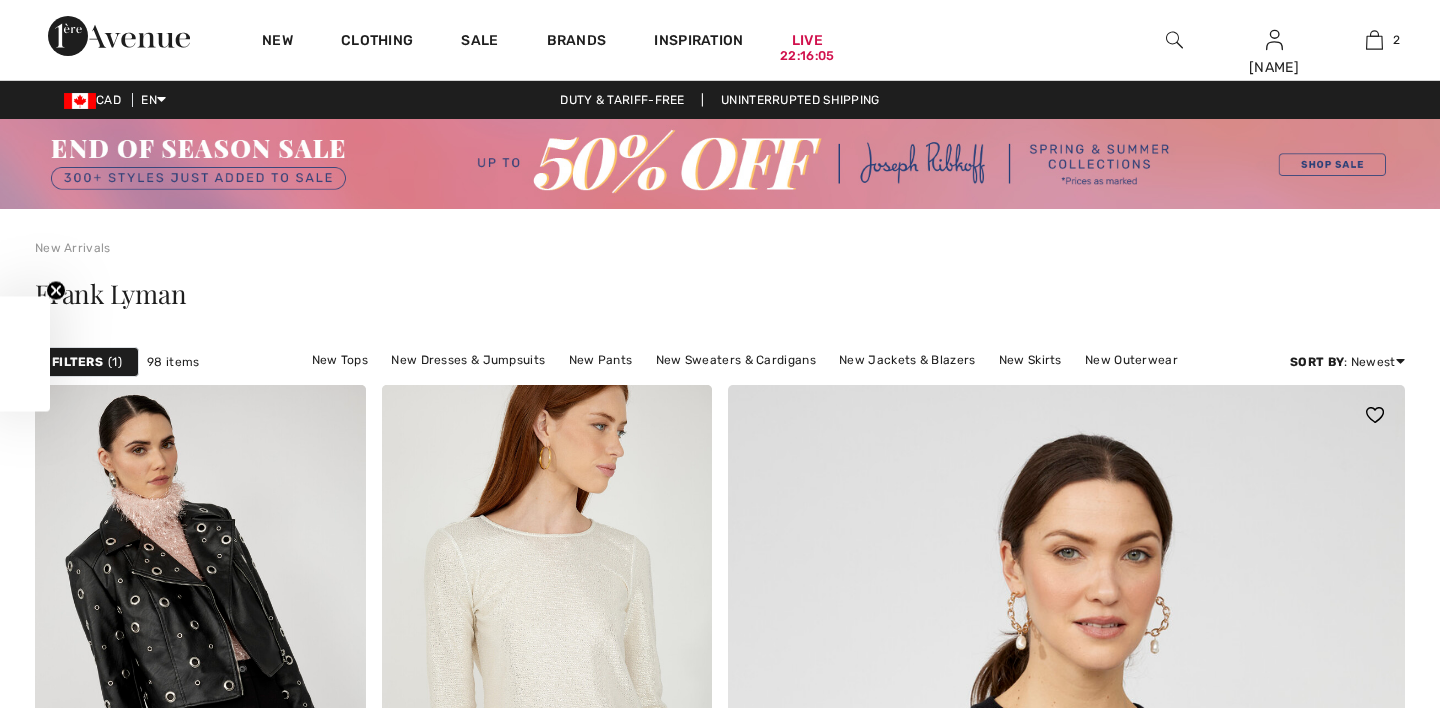 scroll, scrollTop: 377, scrollLeft: 0, axis: vertical 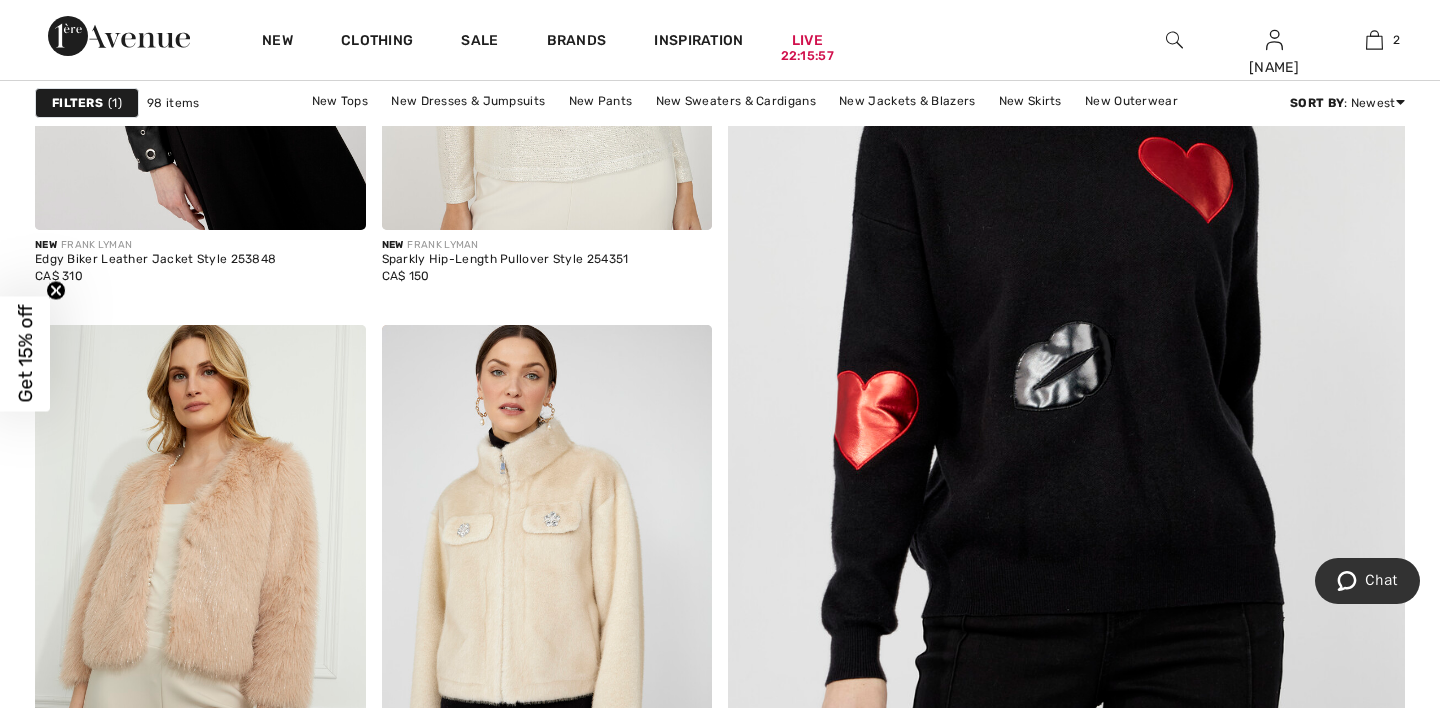 click at bounding box center [1066, 343] 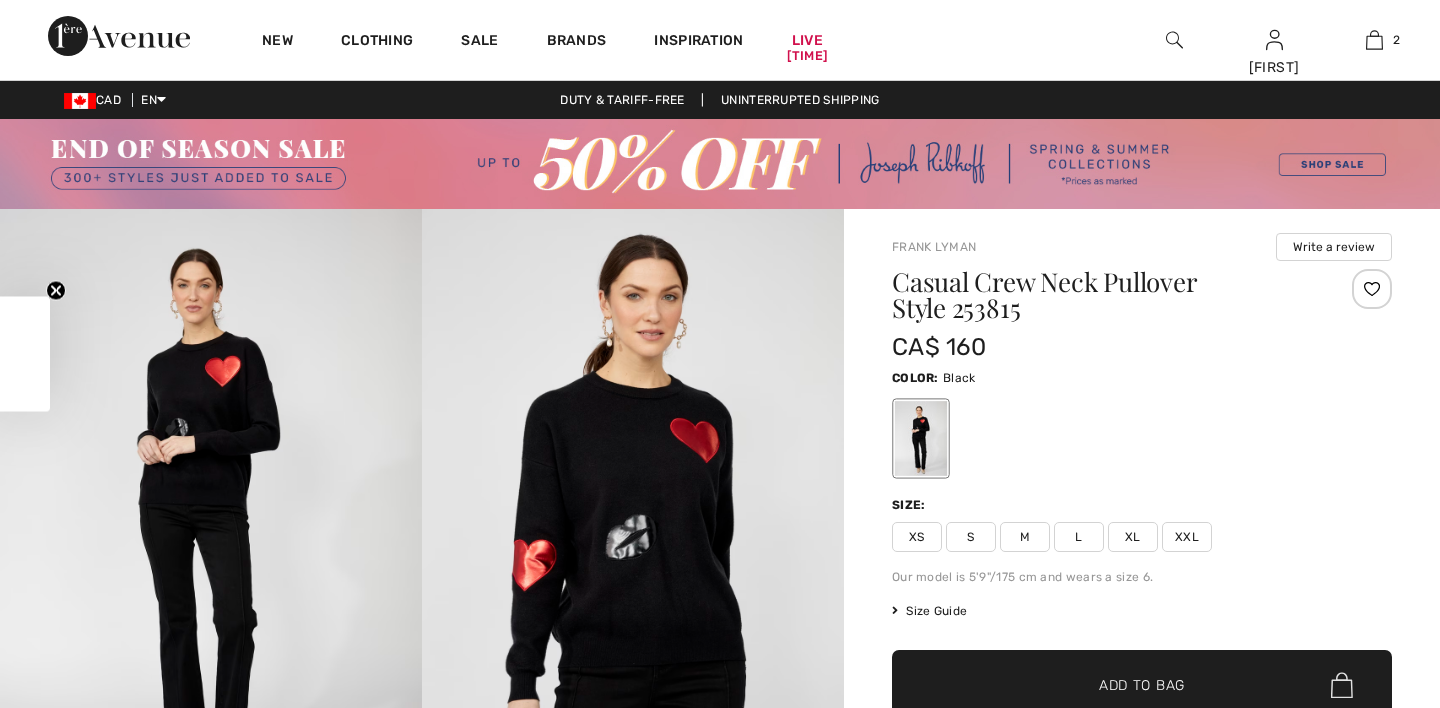 scroll, scrollTop: 0, scrollLeft: 0, axis: both 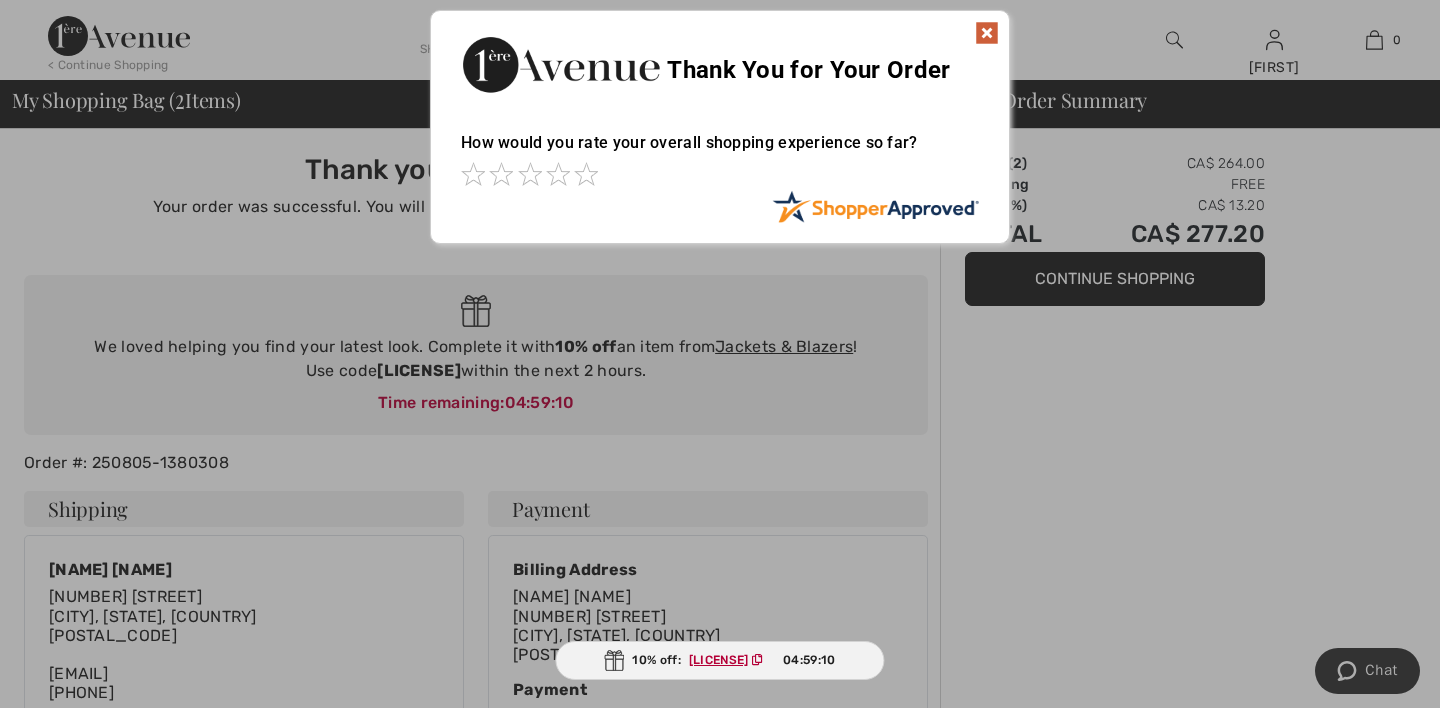 click at bounding box center (987, 33) 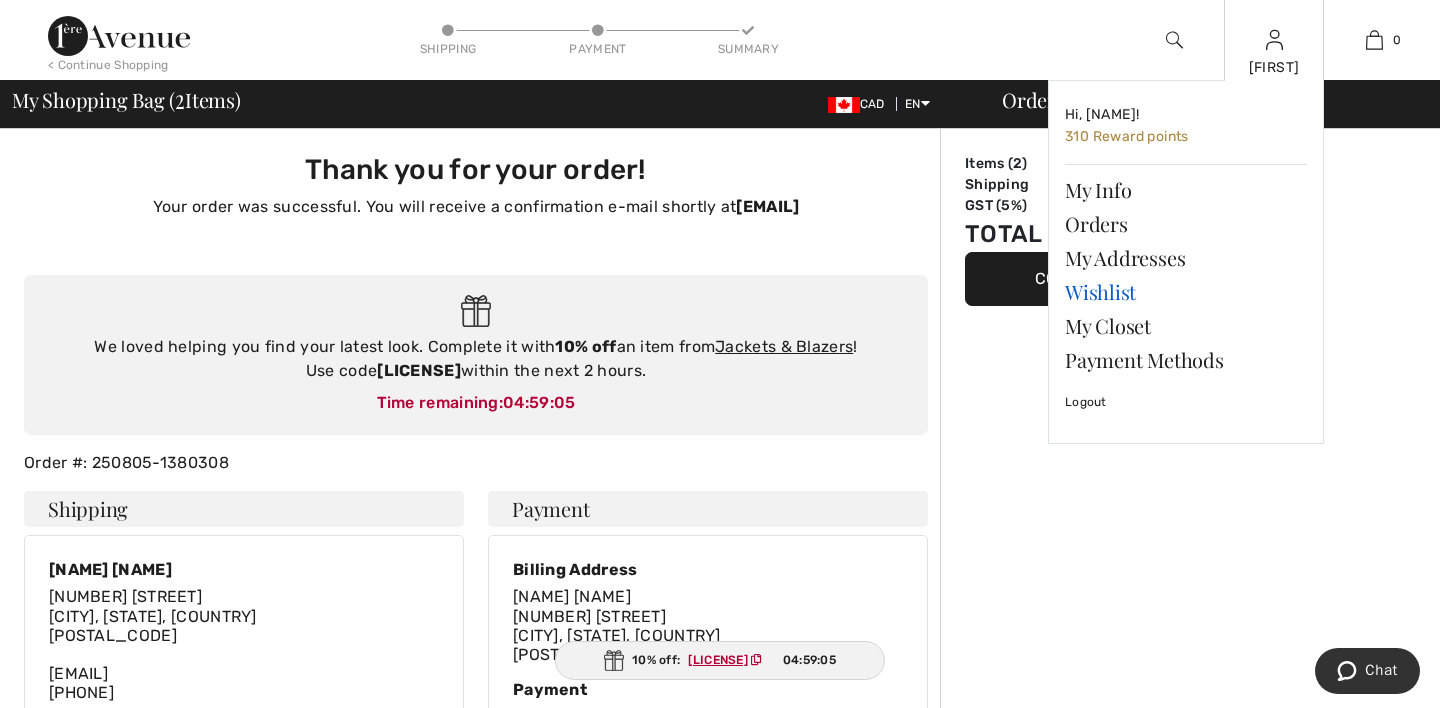 click on "Wishlist" at bounding box center (1186, 292) 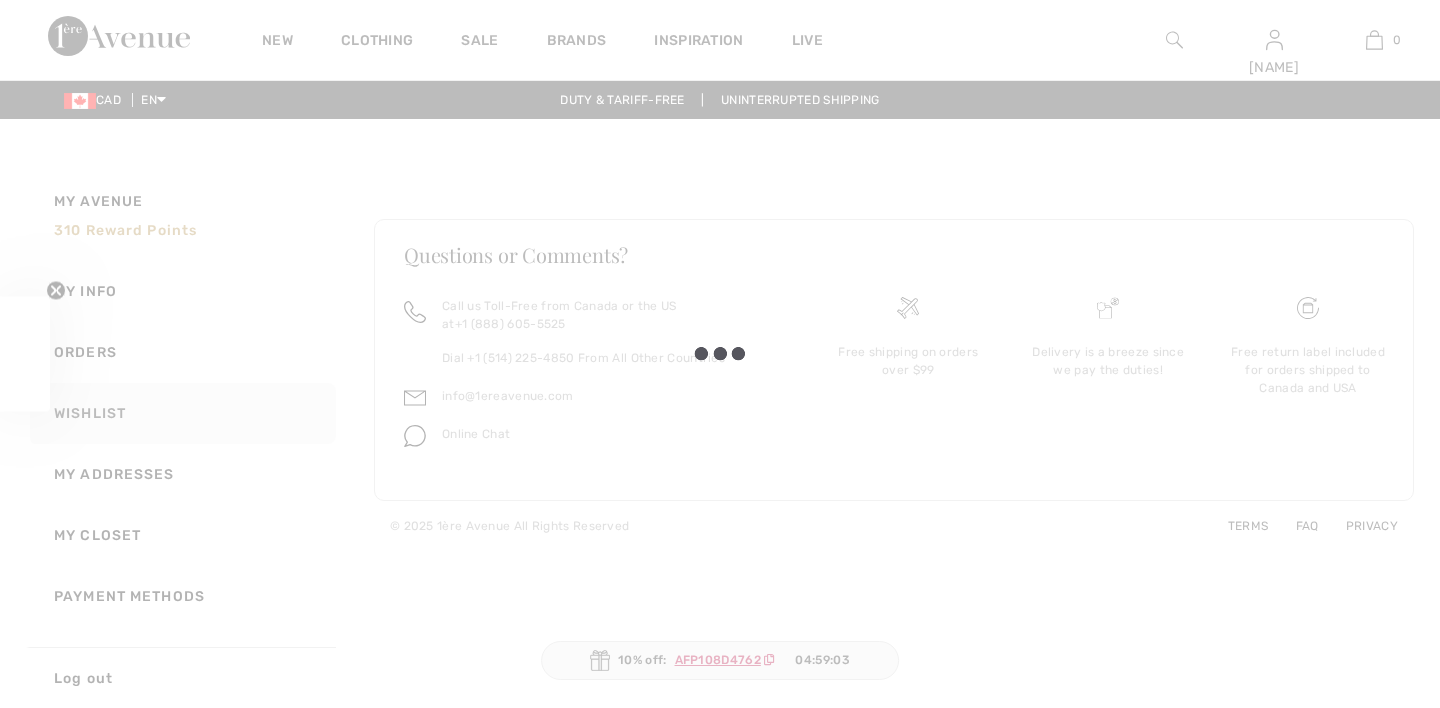 checkbox on "true" 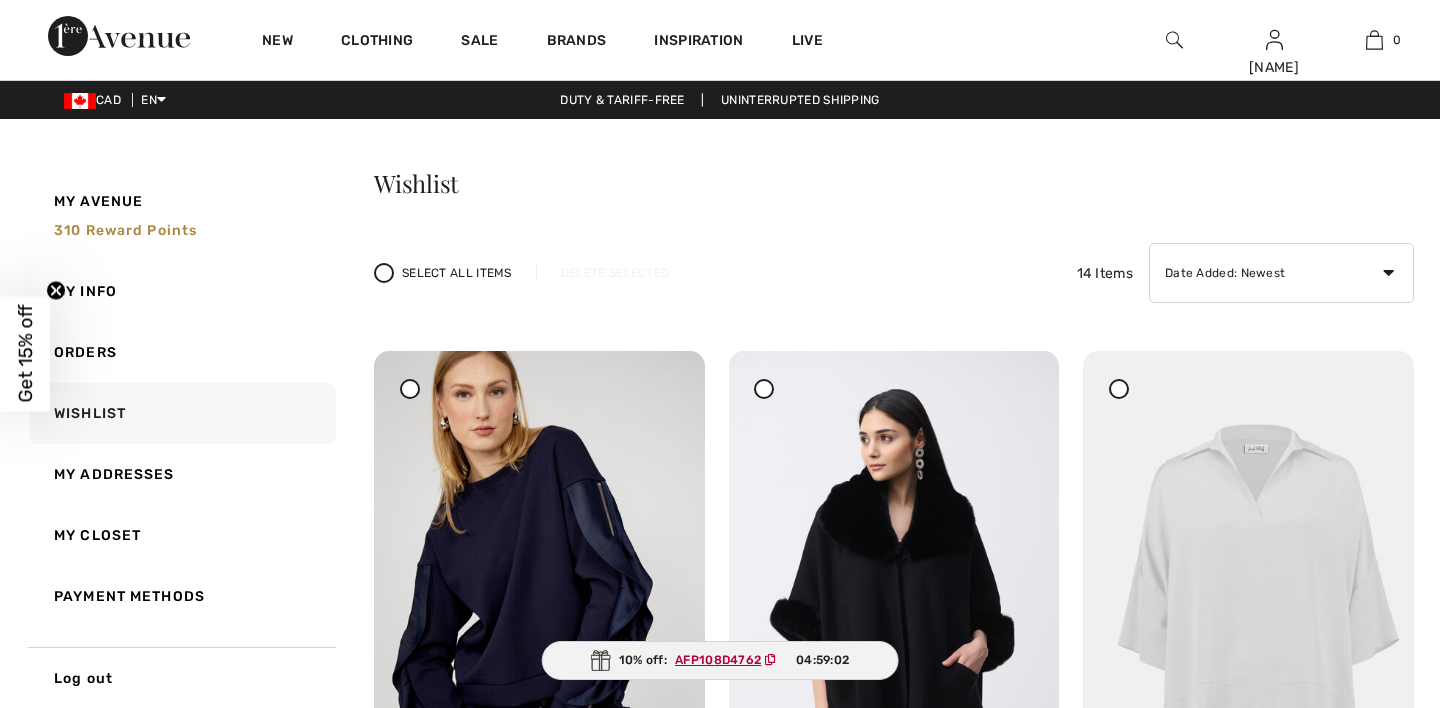 scroll, scrollTop: 0, scrollLeft: 0, axis: both 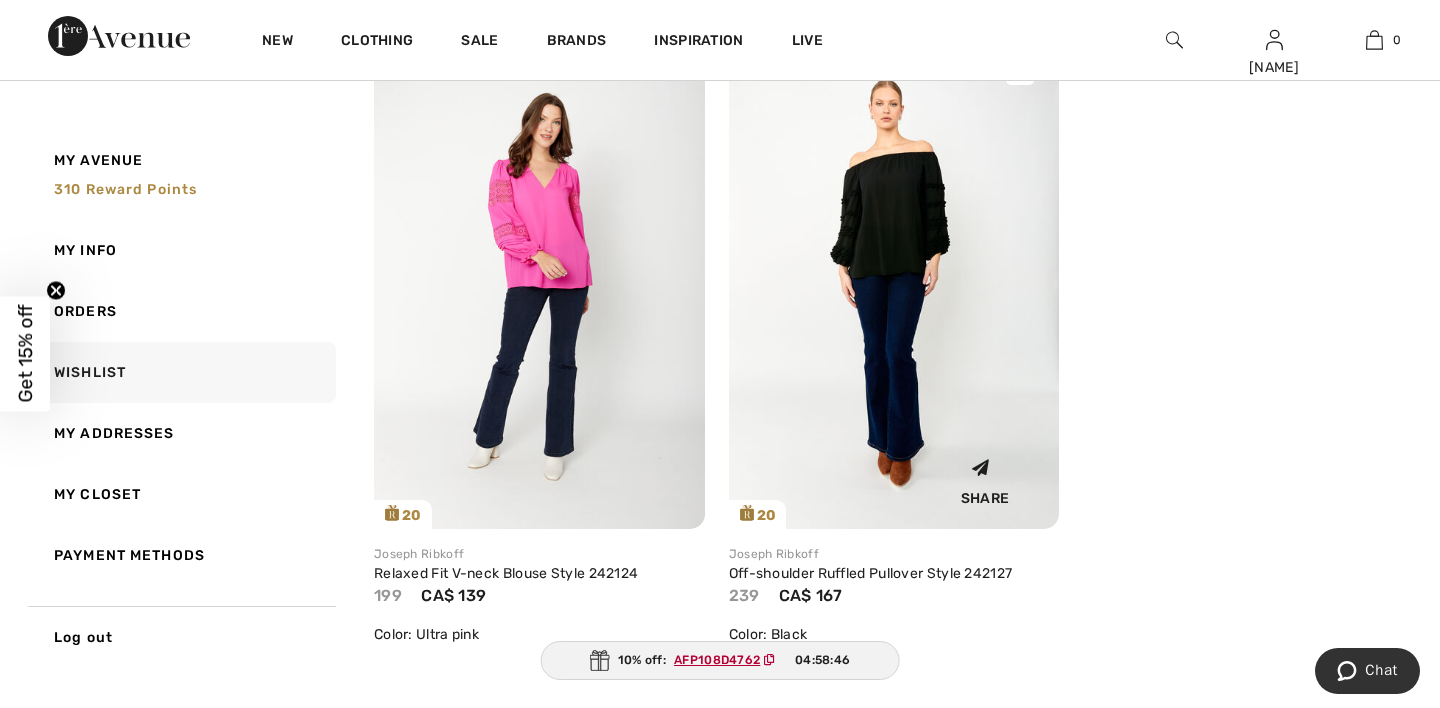 click at bounding box center (894, 280) 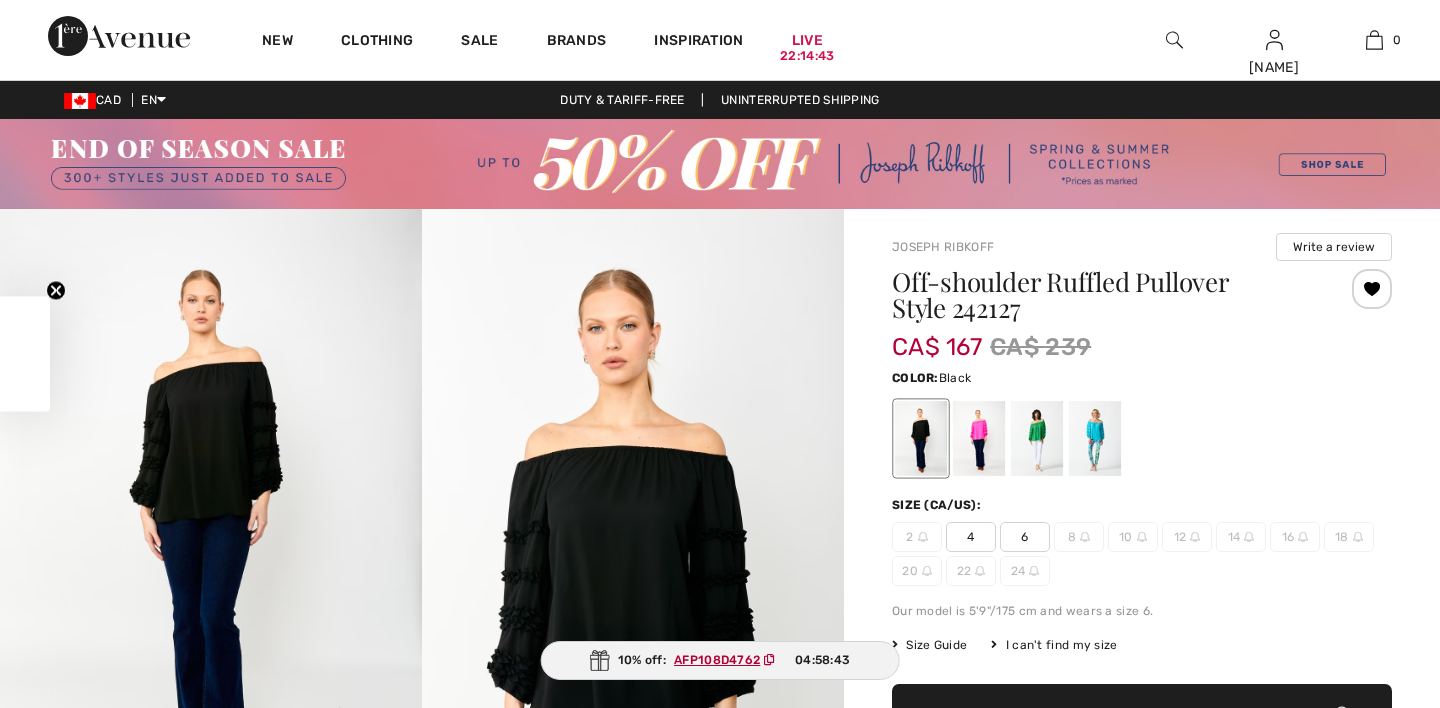 scroll, scrollTop: 0, scrollLeft: 0, axis: both 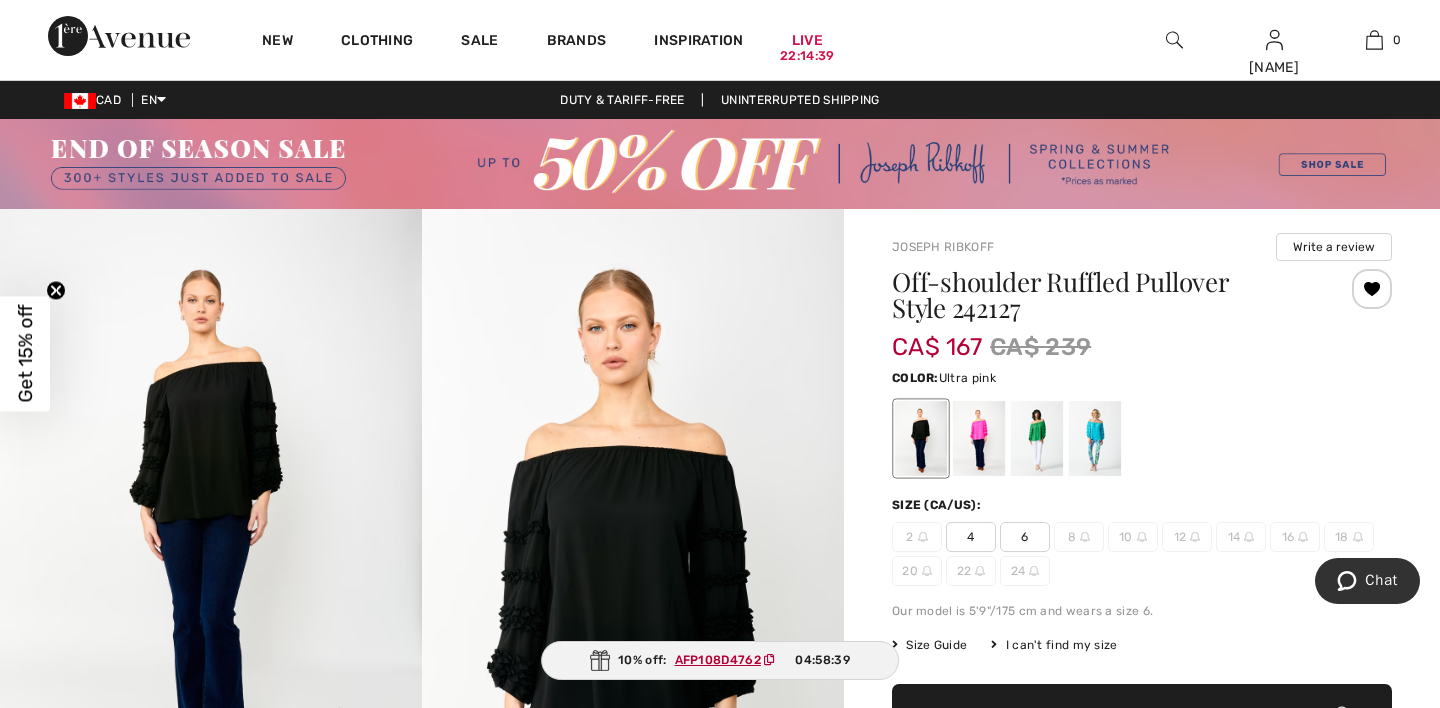 click at bounding box center [979, 438] 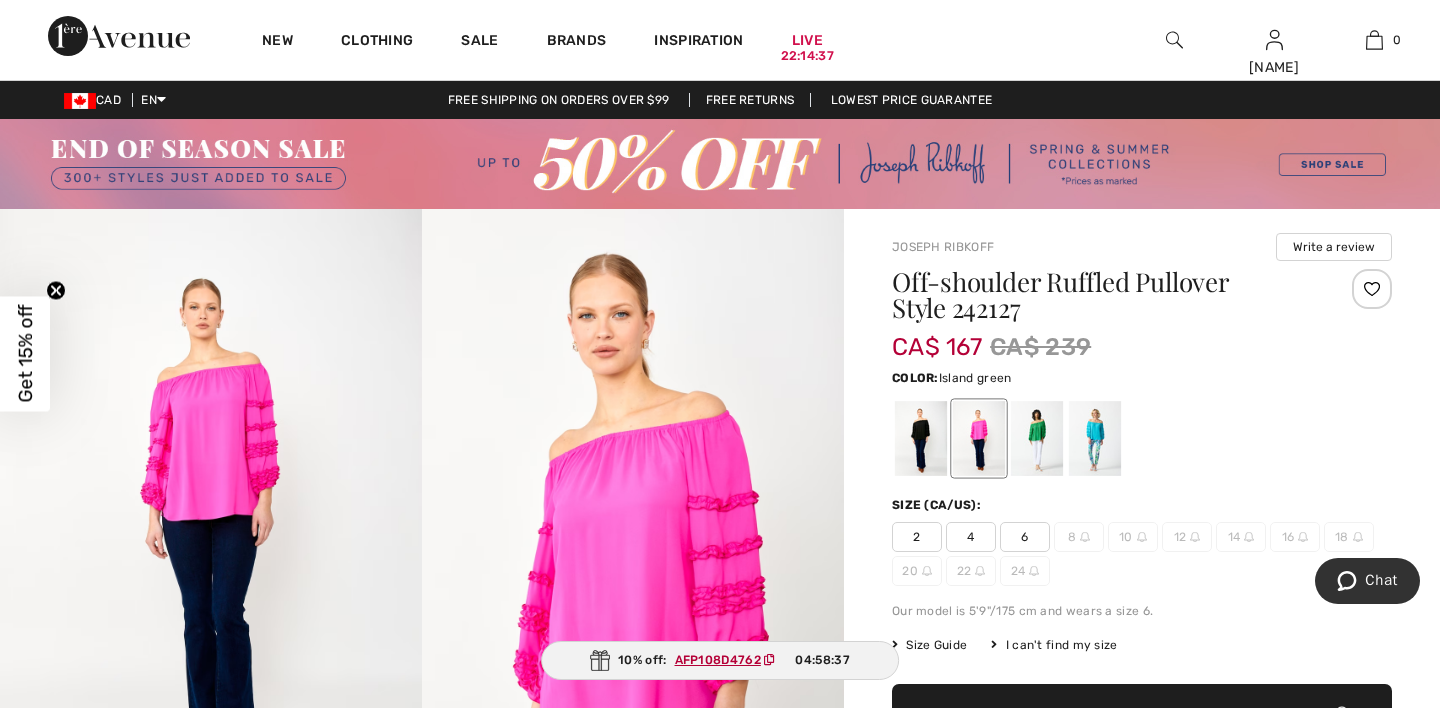 click at bounding box center (1037, 438) 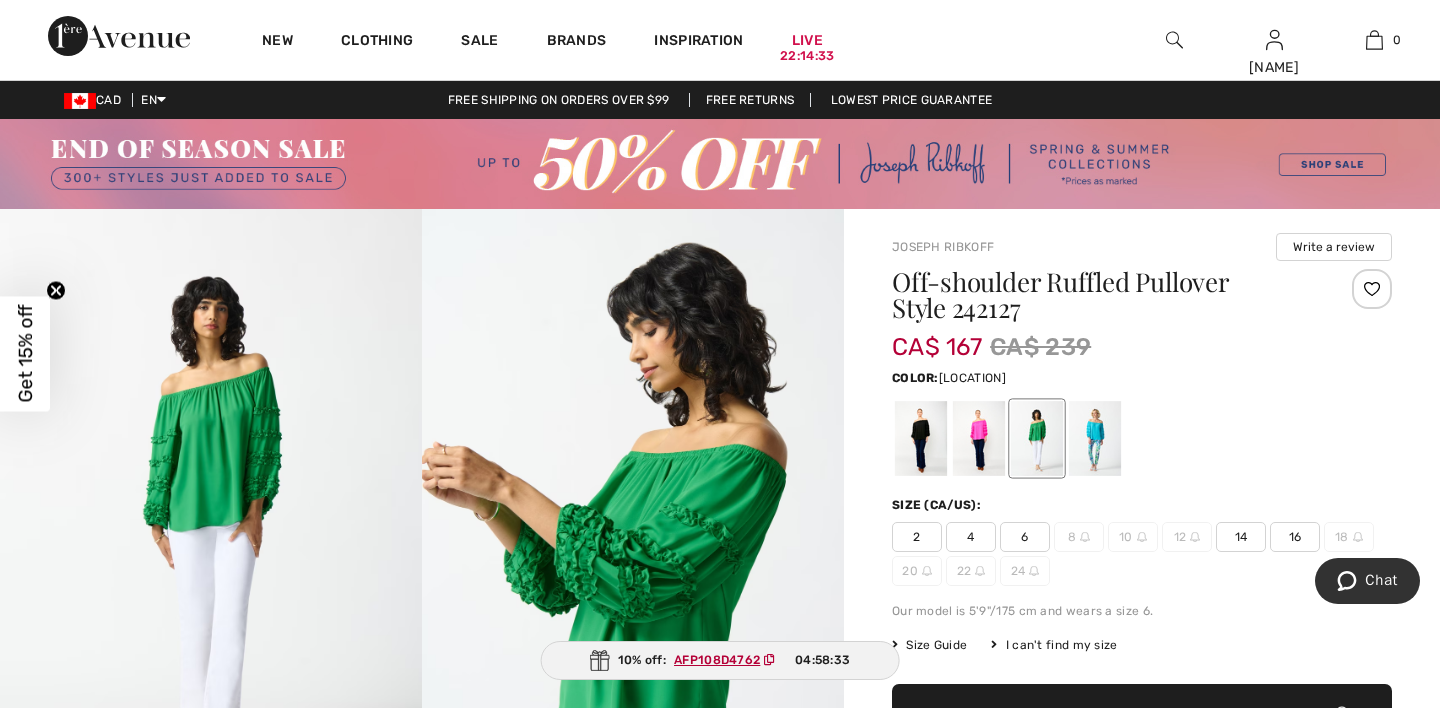 click at bounding box center (1095, 438) 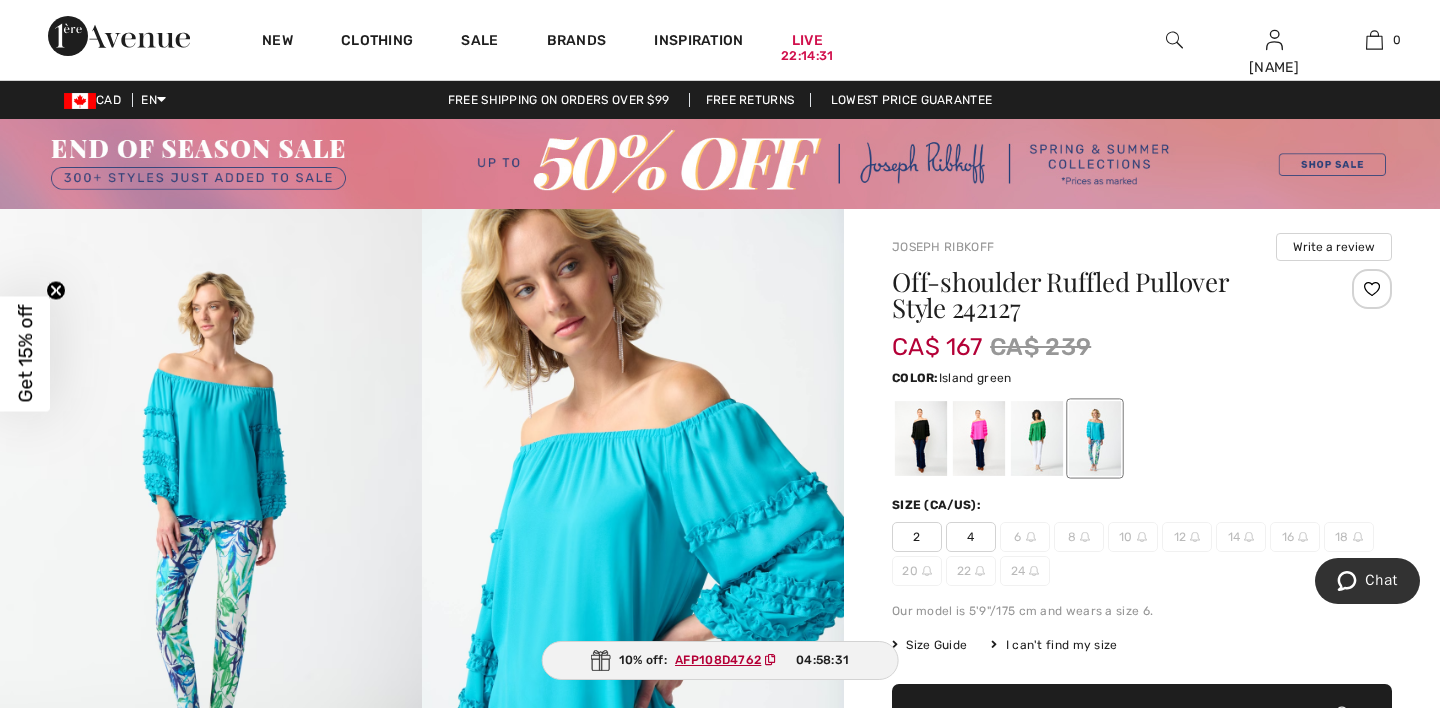 click at bounding box center [1037, 438] 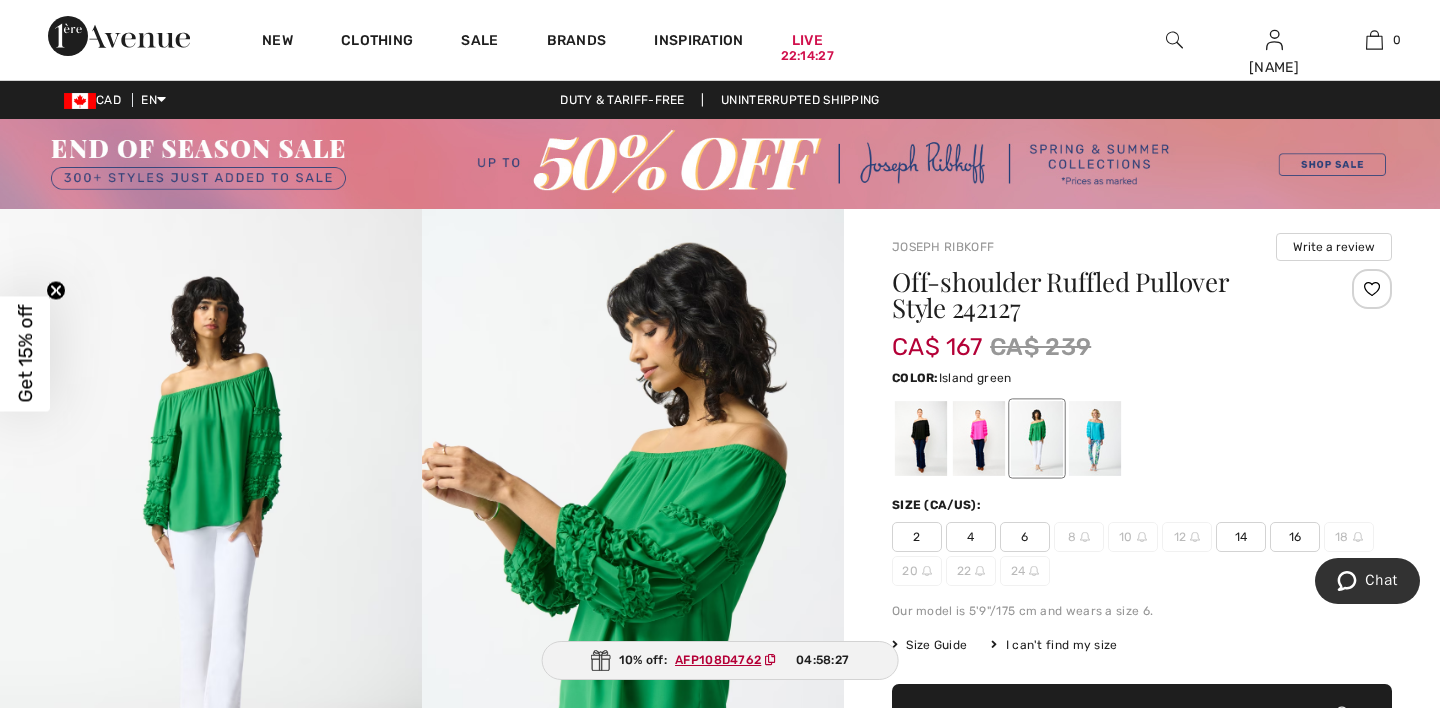 scroll, scrollTop: 0, scrollLeft: 0, axis: both 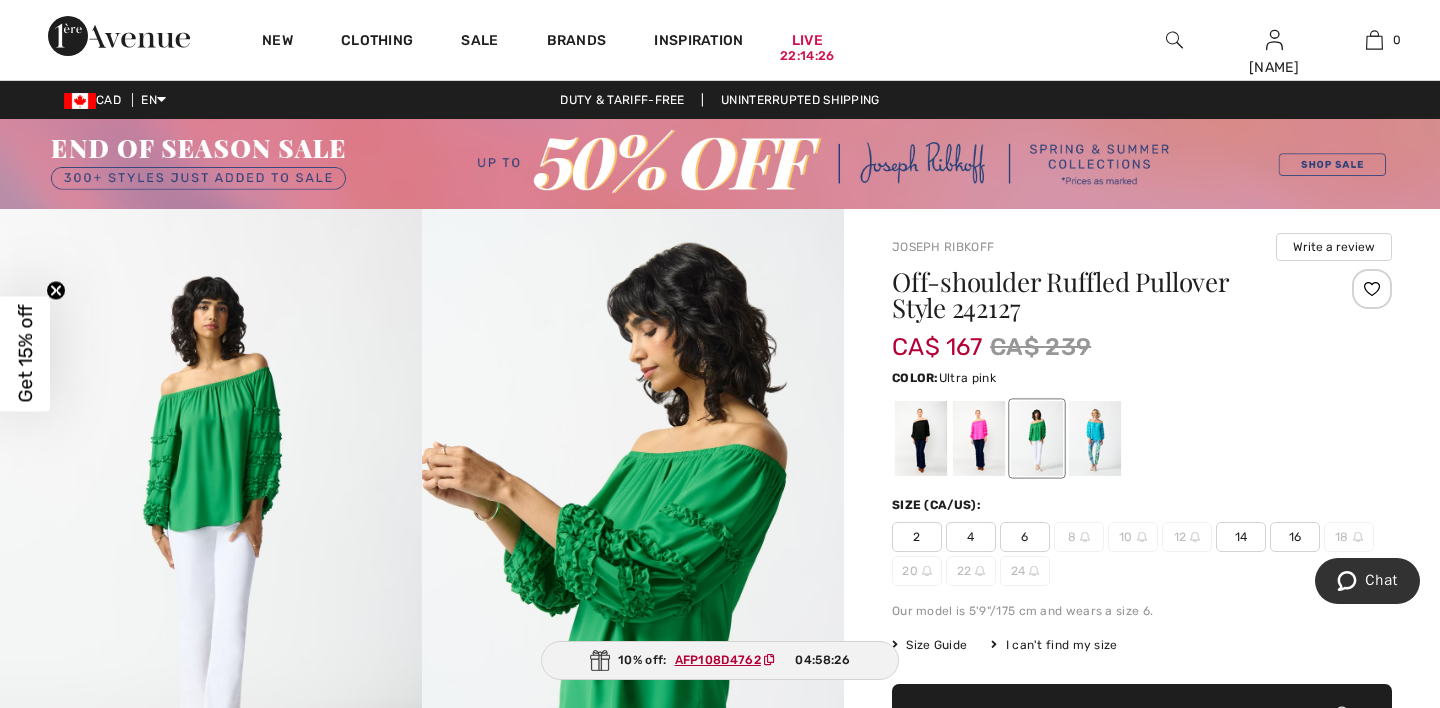click at bounding box center [979, 438] 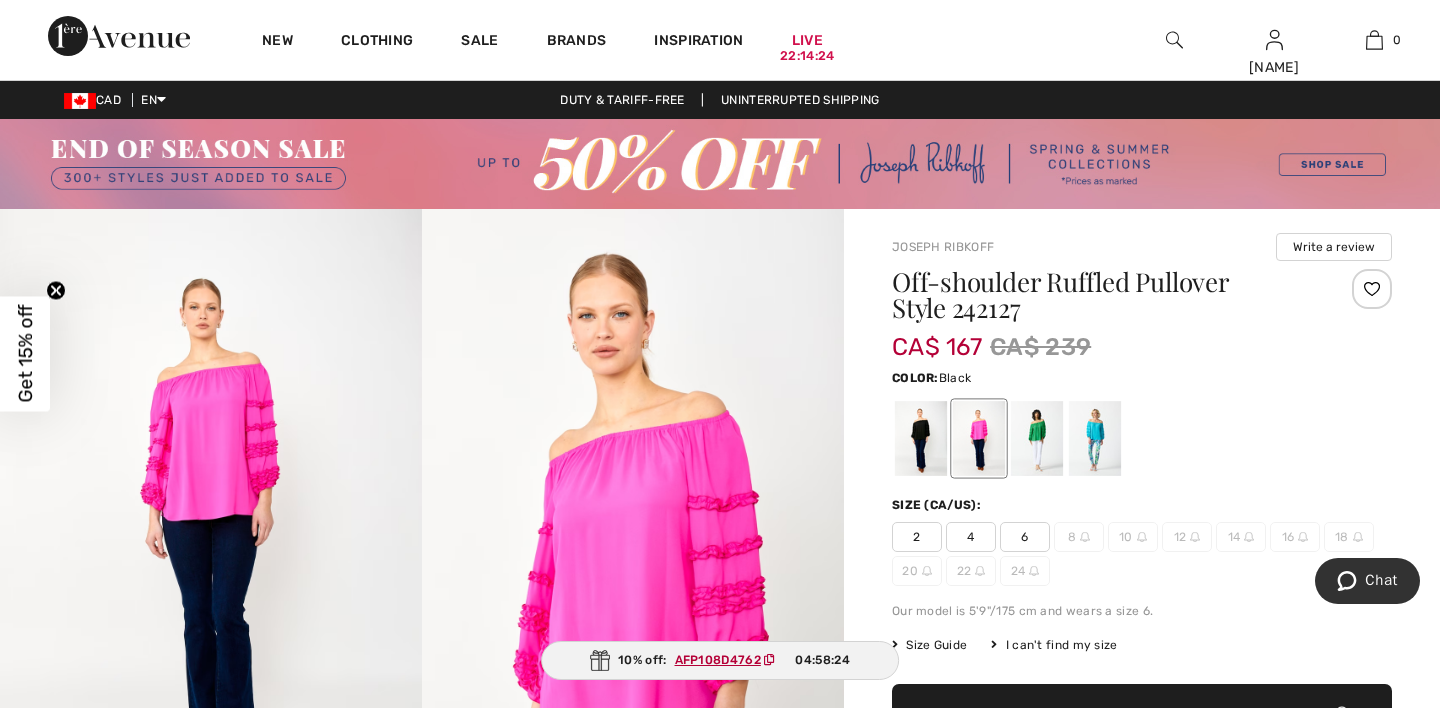 click at bounding box center (921, 438) 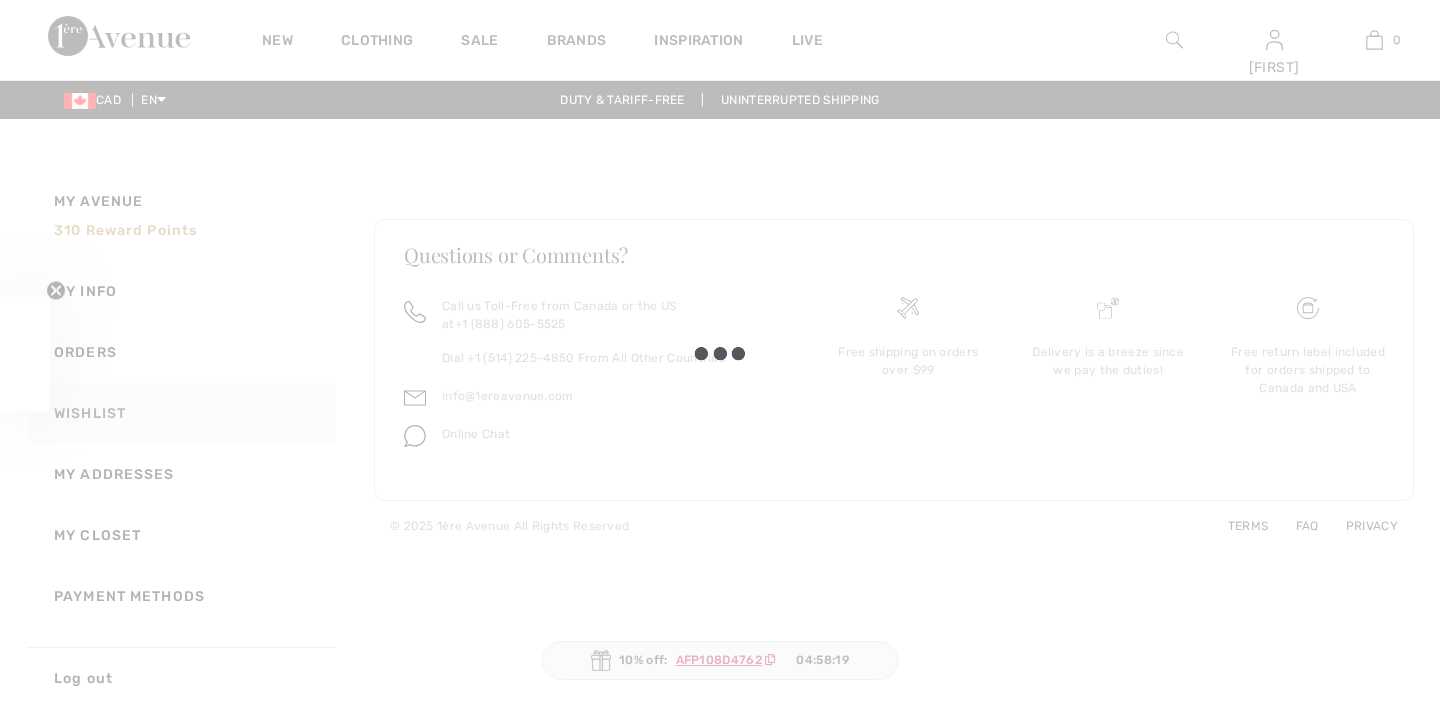 checkbox on "true" 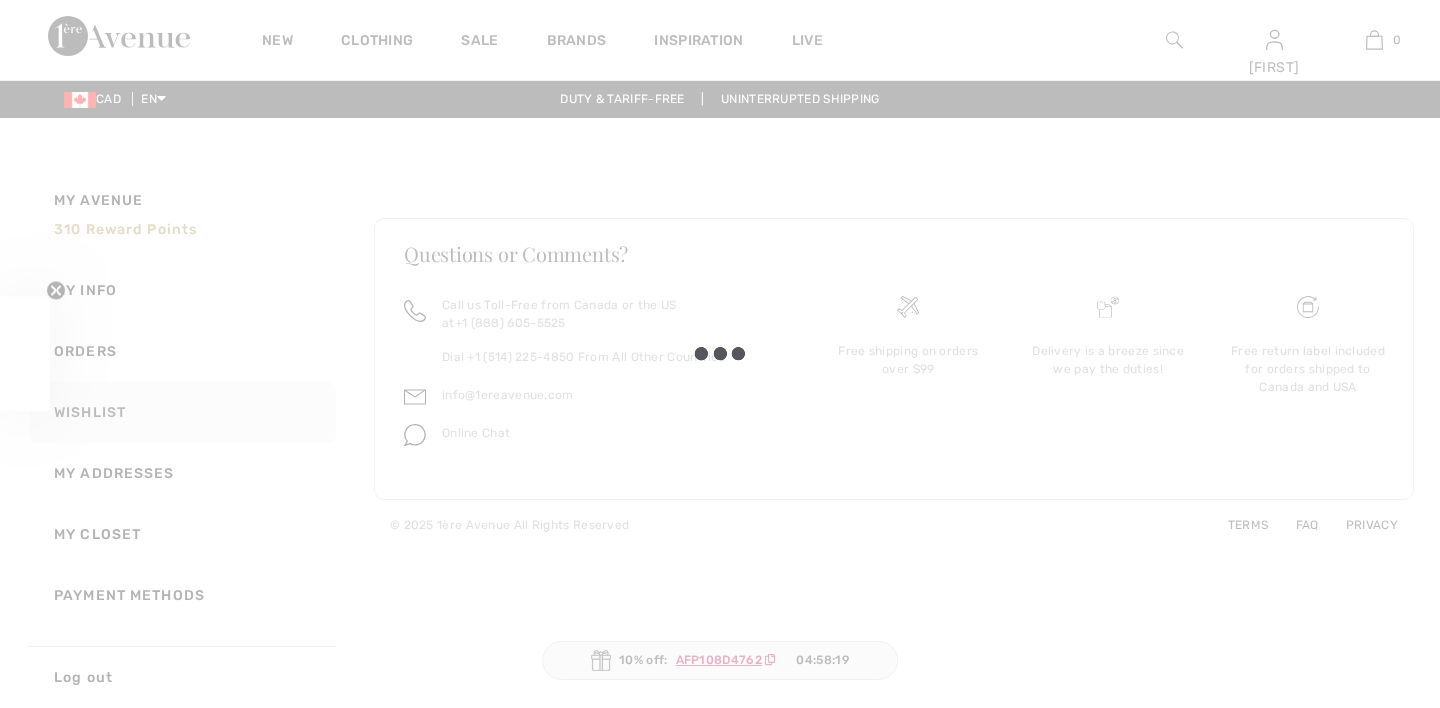 scroll, scrollTop: 0, scrollLeft: 0, axis: both 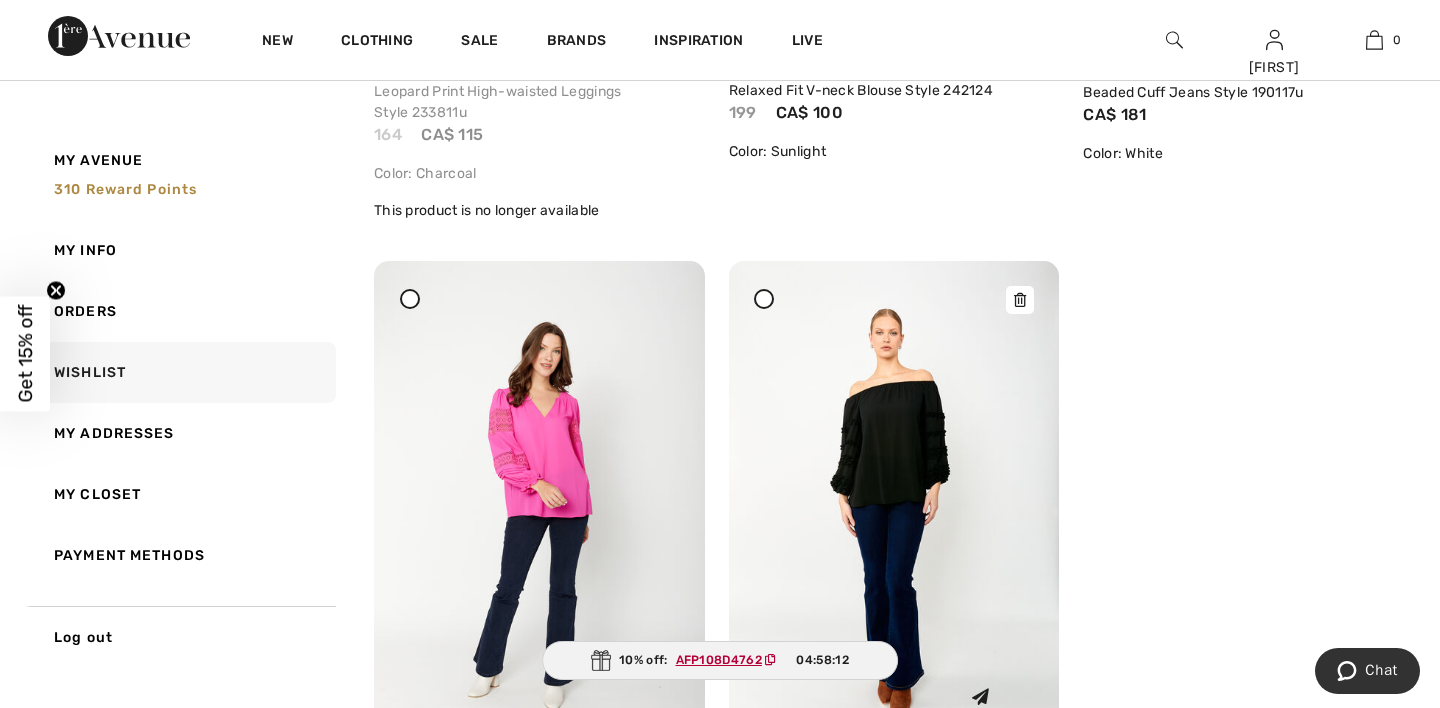 click at bounding box center (1020, 300) 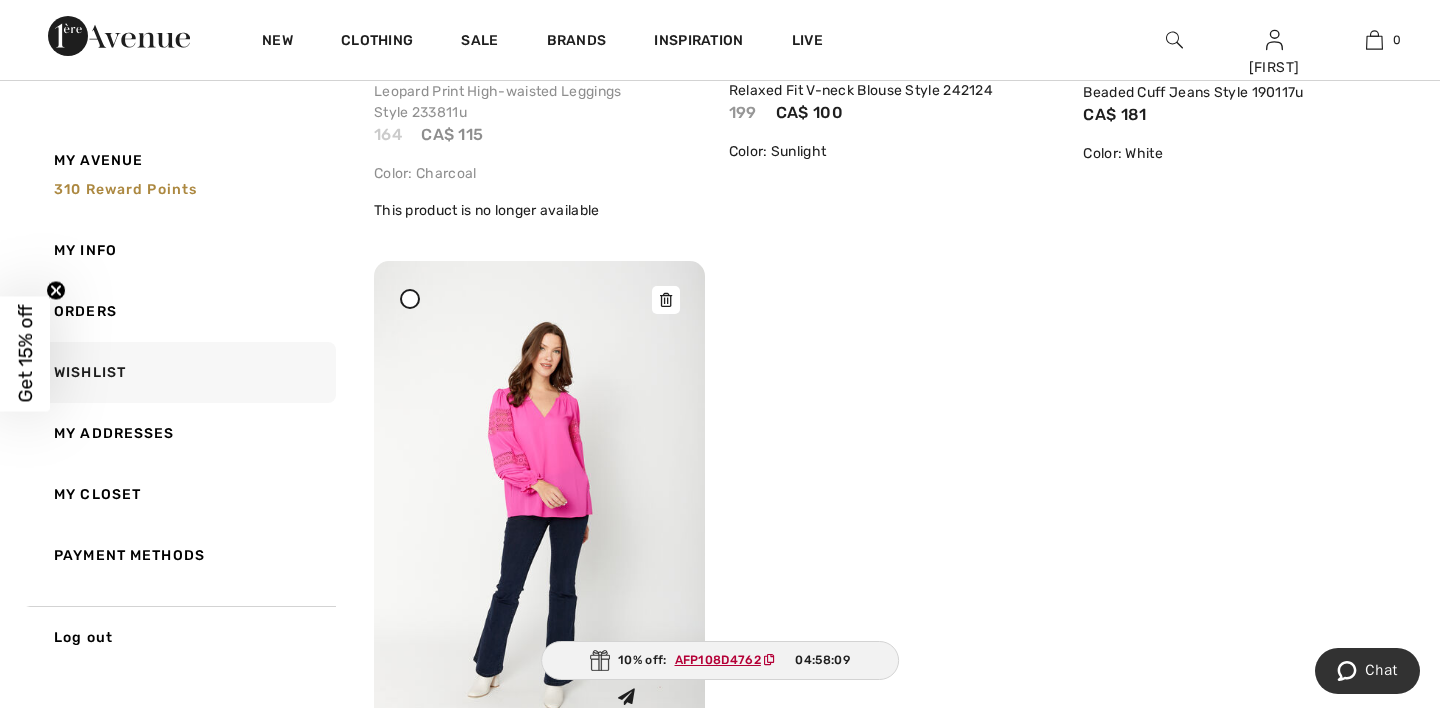 click at bounding box center (539, 509) 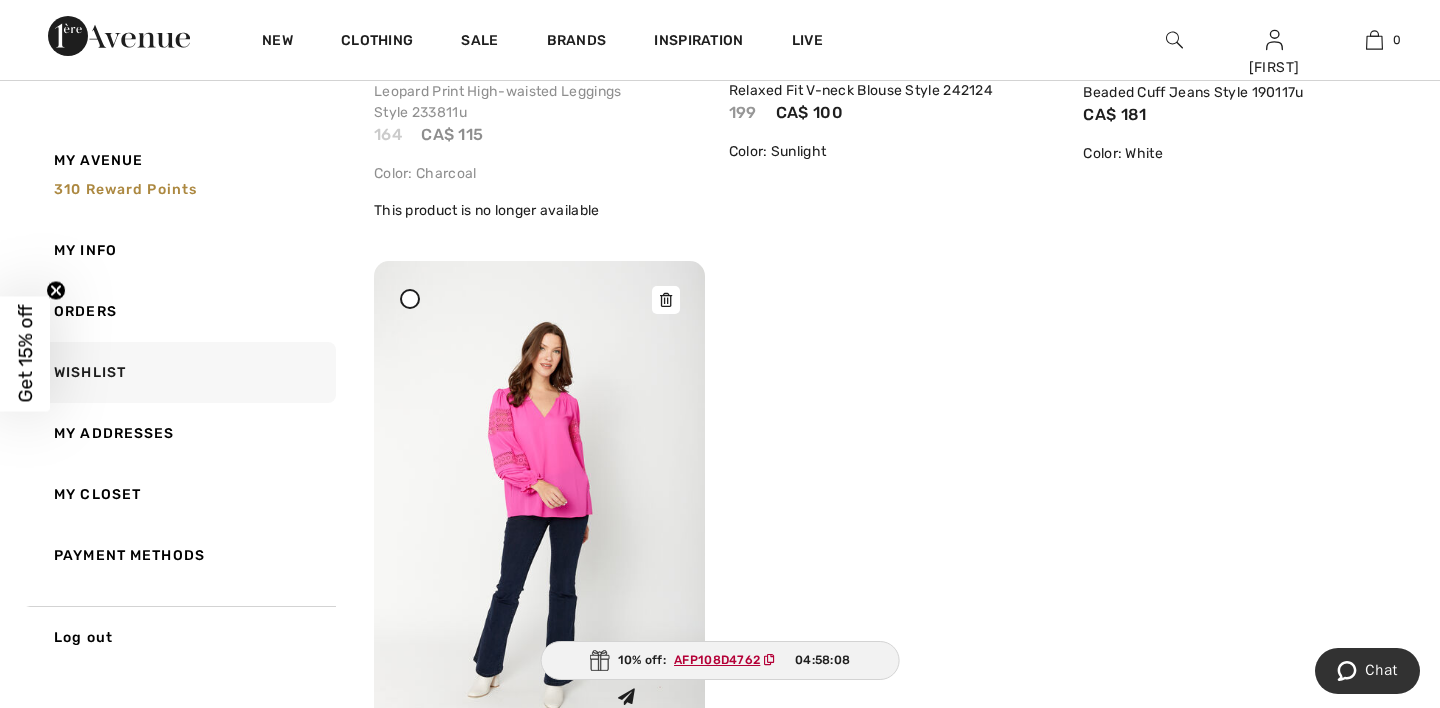click at bounding box center [539, 509] 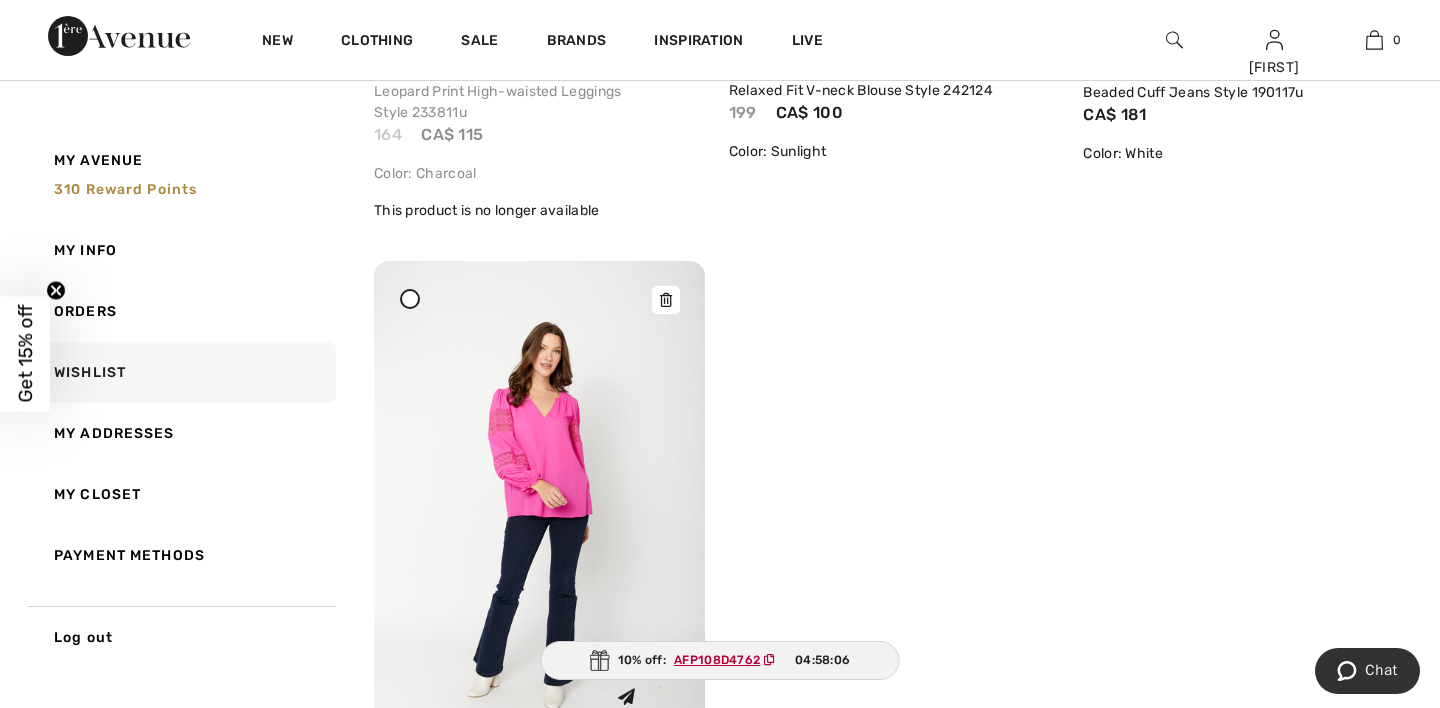 click at bounding box center (539, 509) 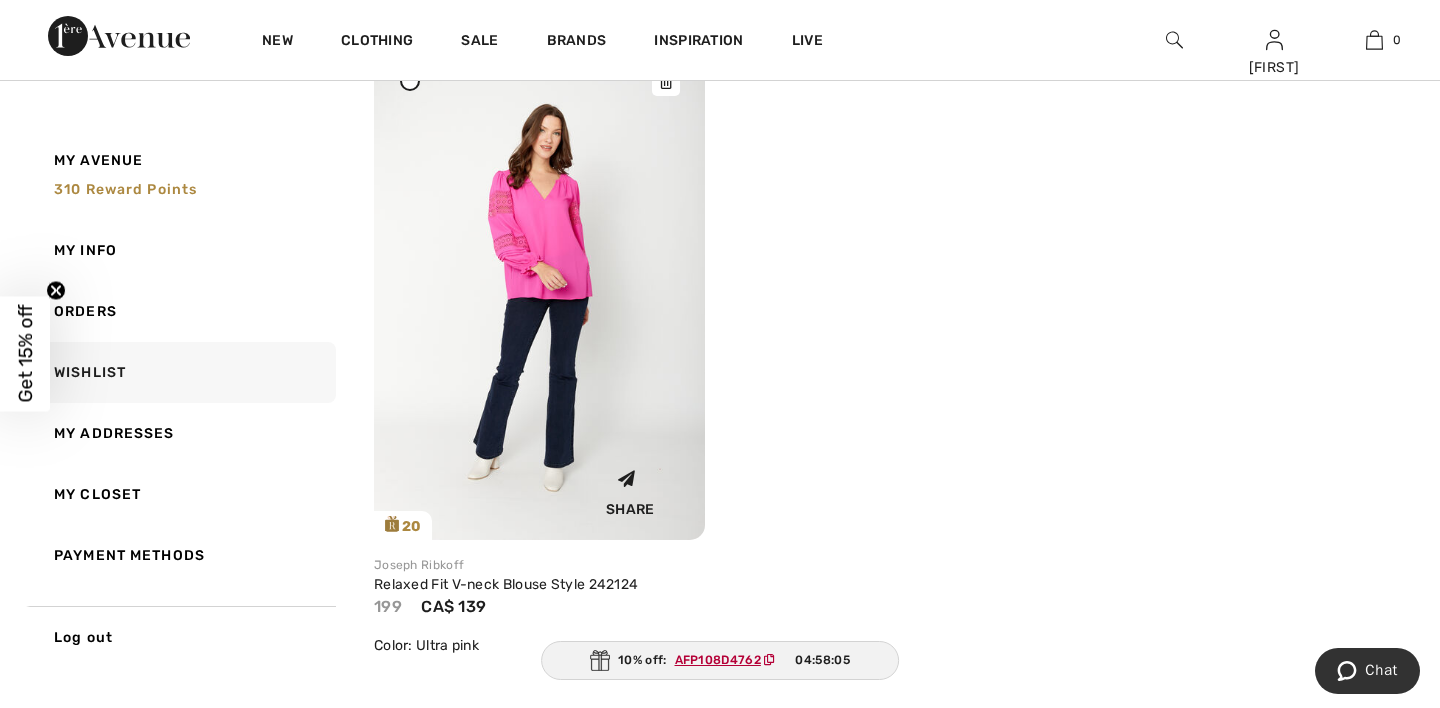 click at bounding box center [539, 291] 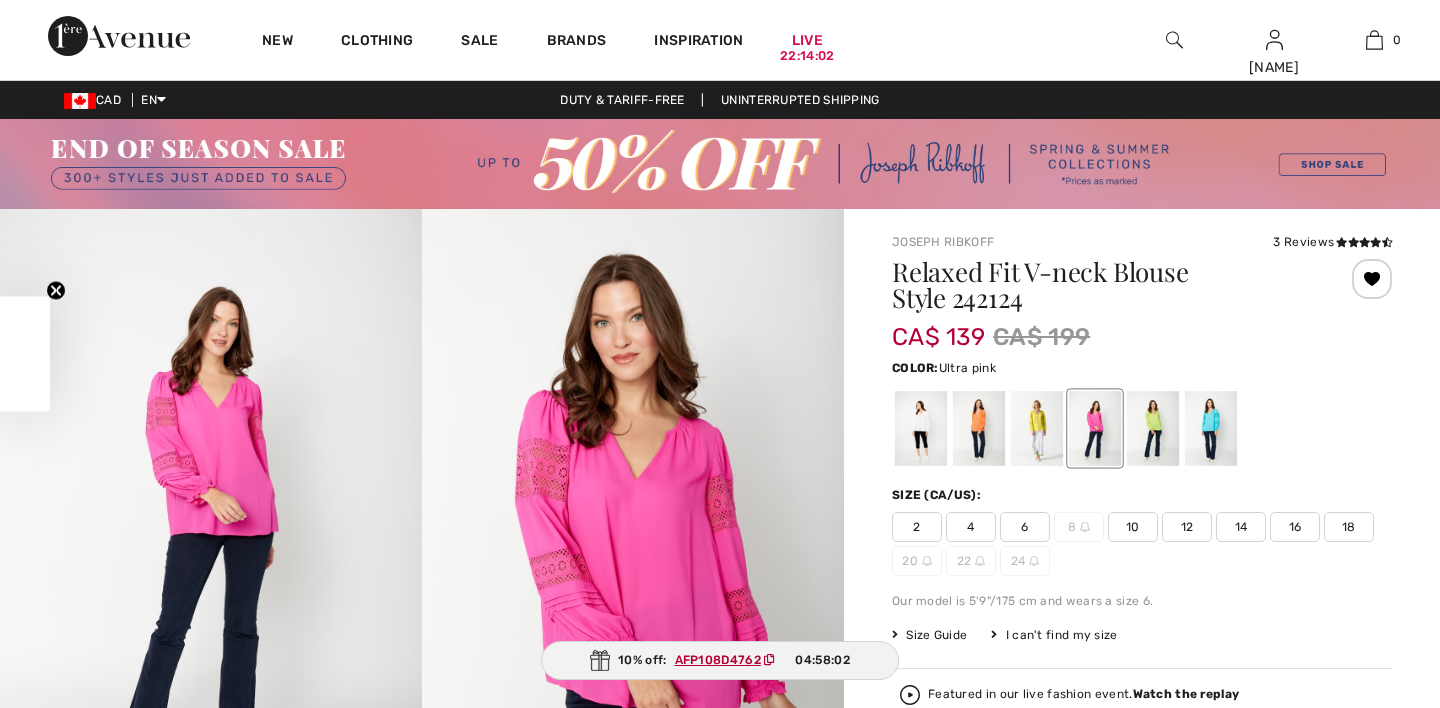 scroll, scrollTop: 0, scrollLeft: 0, axis: both 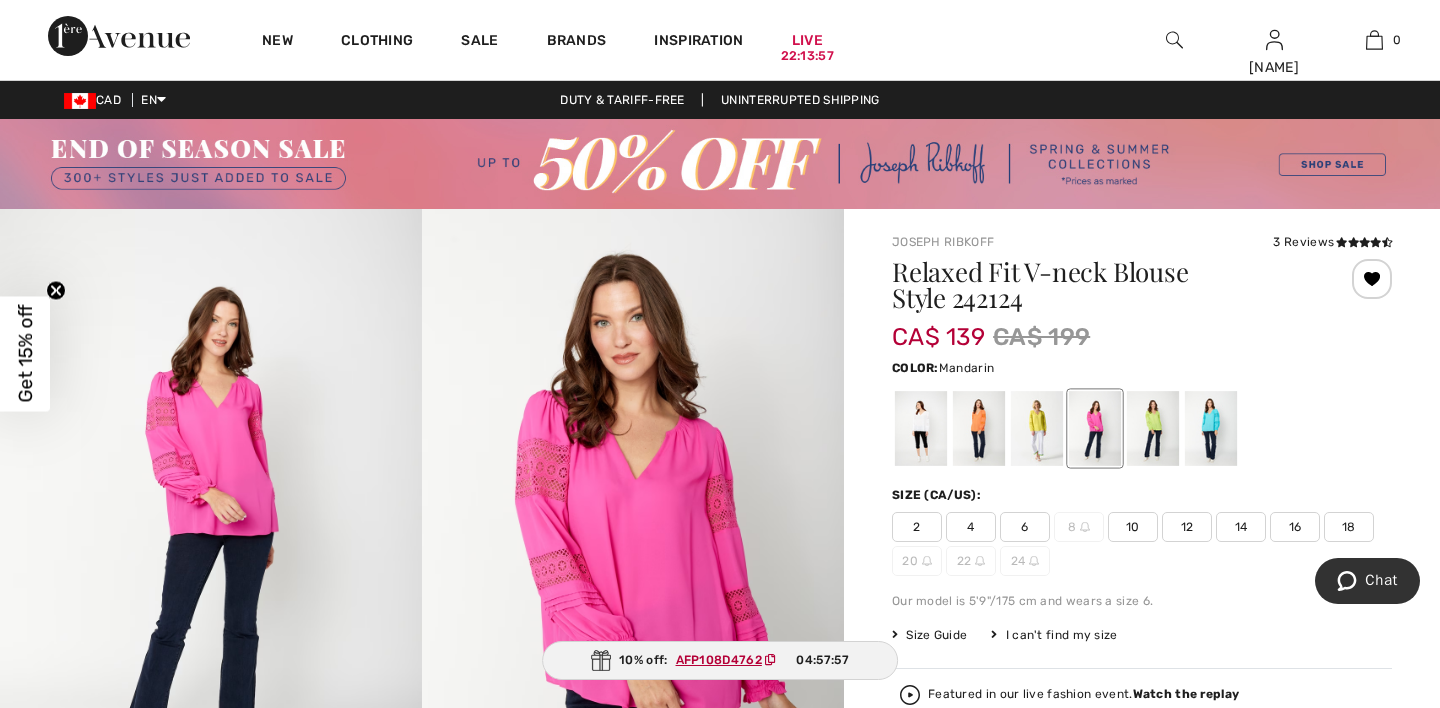 click at bounding box center (979, 428) 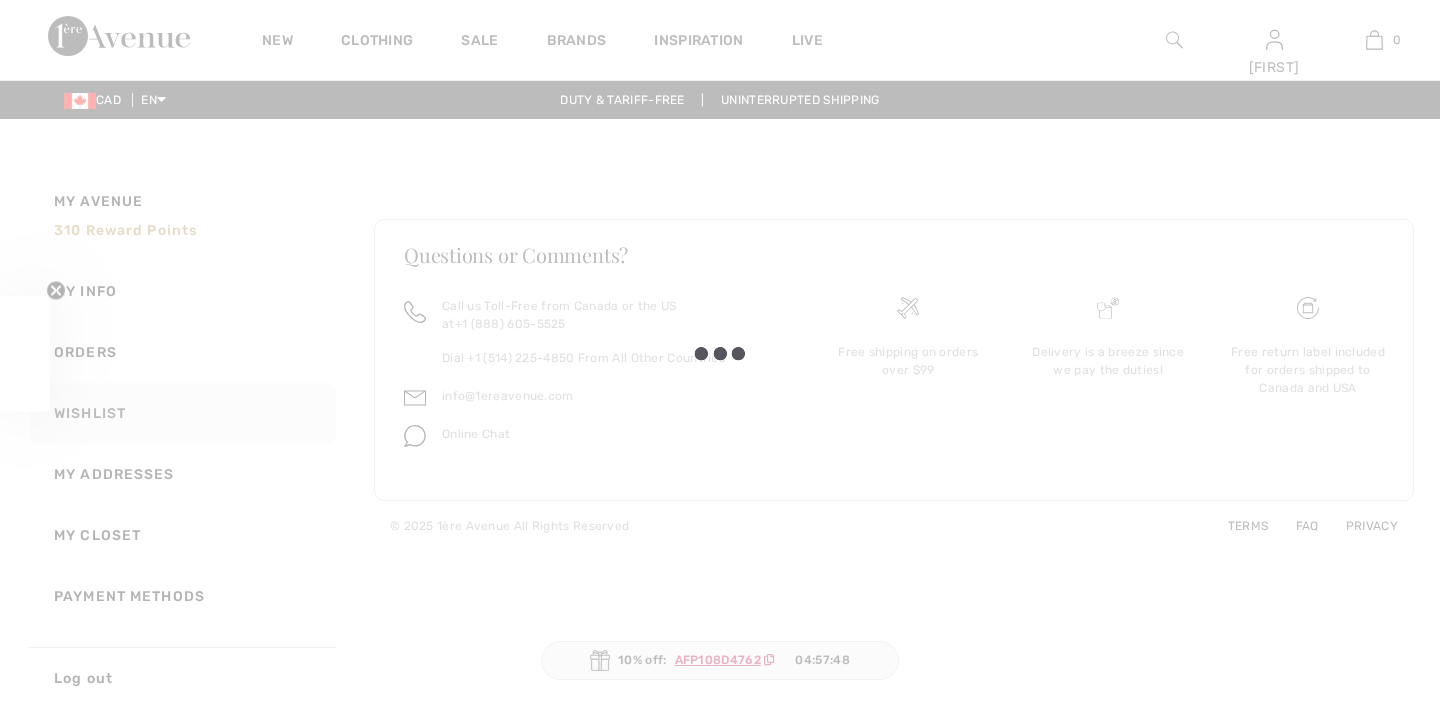 scroll, scrollTop: 3063, scrollLeft: 0, axis: vertical 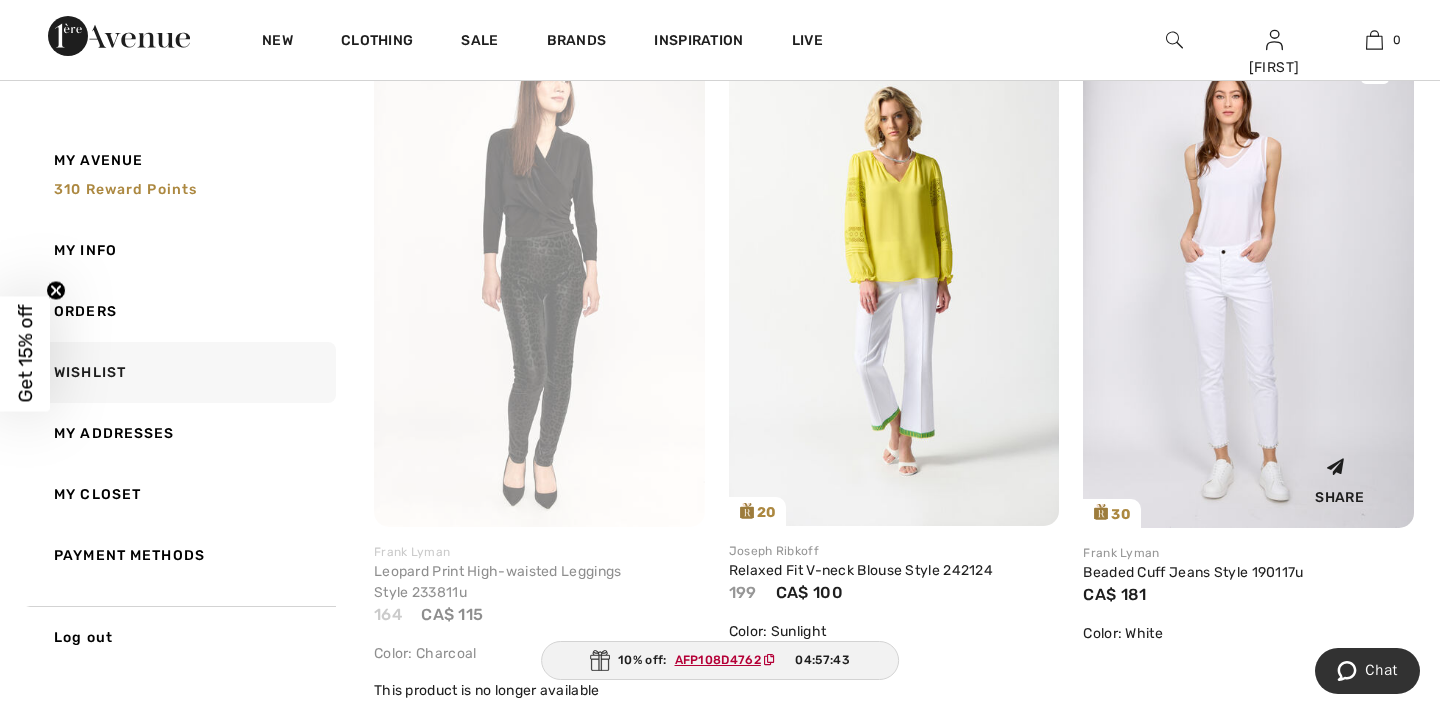 click at bounding box center (1248, 279) 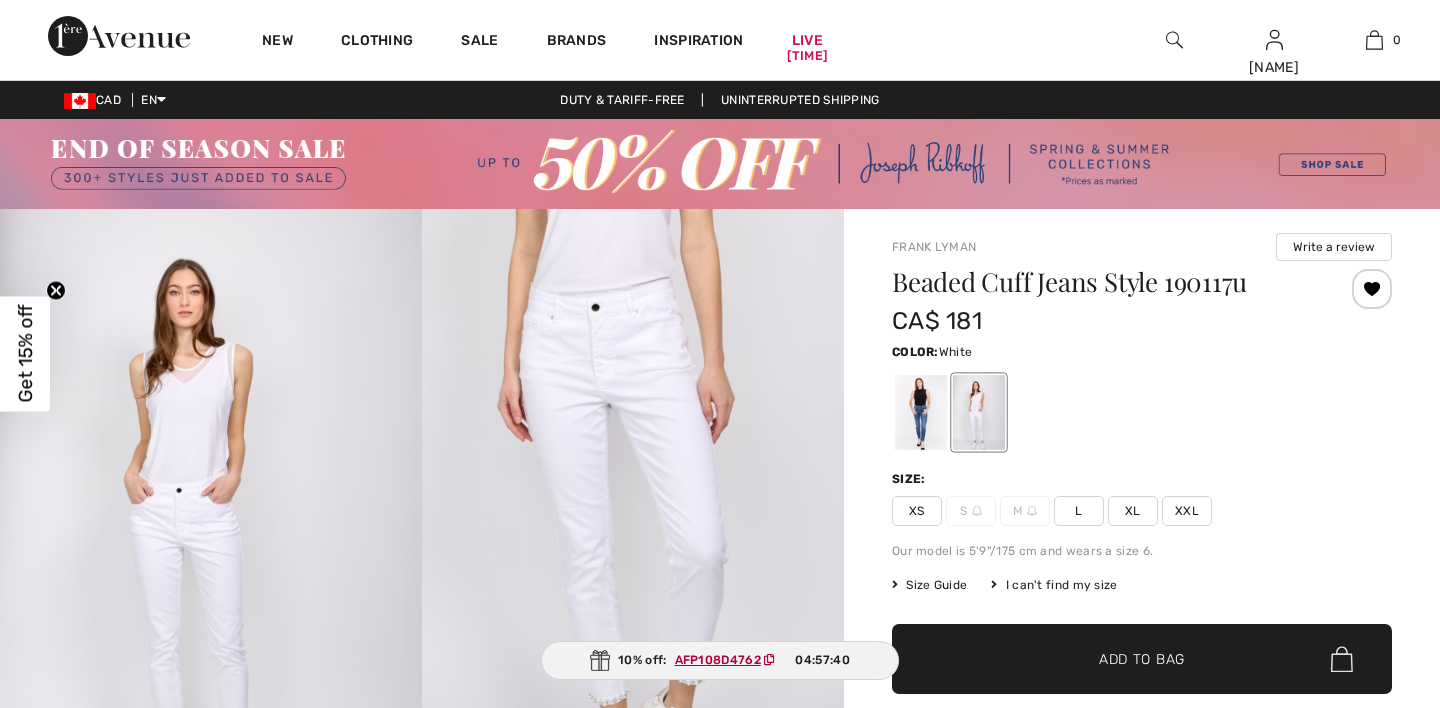 scroll, scrollTop: 0, scrollLeft: 0, axis: both 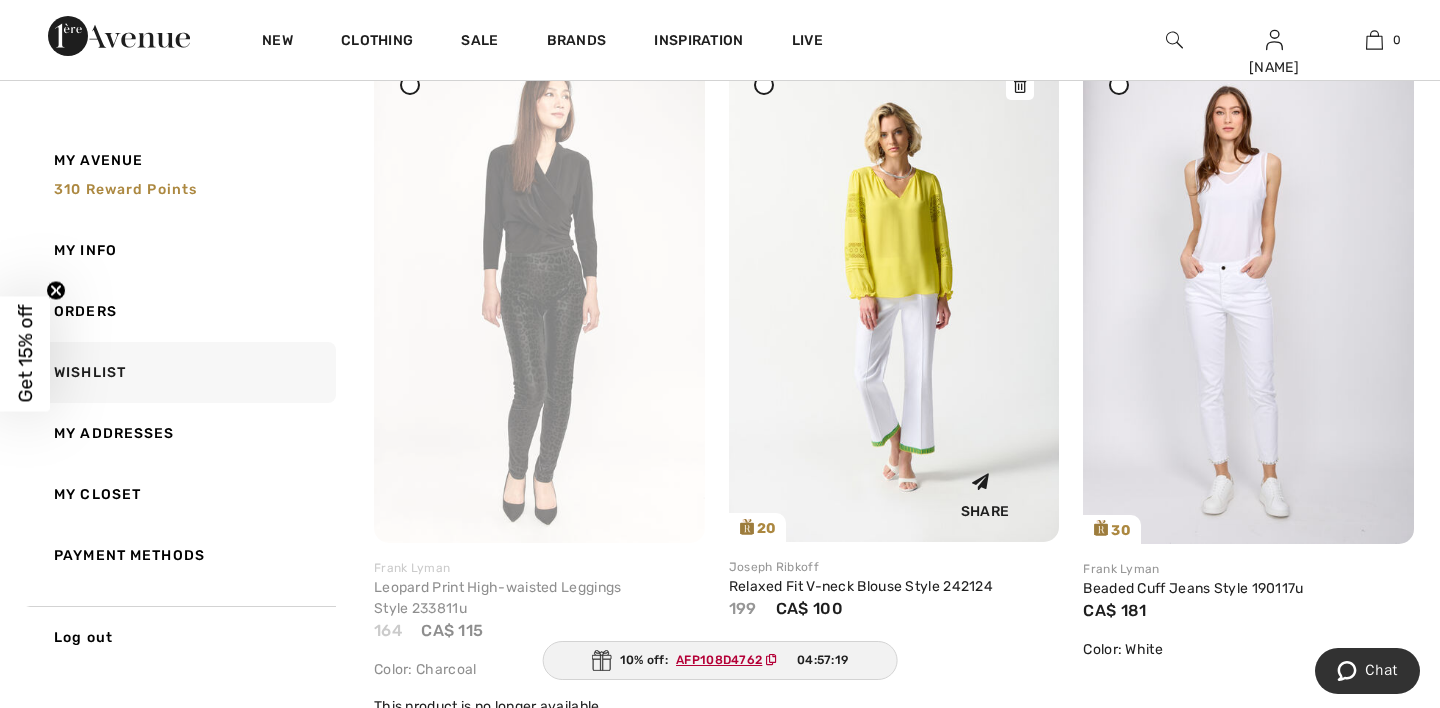 click at bounding box center [1020, 86] 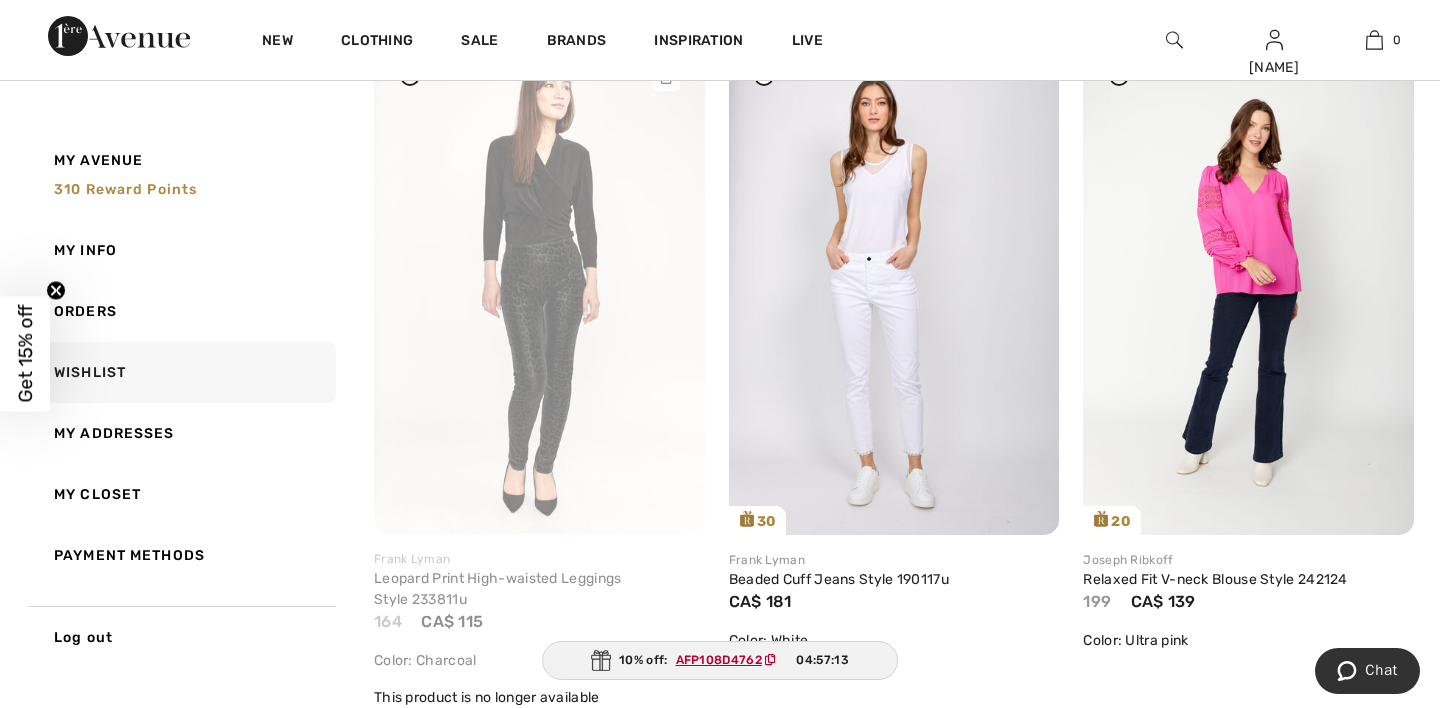 scroll, scrollTop: 2192, scrollLeft: 0, axis: vertical 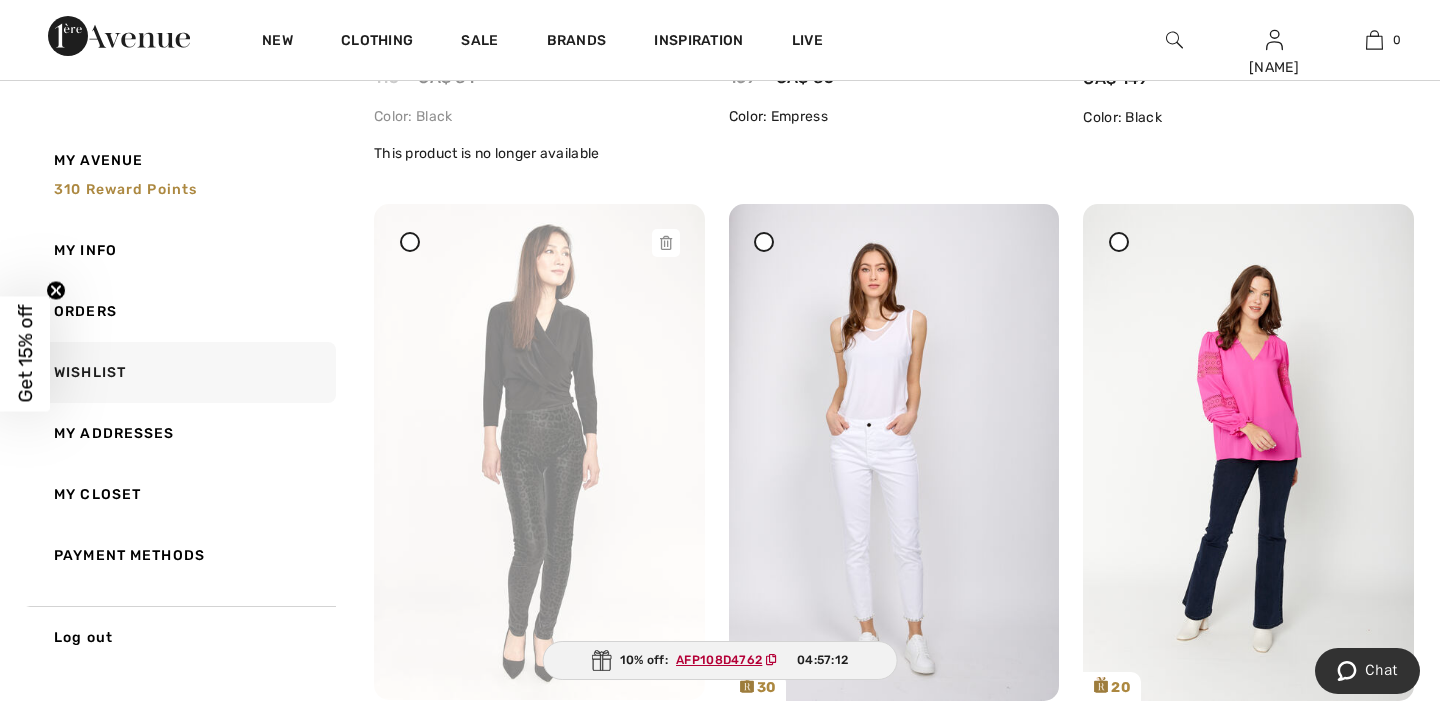 click at bounding box center [666, 243] 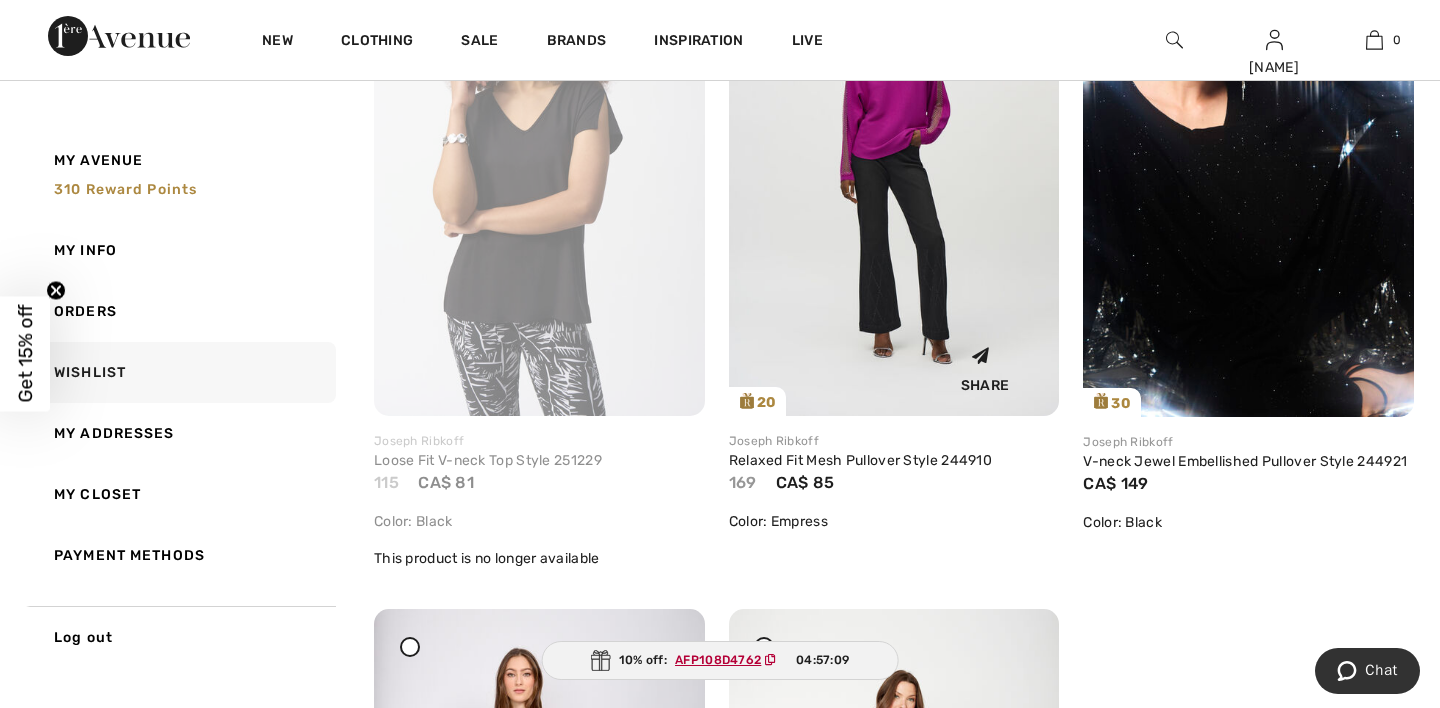 scroll, scrollTop: 1767, scrollLeft: 0, axis: vertical 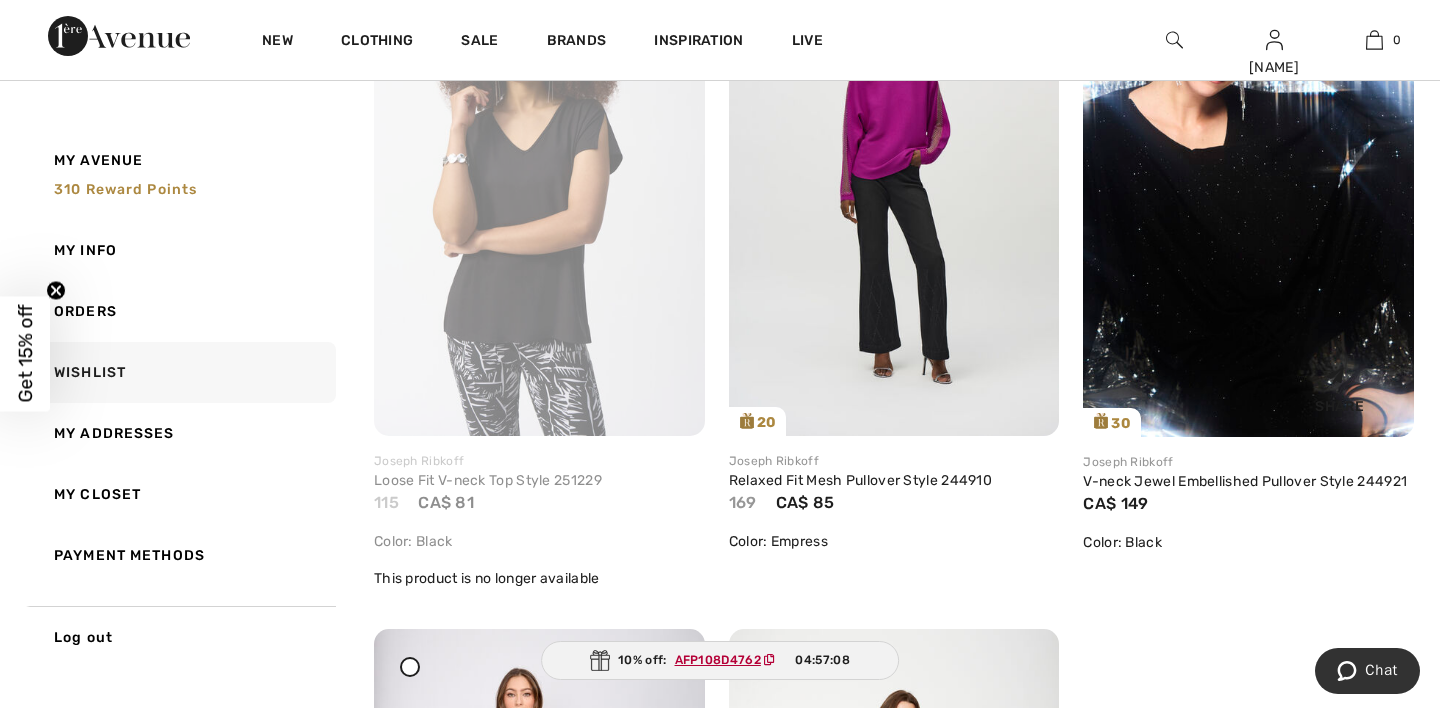 click at bounding box center (1248, 189) 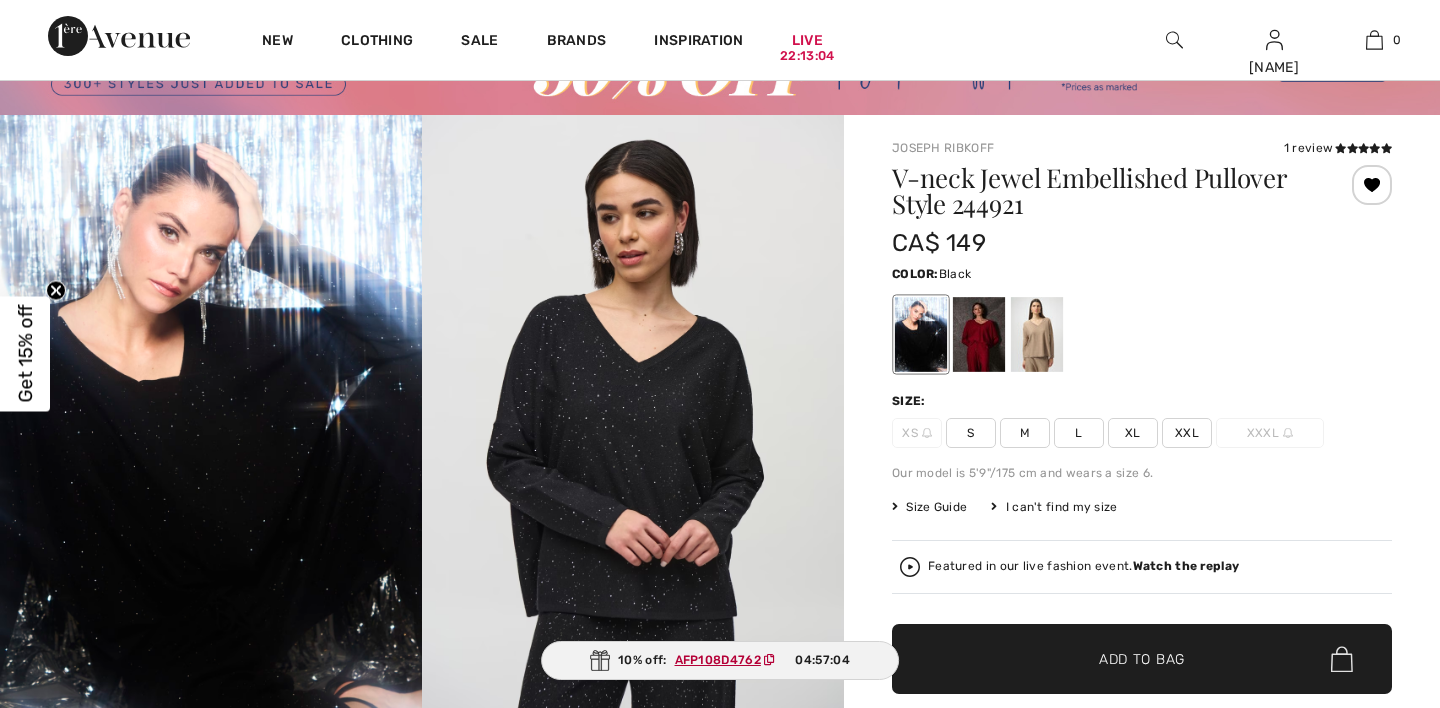 scroll, scrollTop: 0, scrollLeft: 0, axis: both 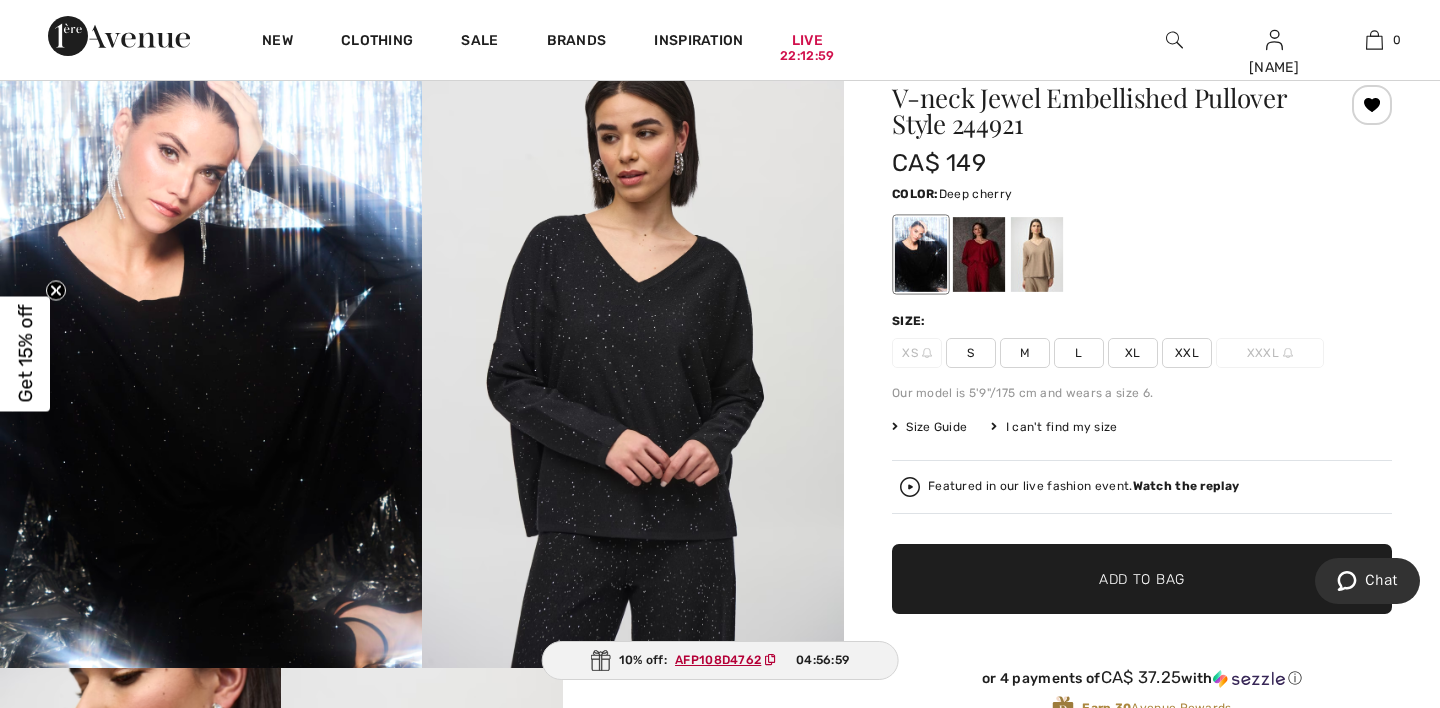 click at bounding box center [979, 254] 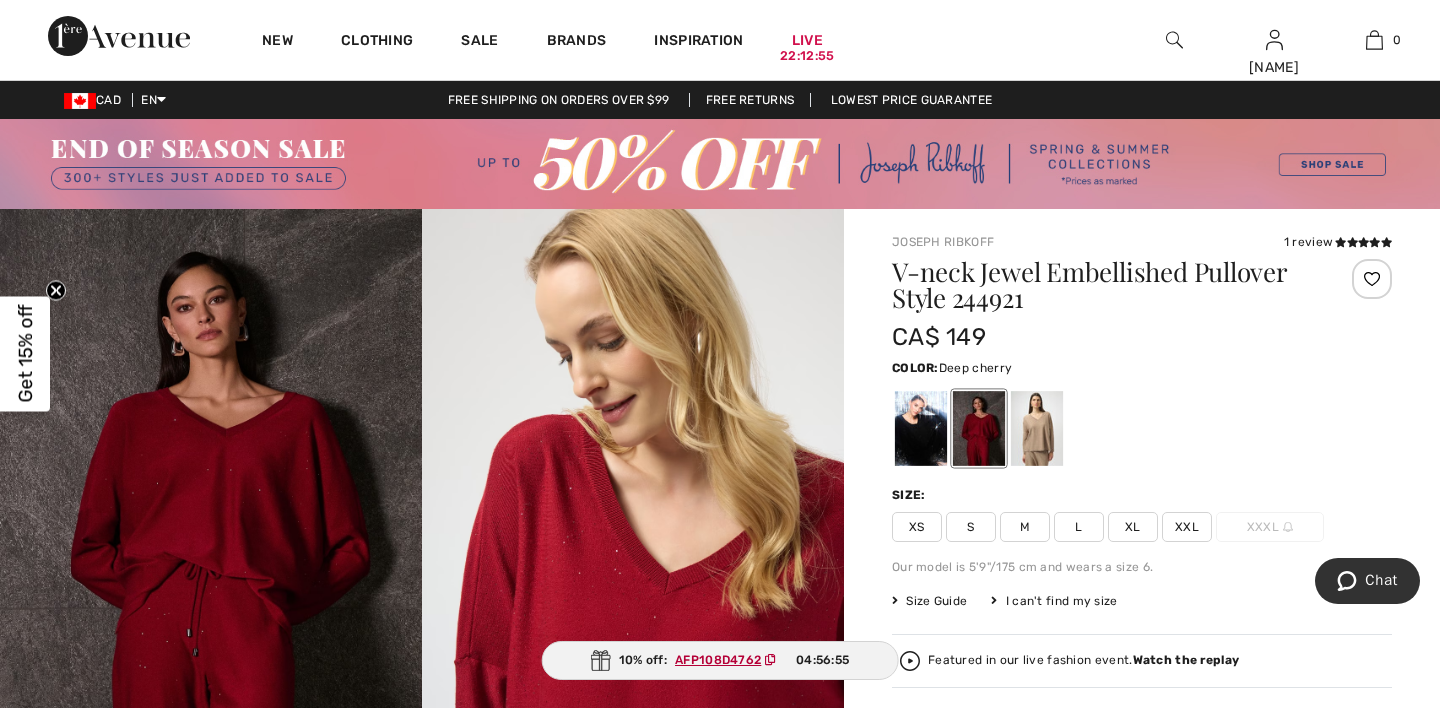 scroll, scrollTop: 0, scrollLeft: 0, axis: both 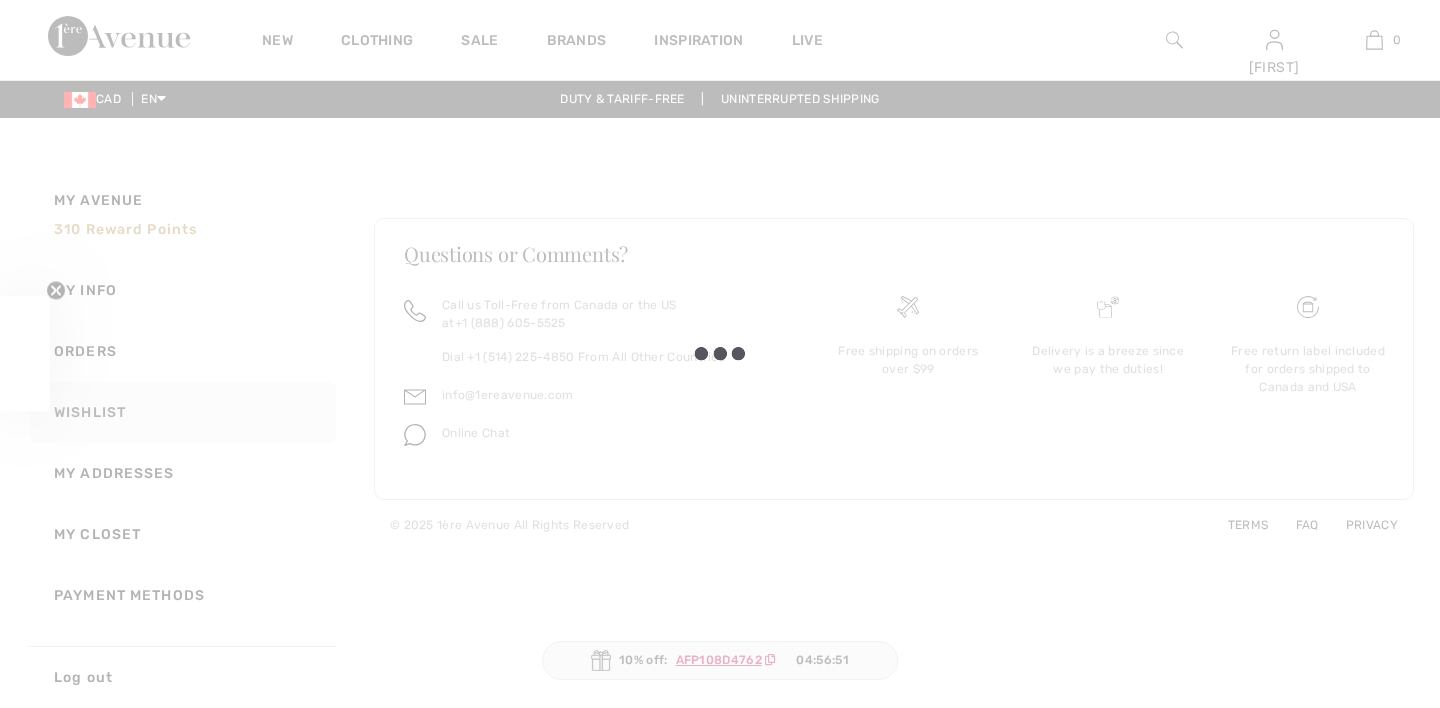 checkbox on "true" 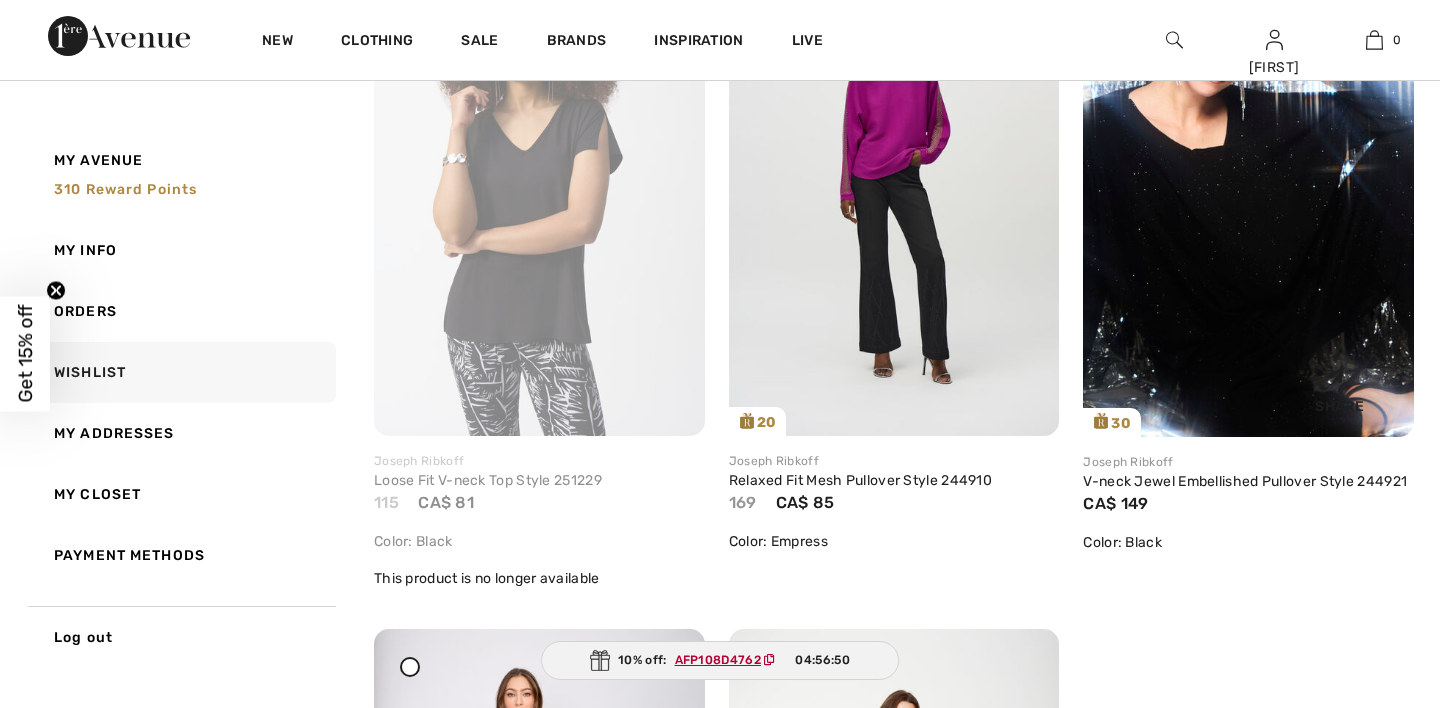 scroll, scrollTop: 0, scrollLeft: 0, axis: both 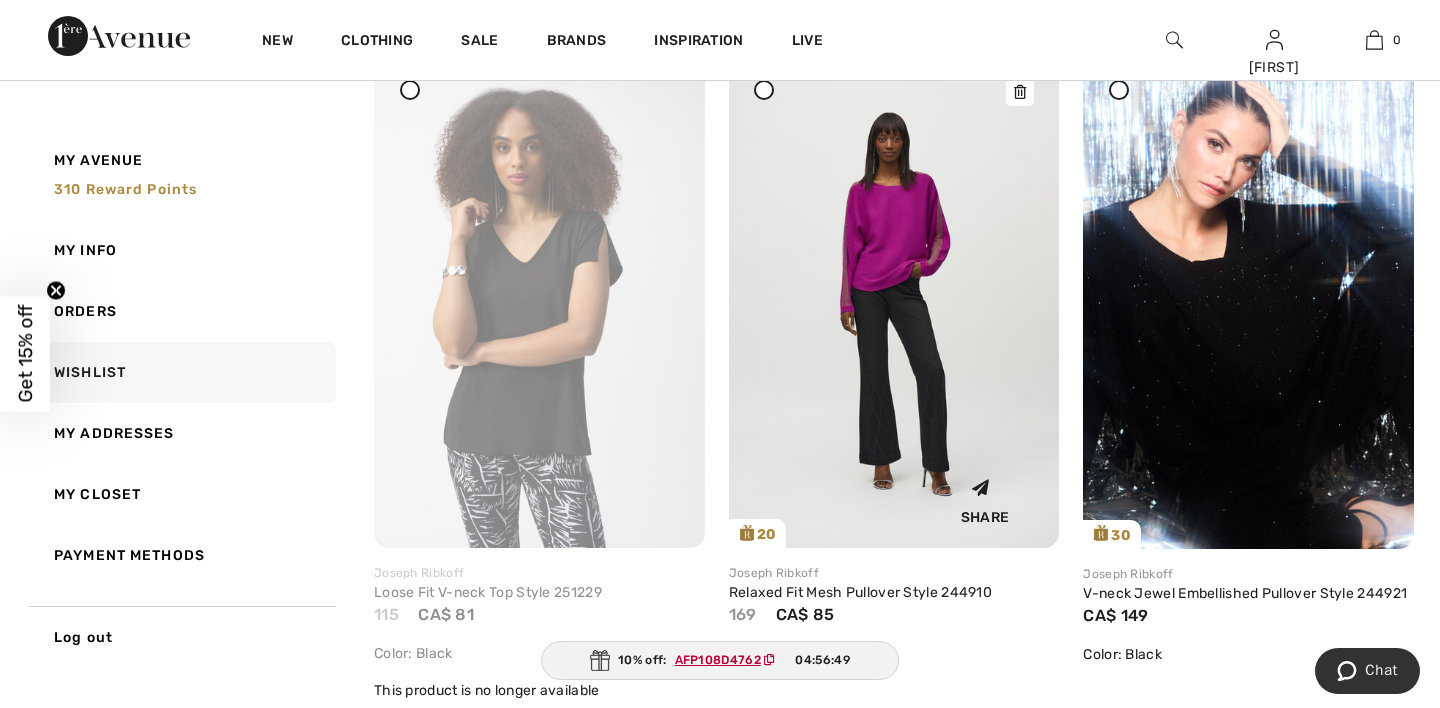 click at bounding box center (894, 300) 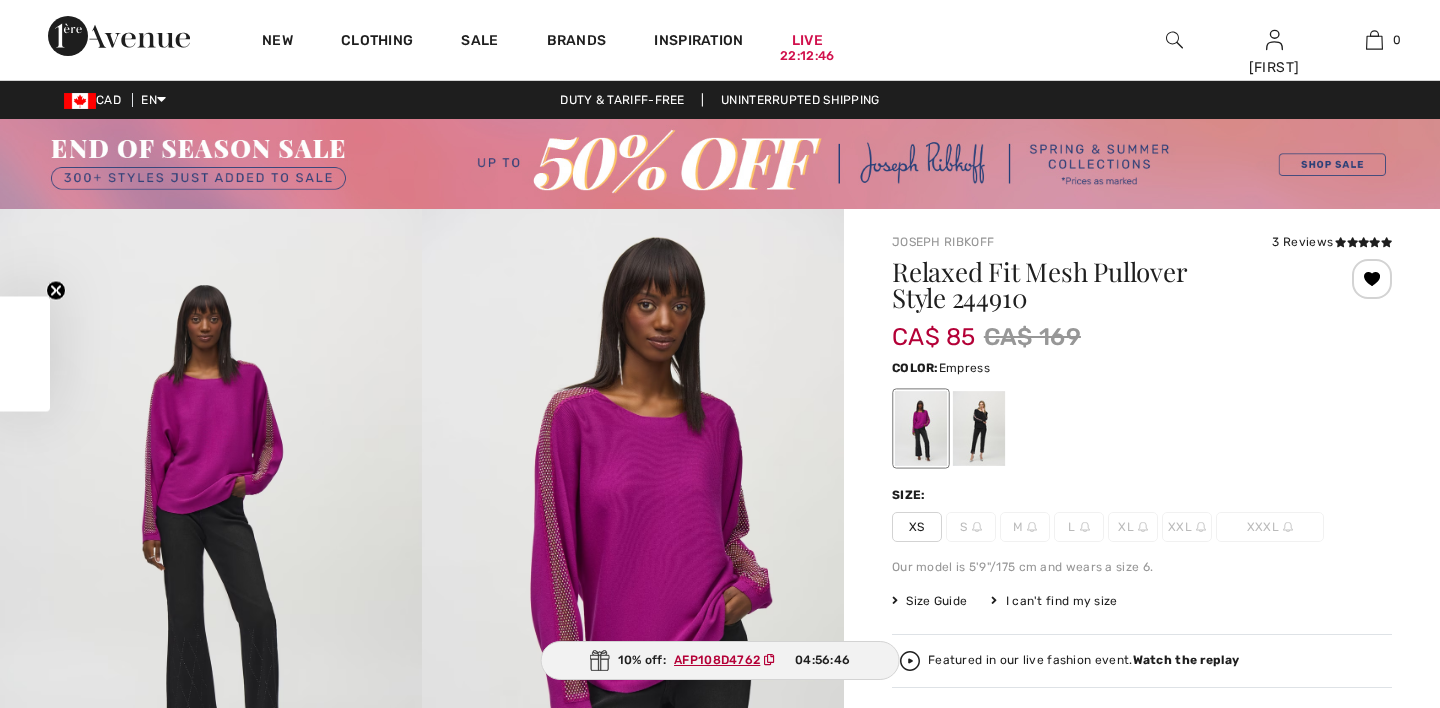 checkbox on "true" 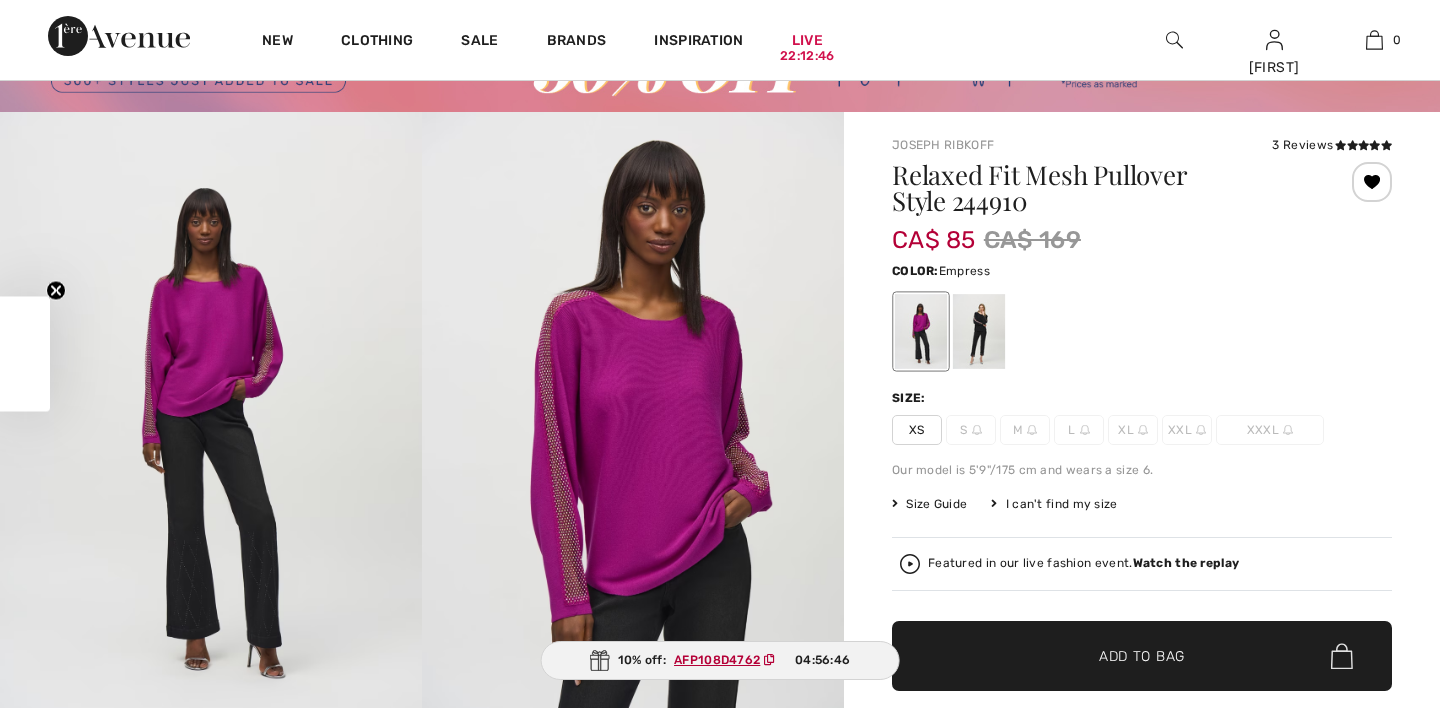 scroll, scrollTop: 0, scrollLeft: 0, axis: both 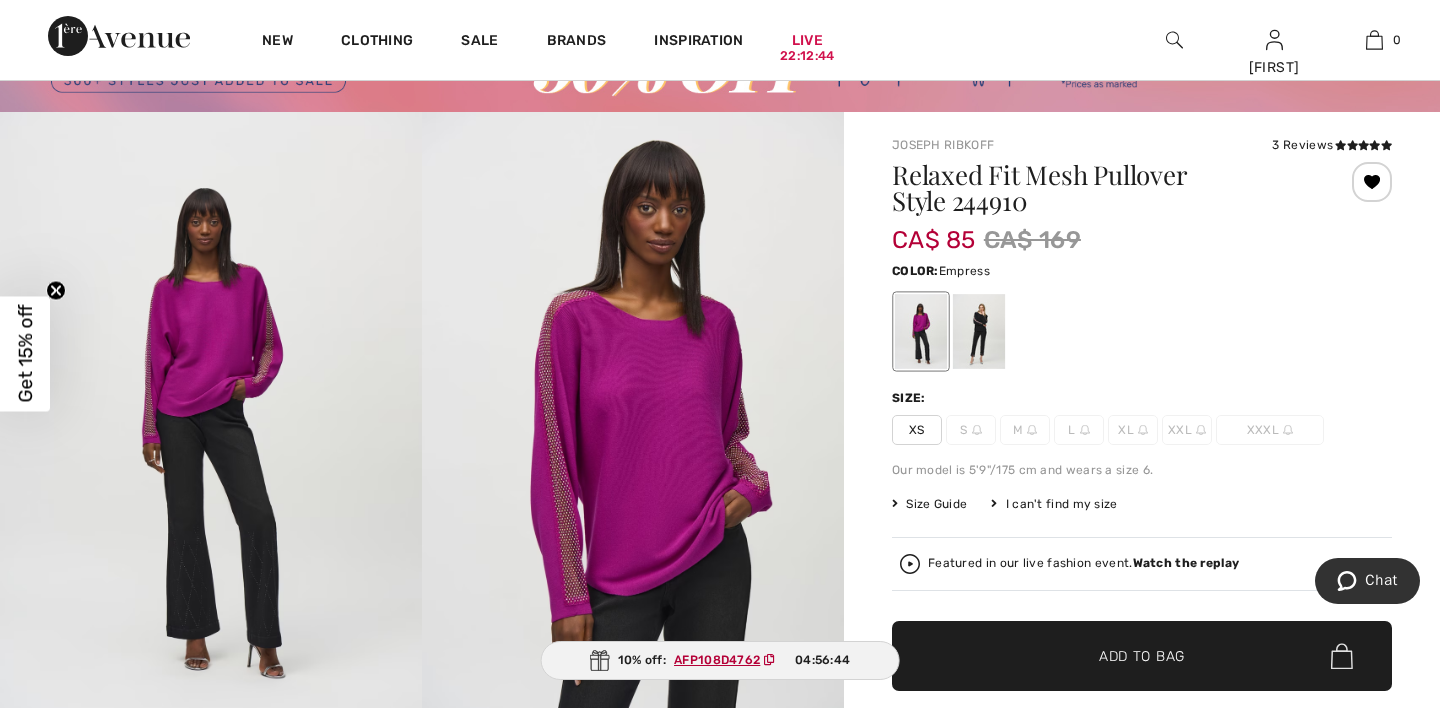 click at bounding box center (633, 428) 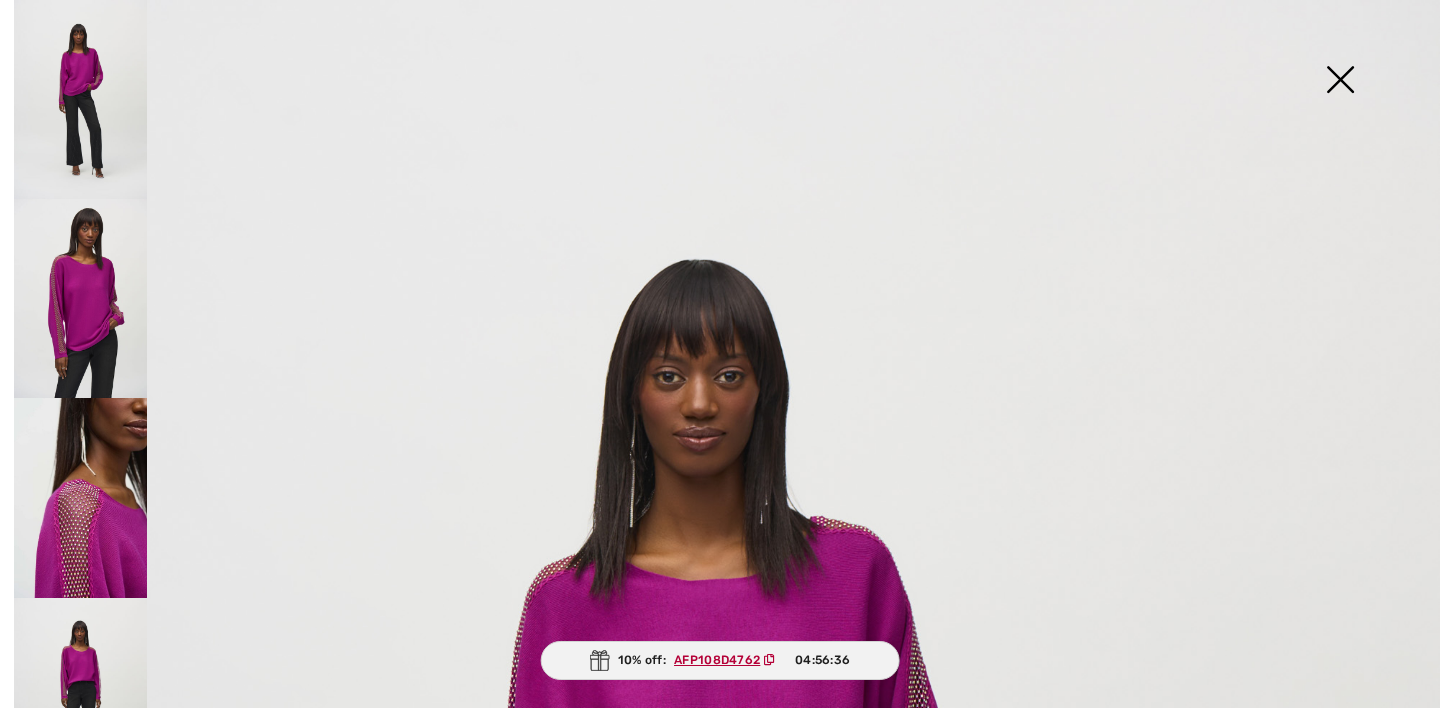 scroll, scrollTop: 0, scrollLeft: 0, axis: both 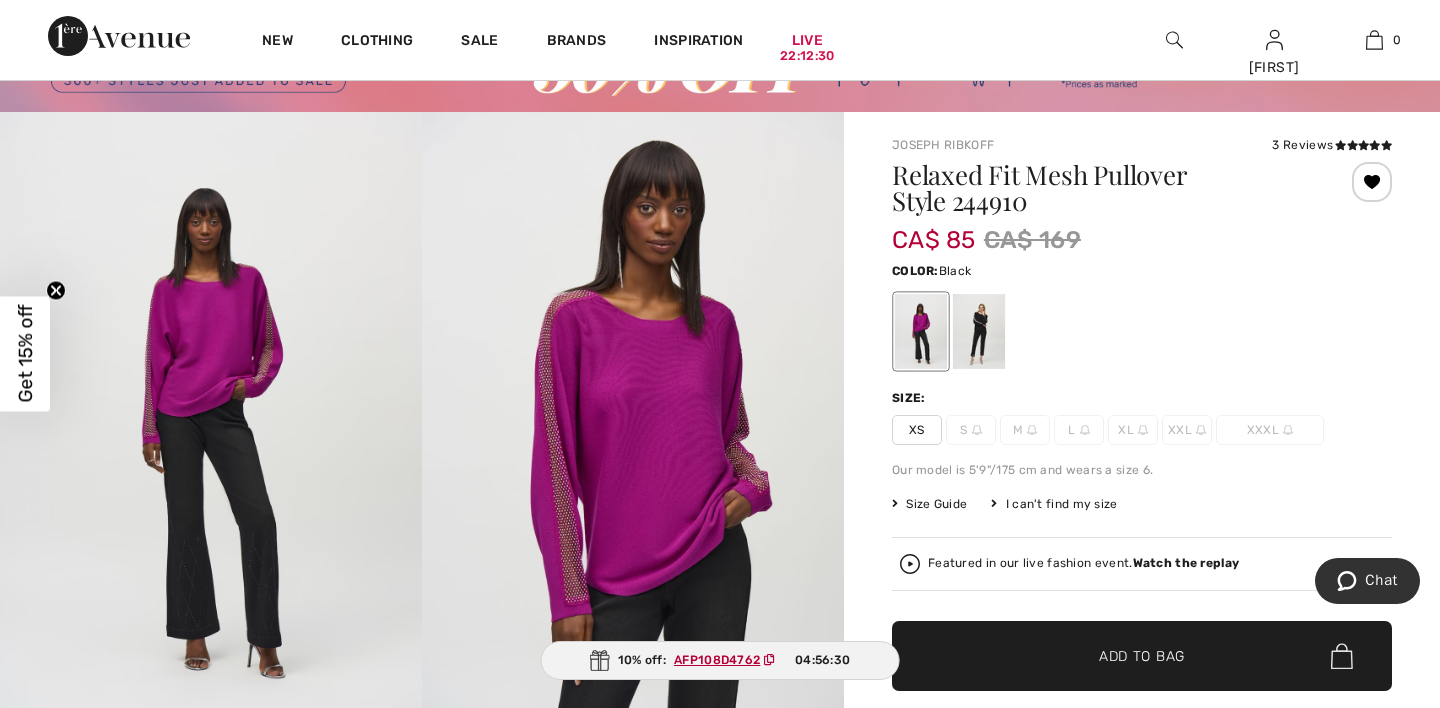 click at bounding box center (979, 331) 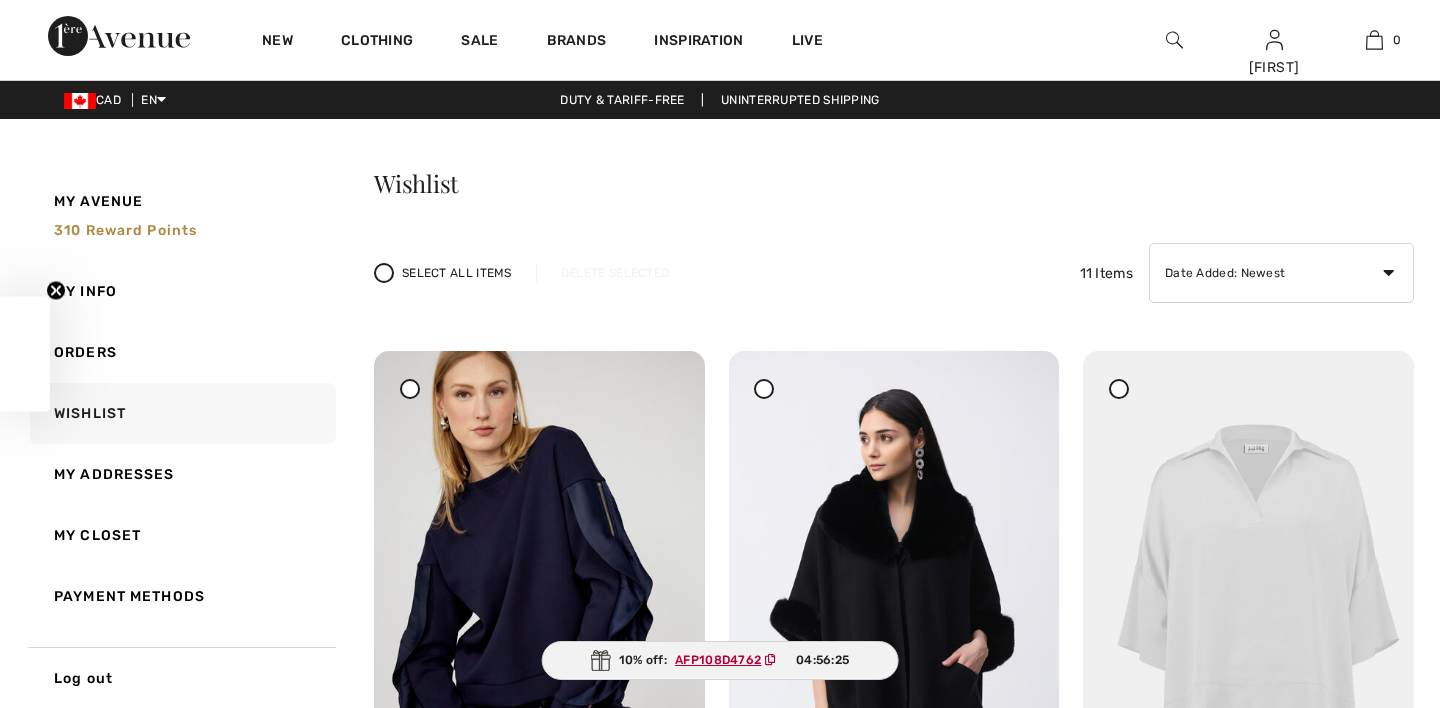 scroll, scrollTop: 1655, scrollLeft: 0, axis: vertical 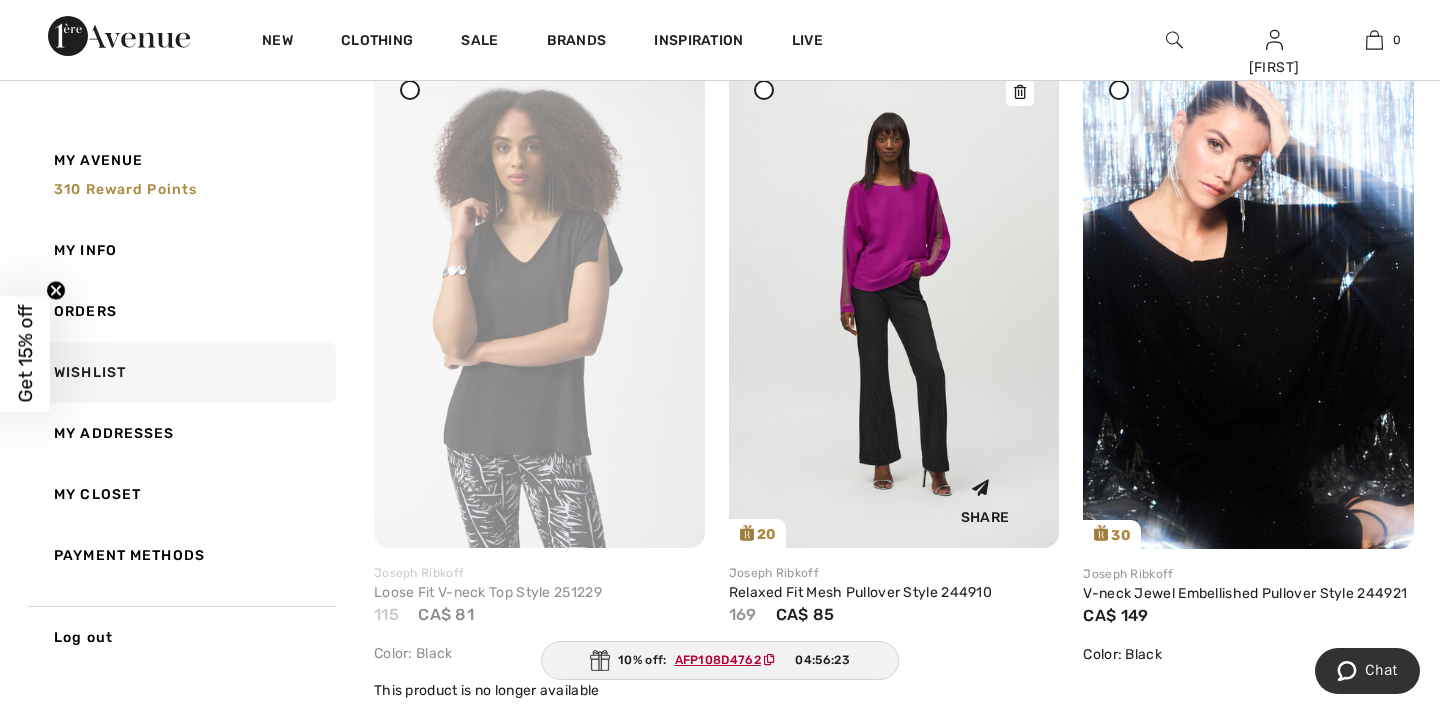 click at bounding box center [1020, 92] 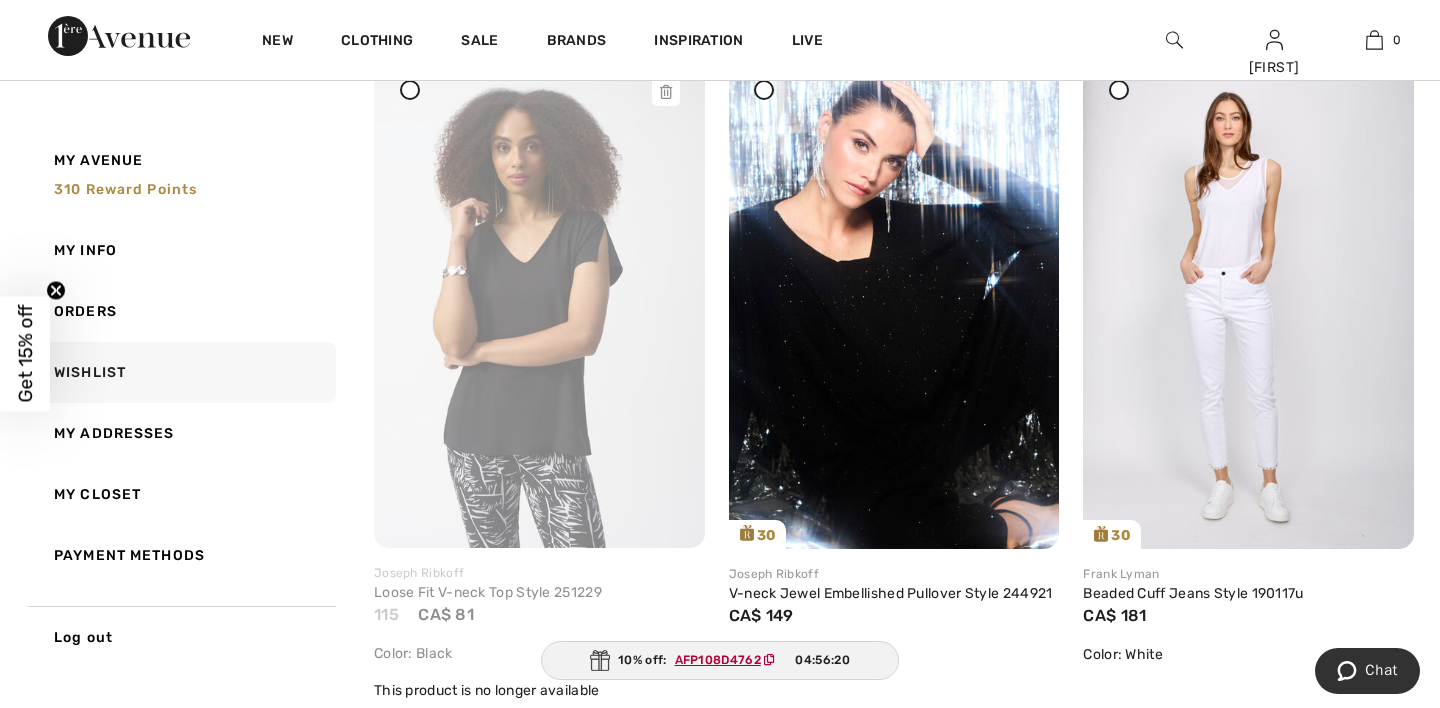 click at bounding box center [539, 300] 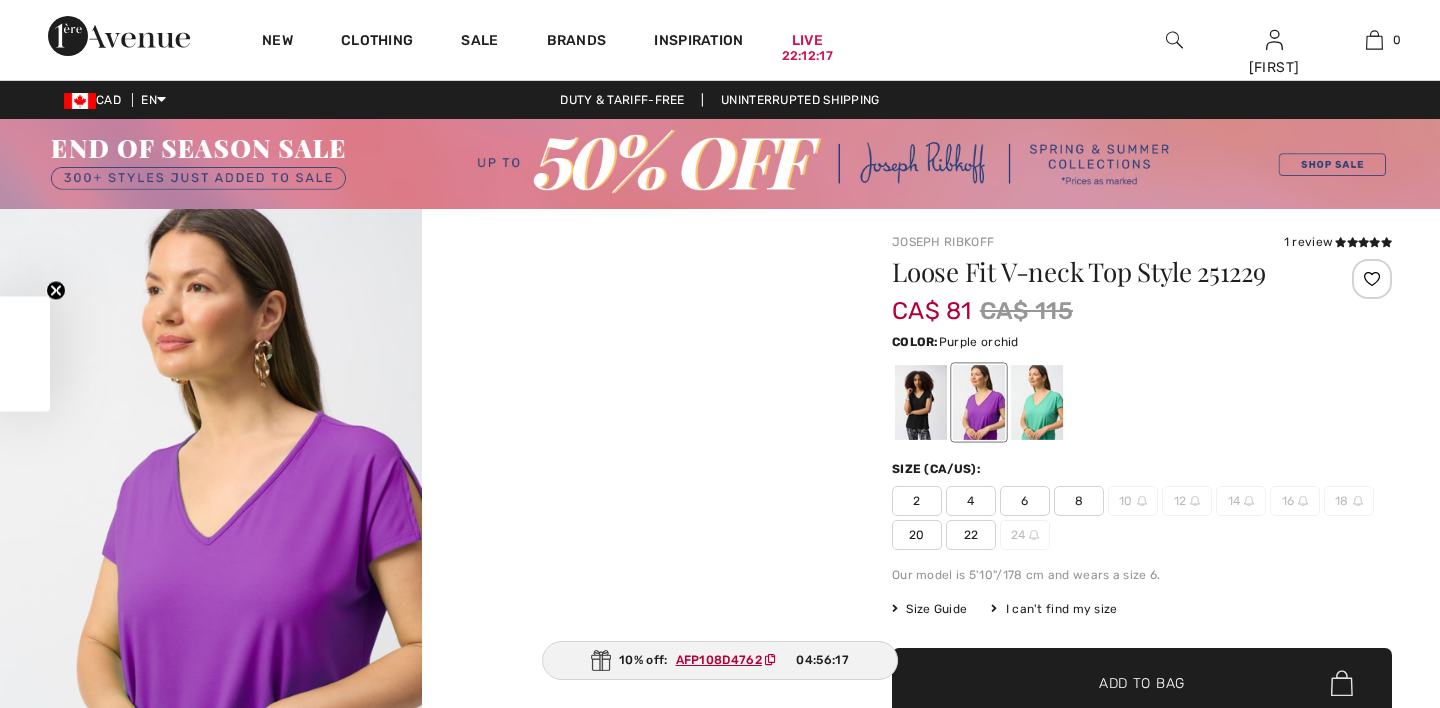 checkbox on "true" 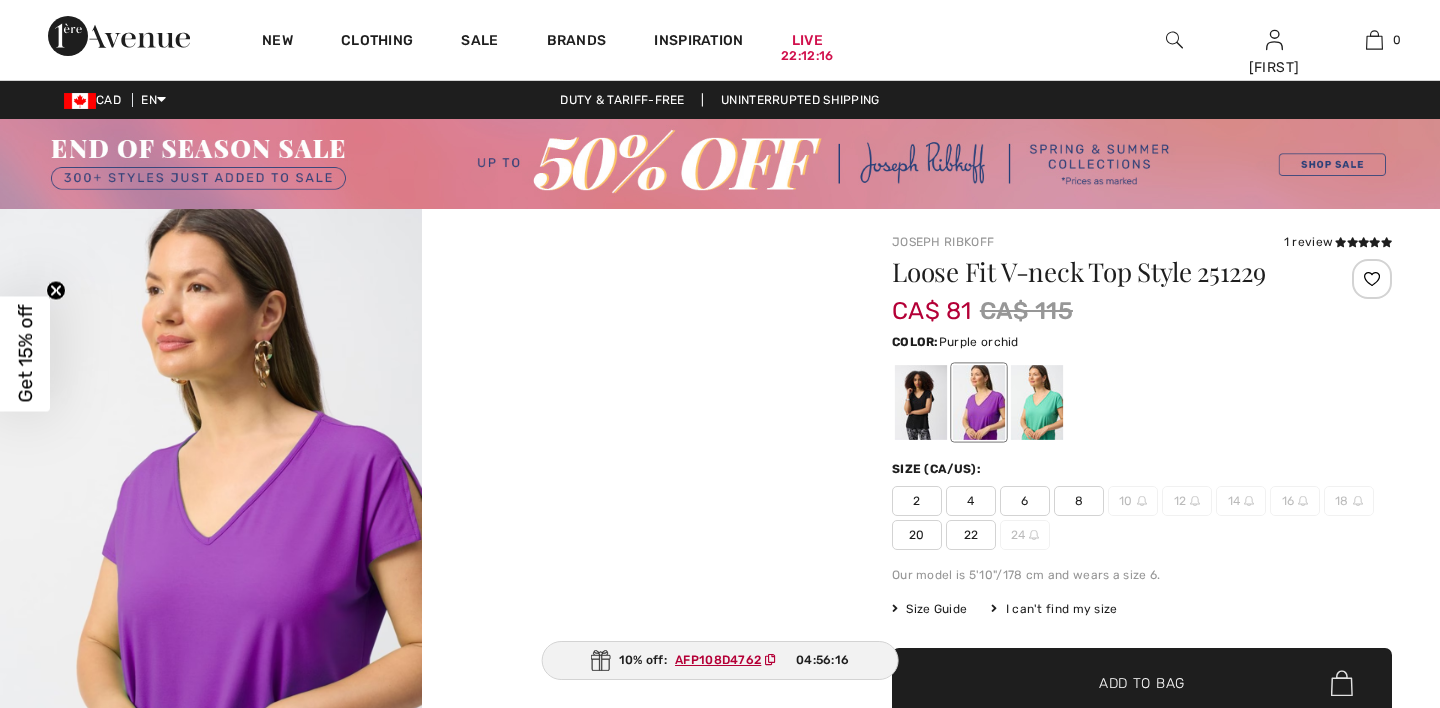 scroll, scrollTop: 0, scrollLeft: 0, axis: both 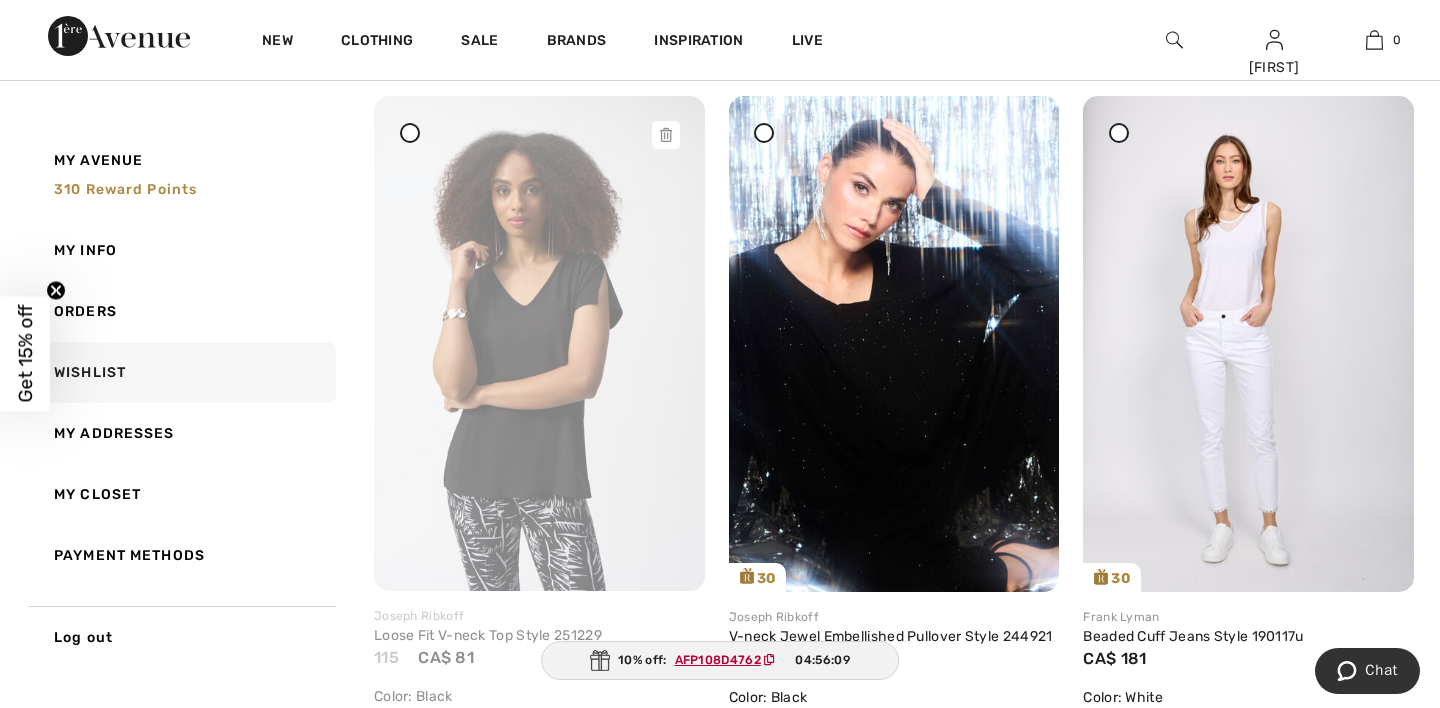 click at bounding box center (539, 343) 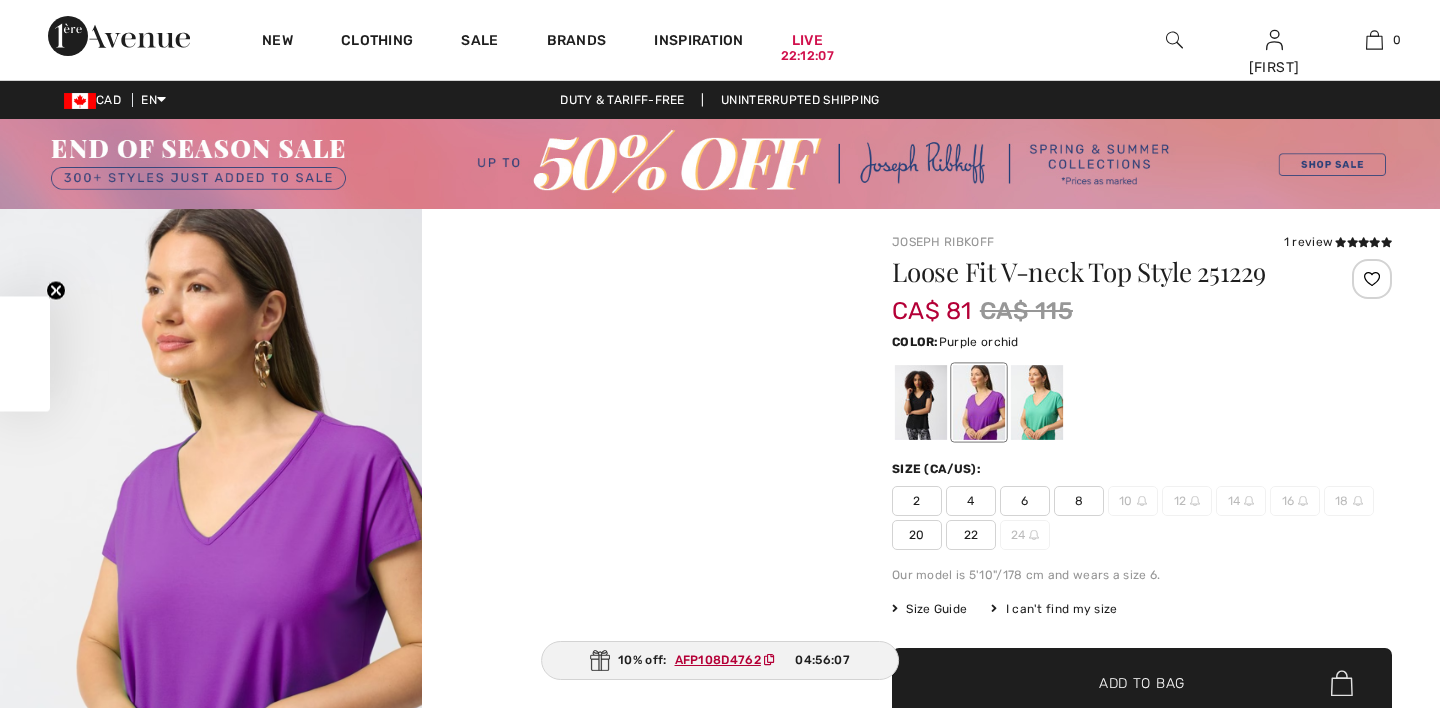 scroll, scrollTop: 0, scrollLeft: 0, axis: both 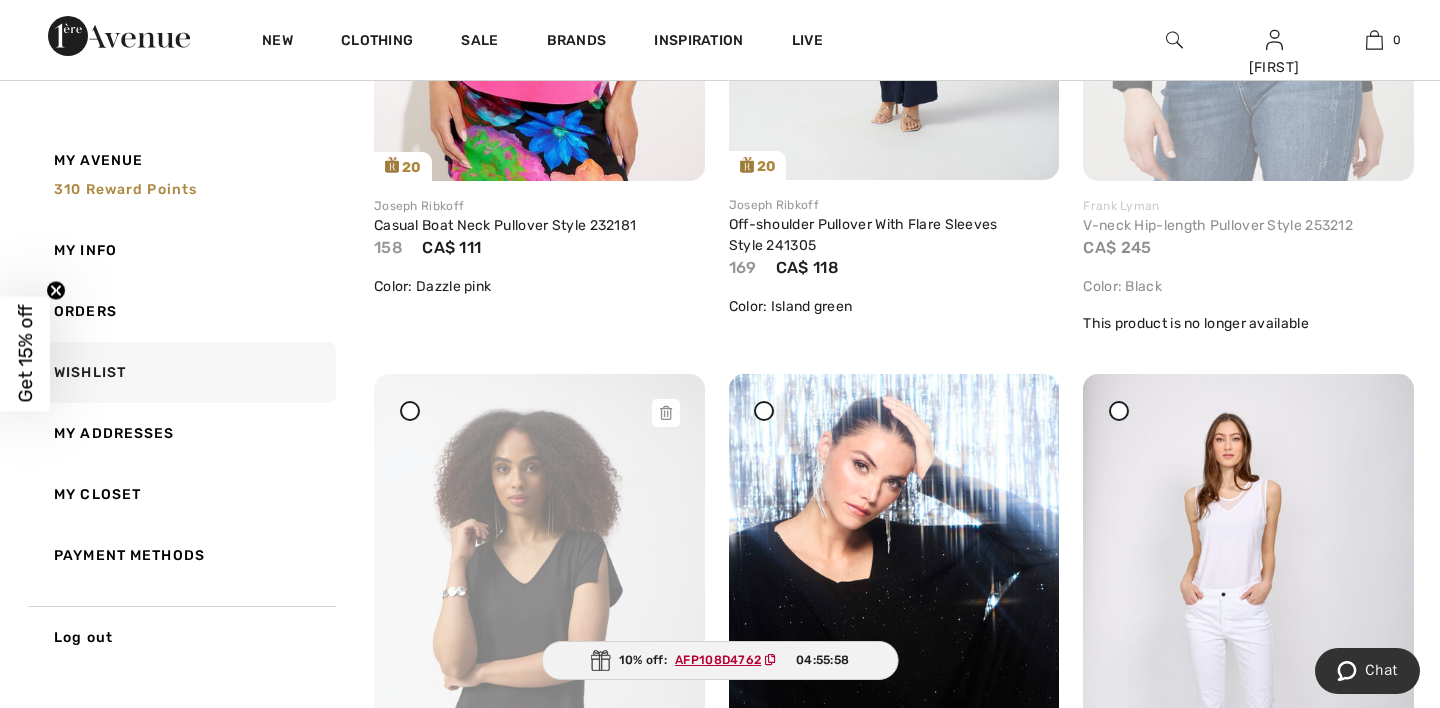 click at bounding box center [666, 413] 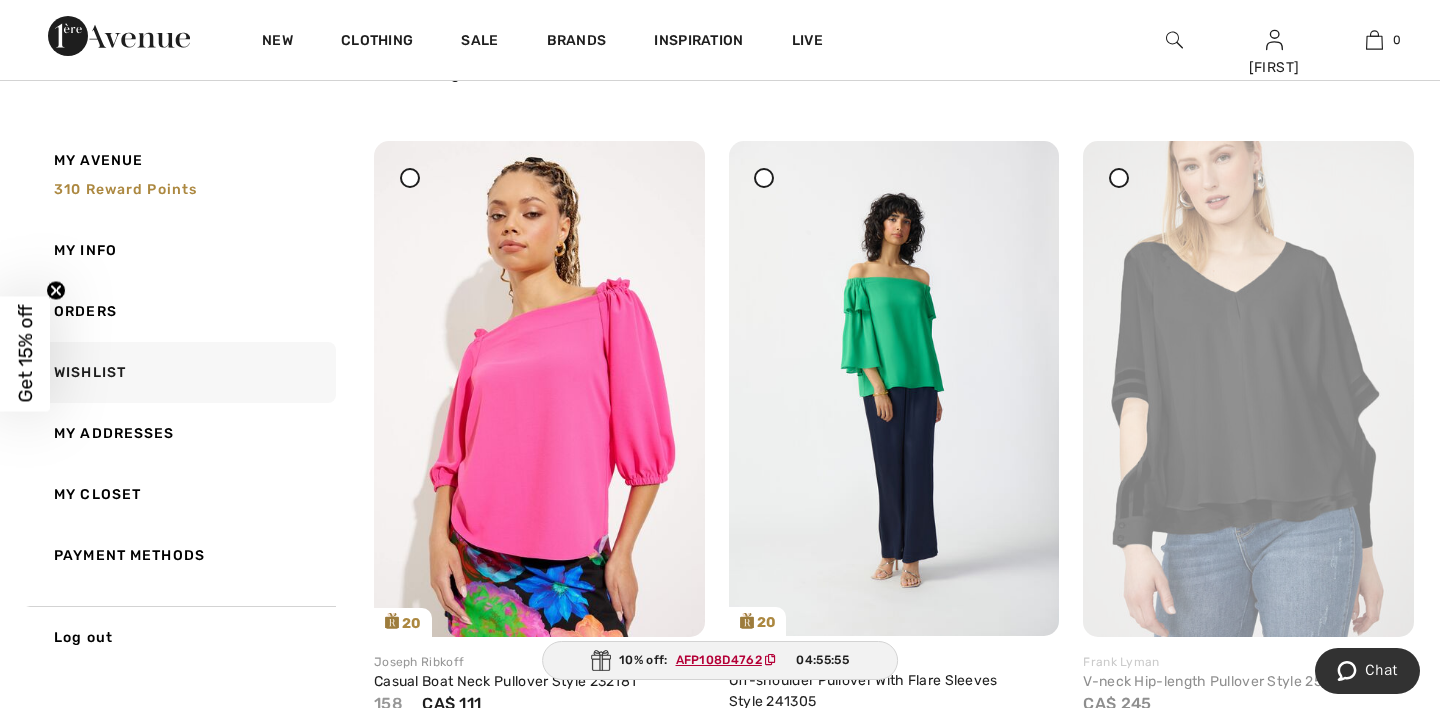 scroll, scrollTop: 773, scrollLeft: 0, axis: vertical 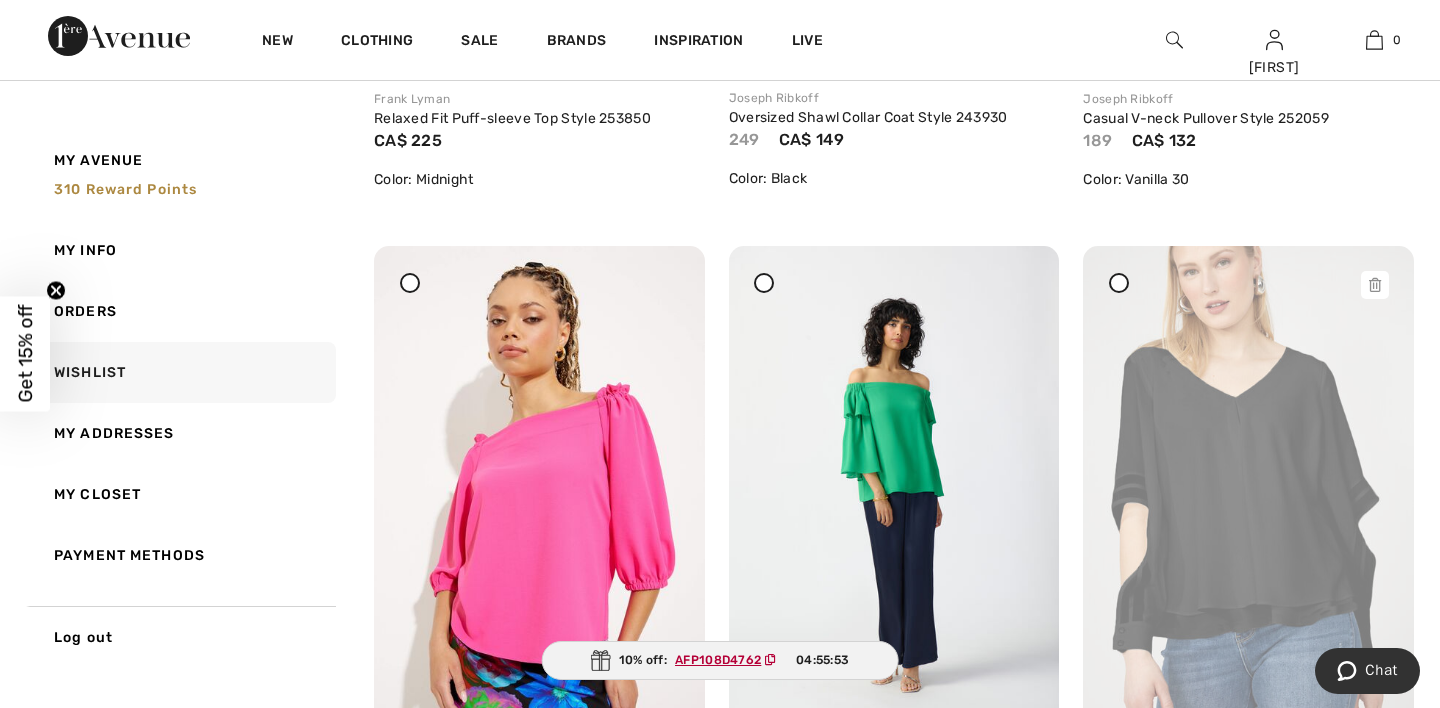 click at bounding box center [1375, 285] 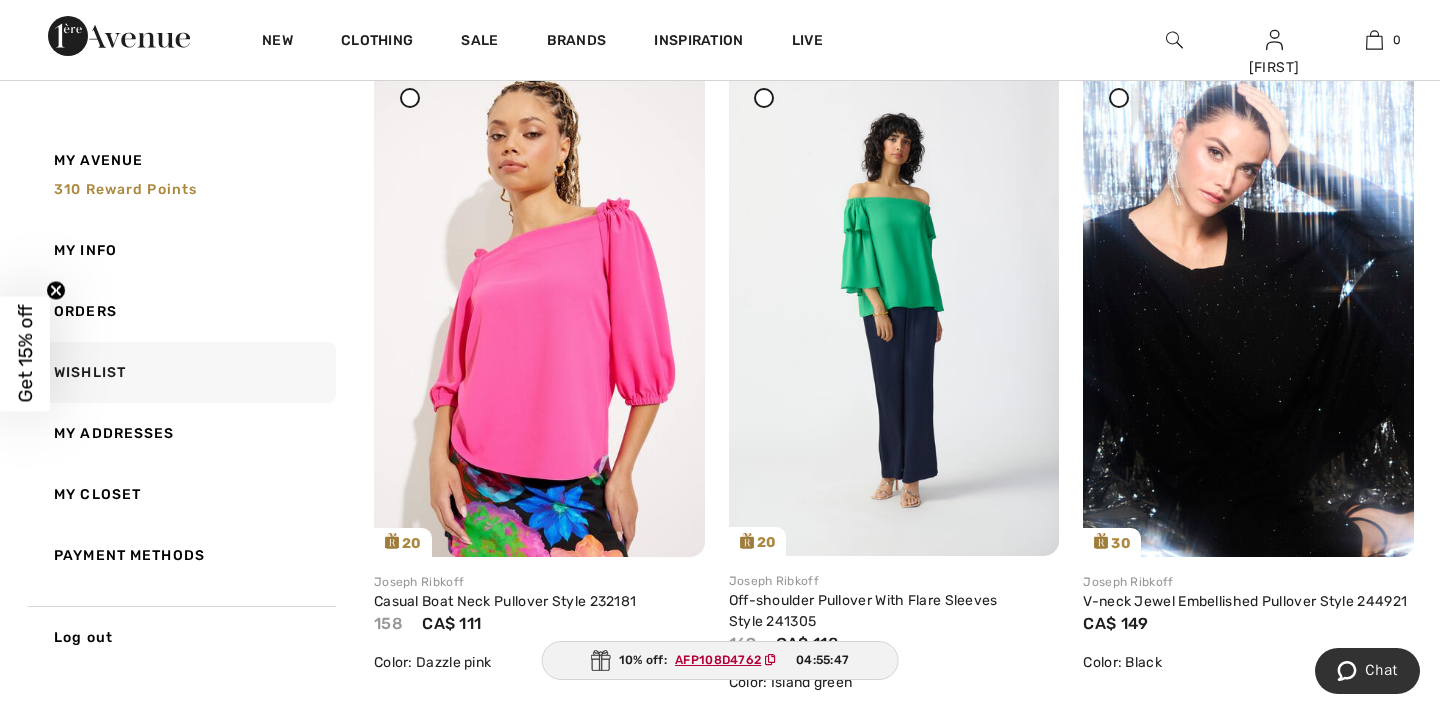 scroll, scrollTop: 957, scrollLeft: 0, axis: vertical 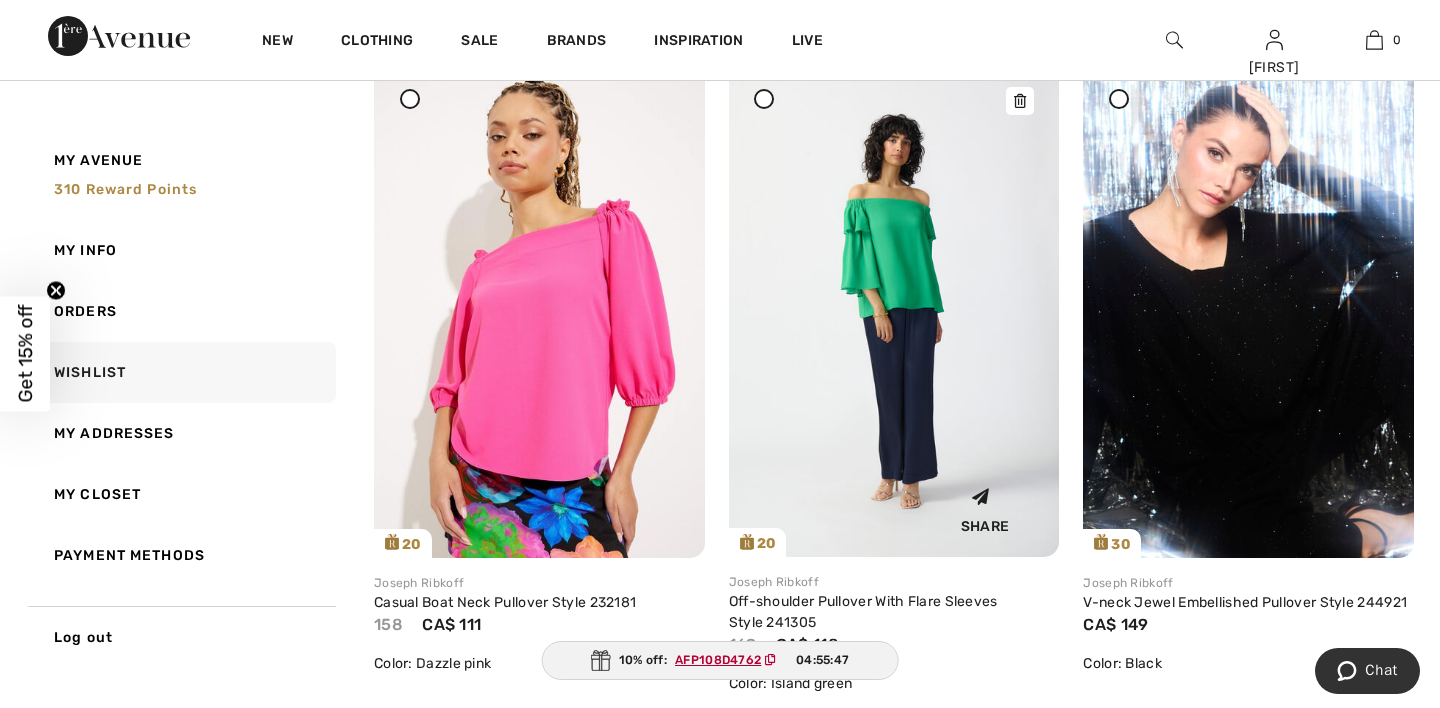 click at bounding box center (894, 309) 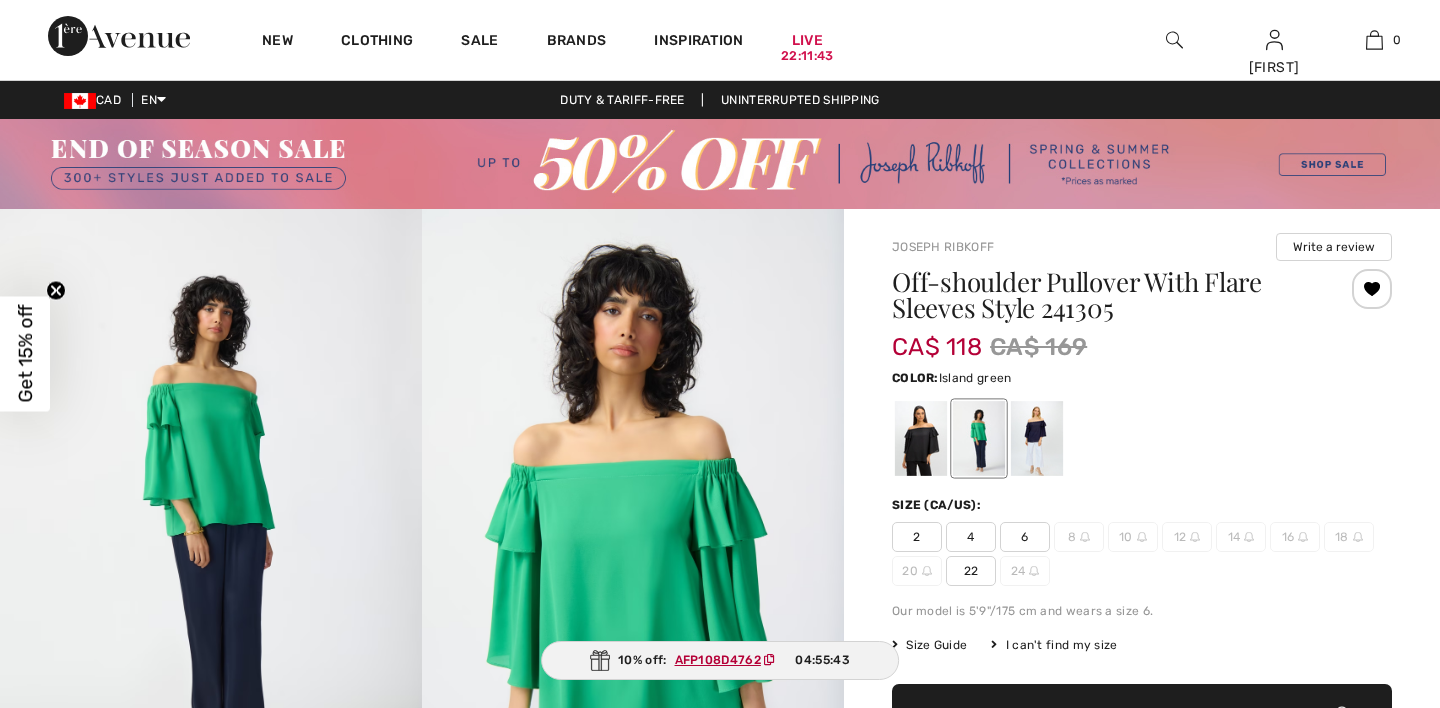 checkbox on "true" 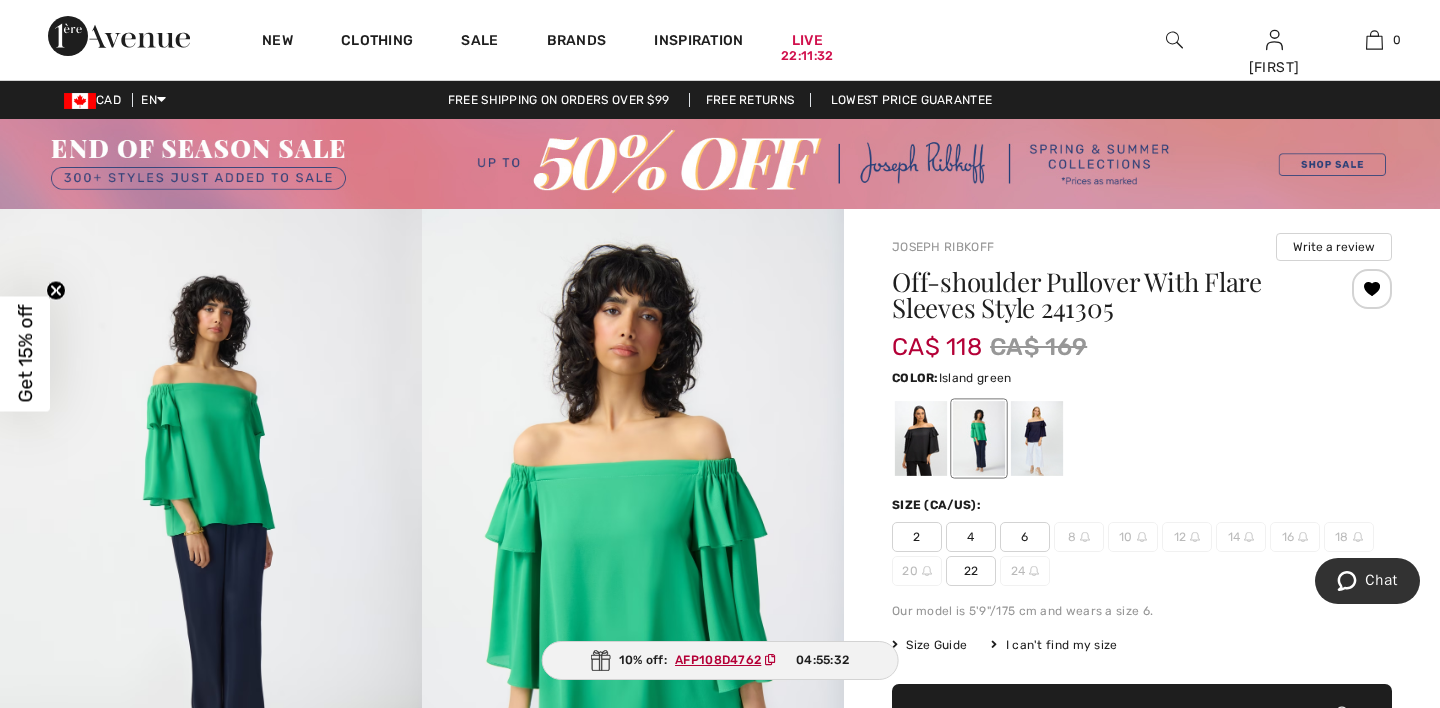scroll, scrollTop: 0, scrollLeft: 0, axis: both 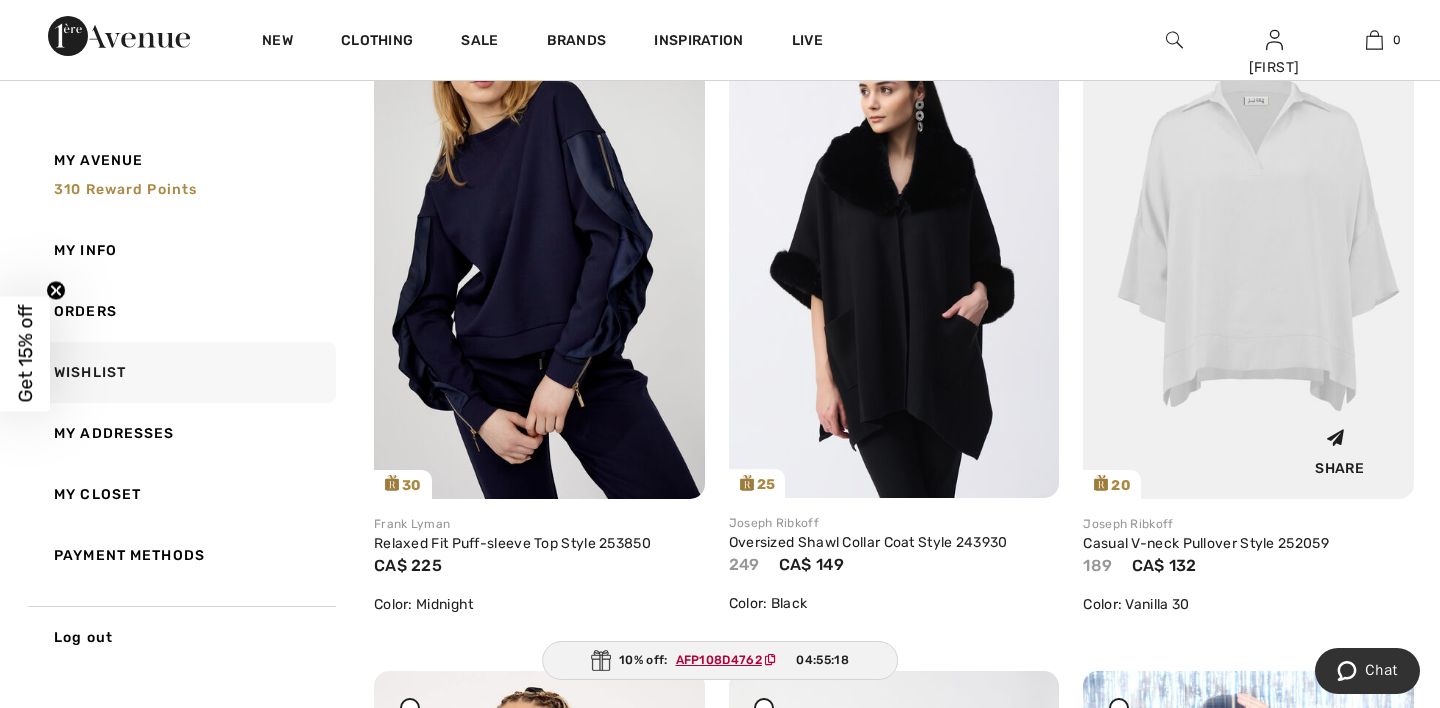 click at bounding box center [1248, 251] 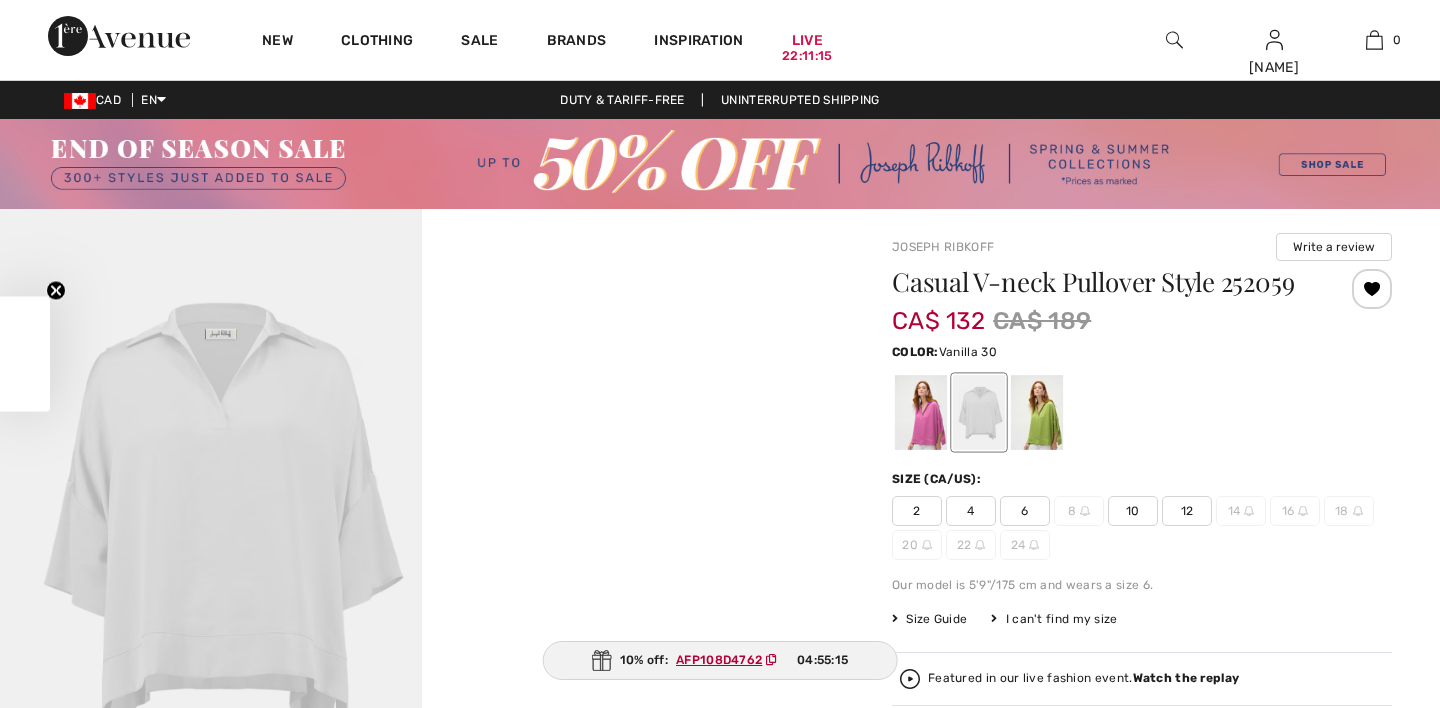 scroll, scrollTop: 0, scrollLeft: 0, axis: both 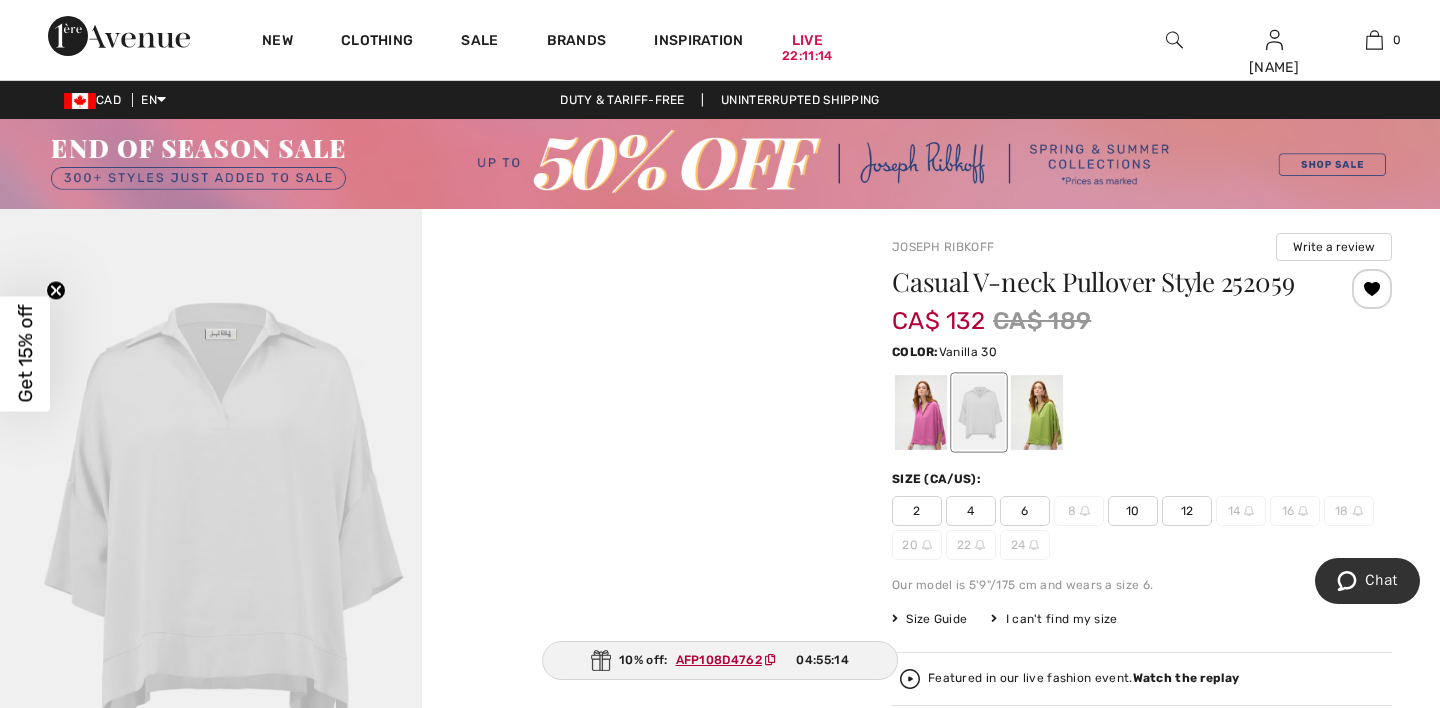 click at bounding box center [979, 412] 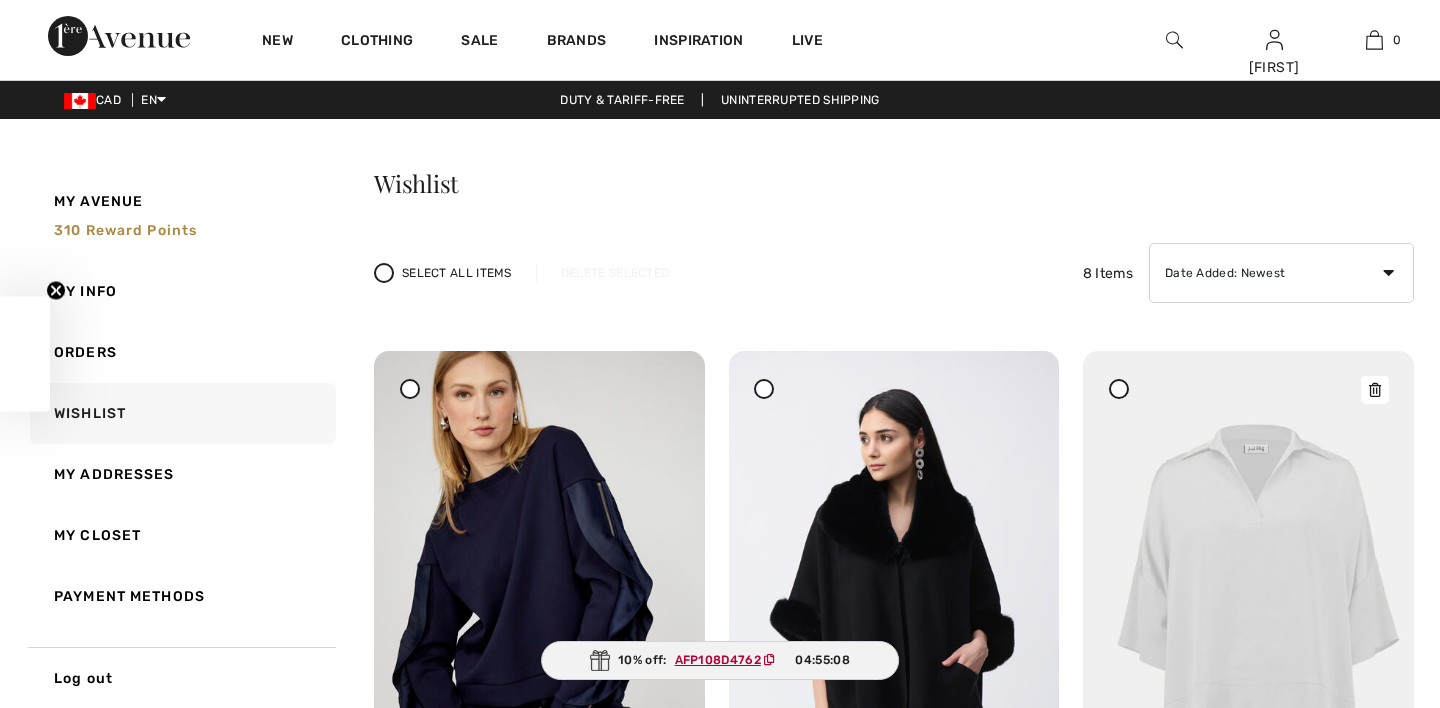 scroll, scrollTop: 1, scrollLeft: 0, axis: vertical 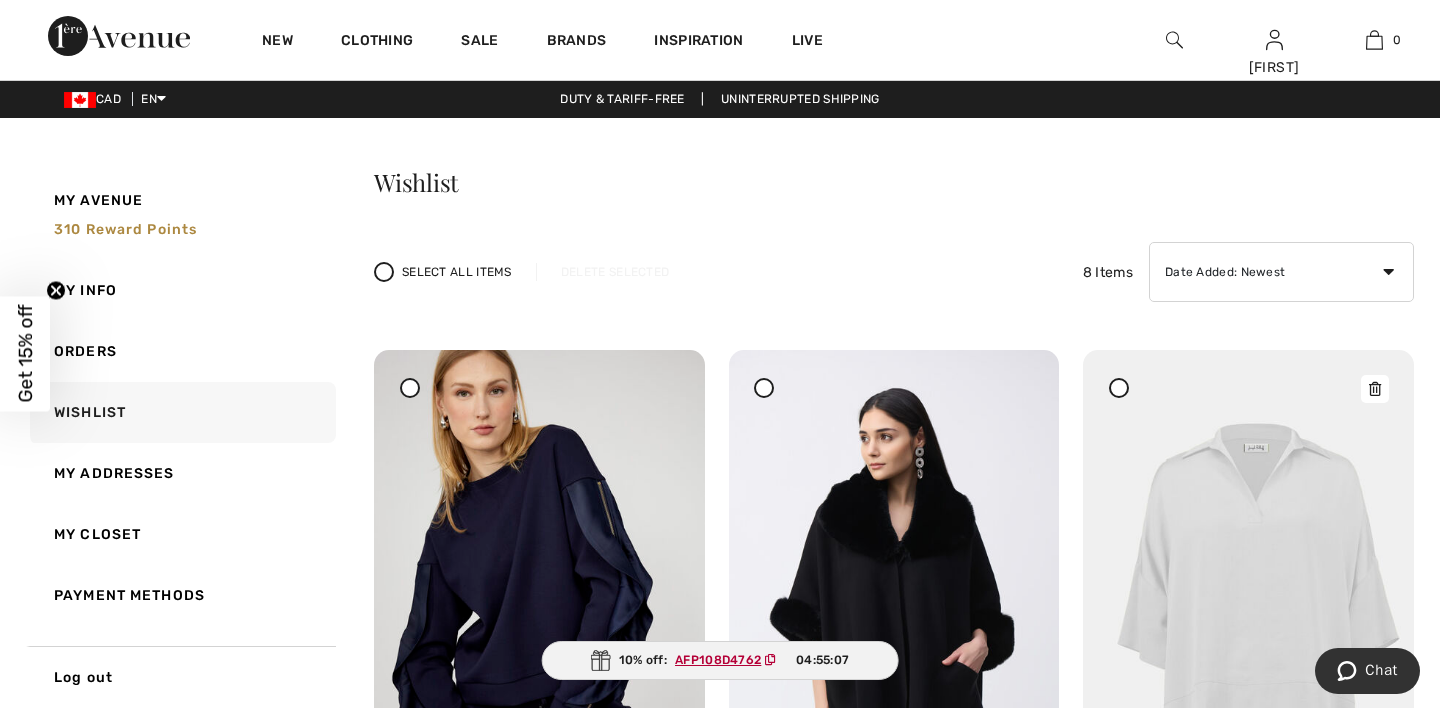 click at bounding box center [1375, 389] 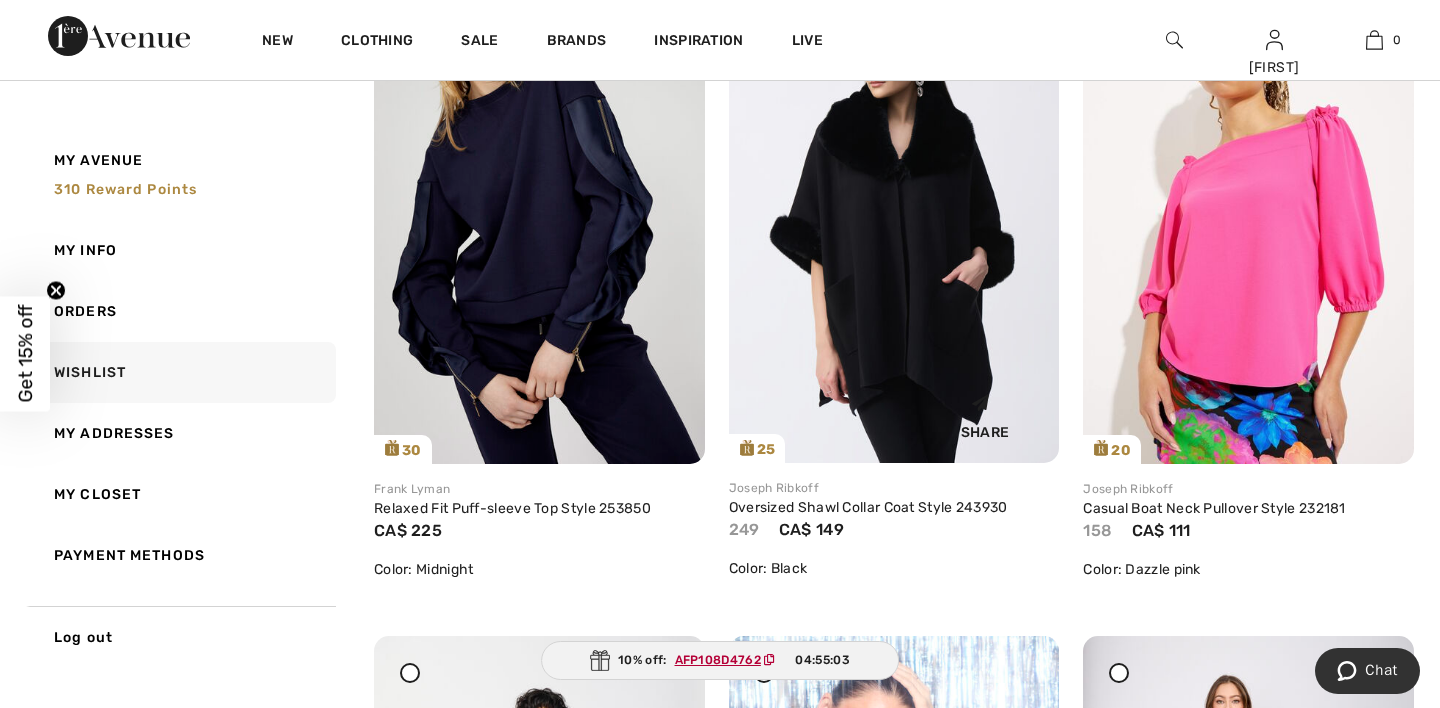 scroll, scrollTop: 398, scrollLeft: 0, axis: vertical 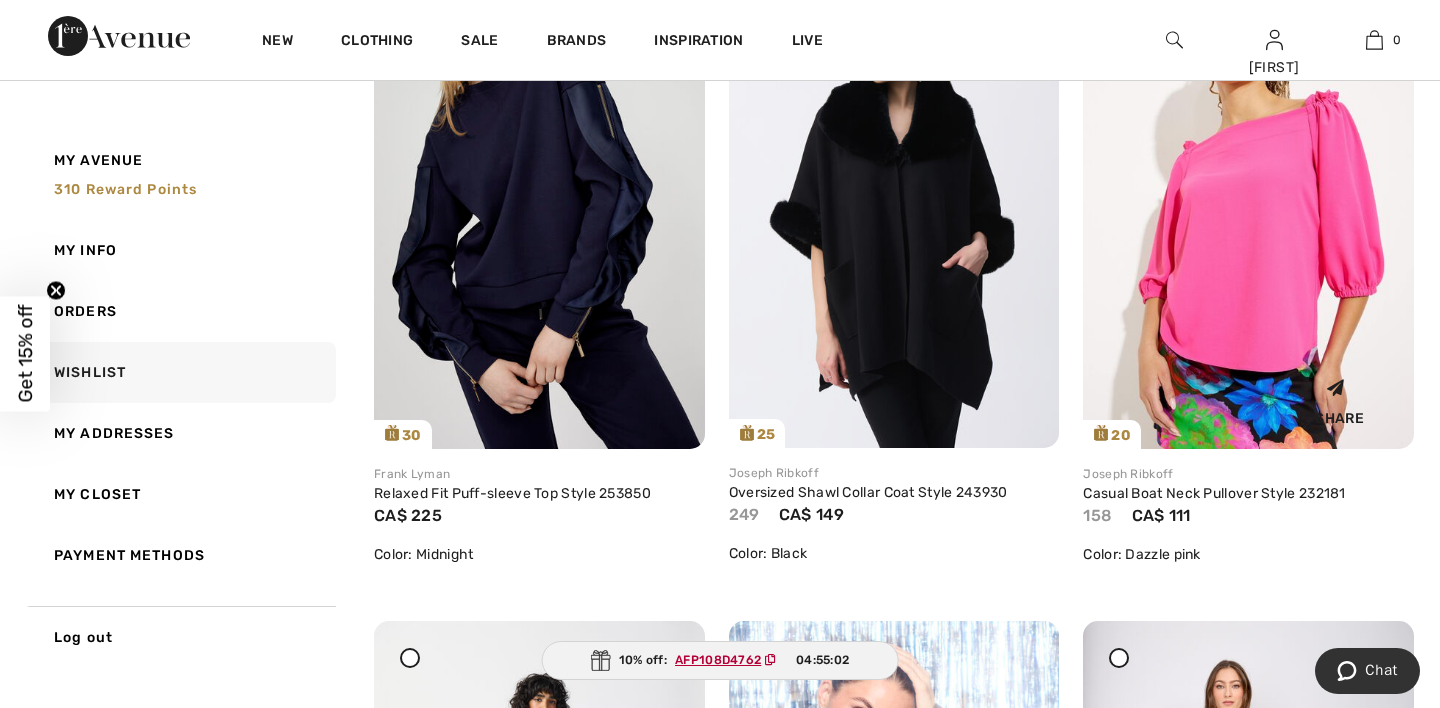 click at bounding box center (1248, 201) 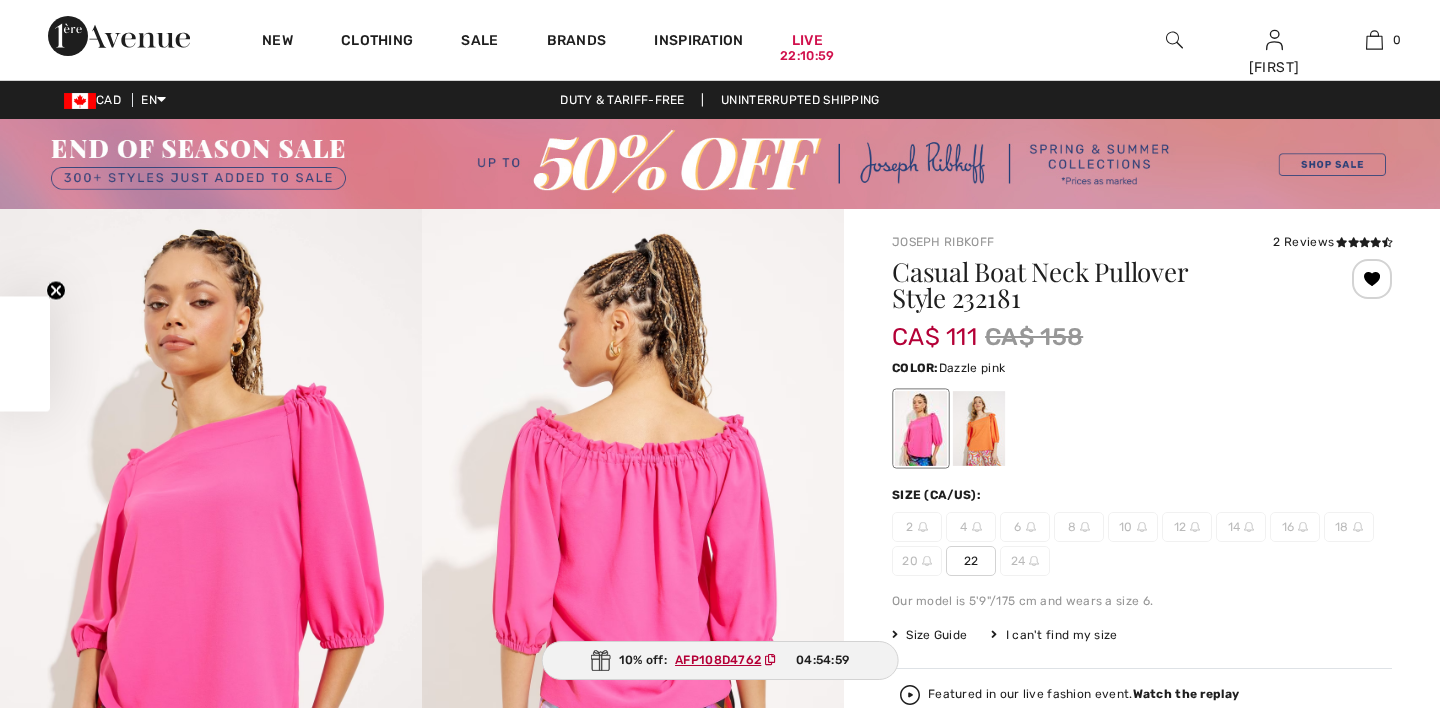 scroll, scrollTop: 0, scrollLeft: 0, axis: both 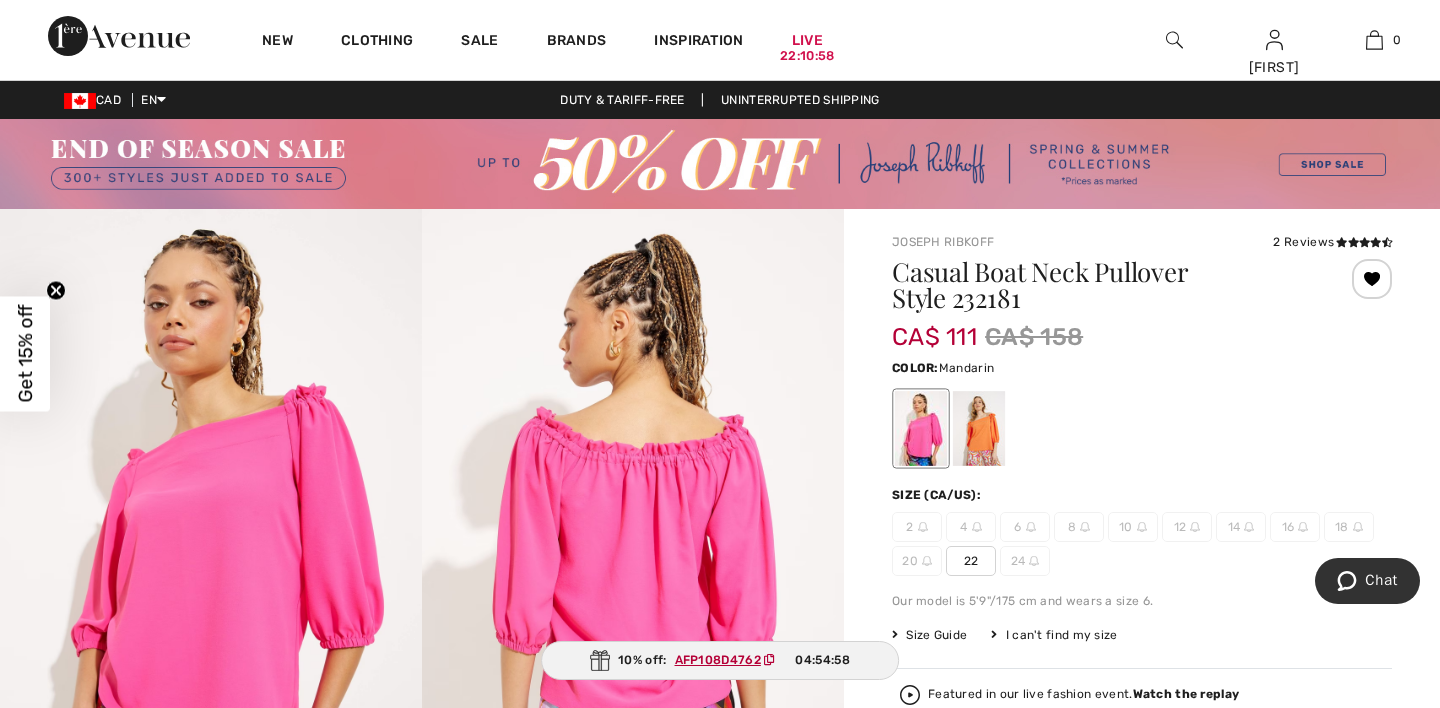 click at bounding box center [979, 428] 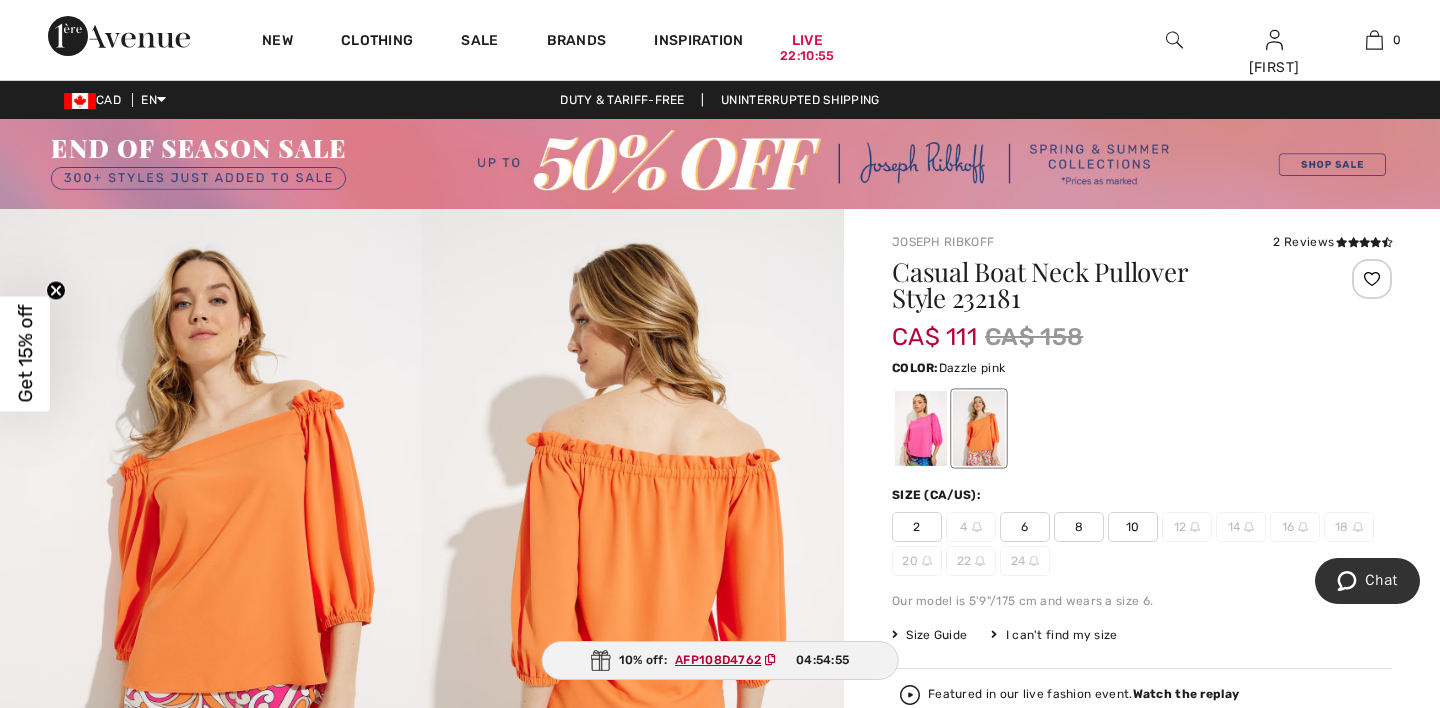 click at bounding box center (921, 428) 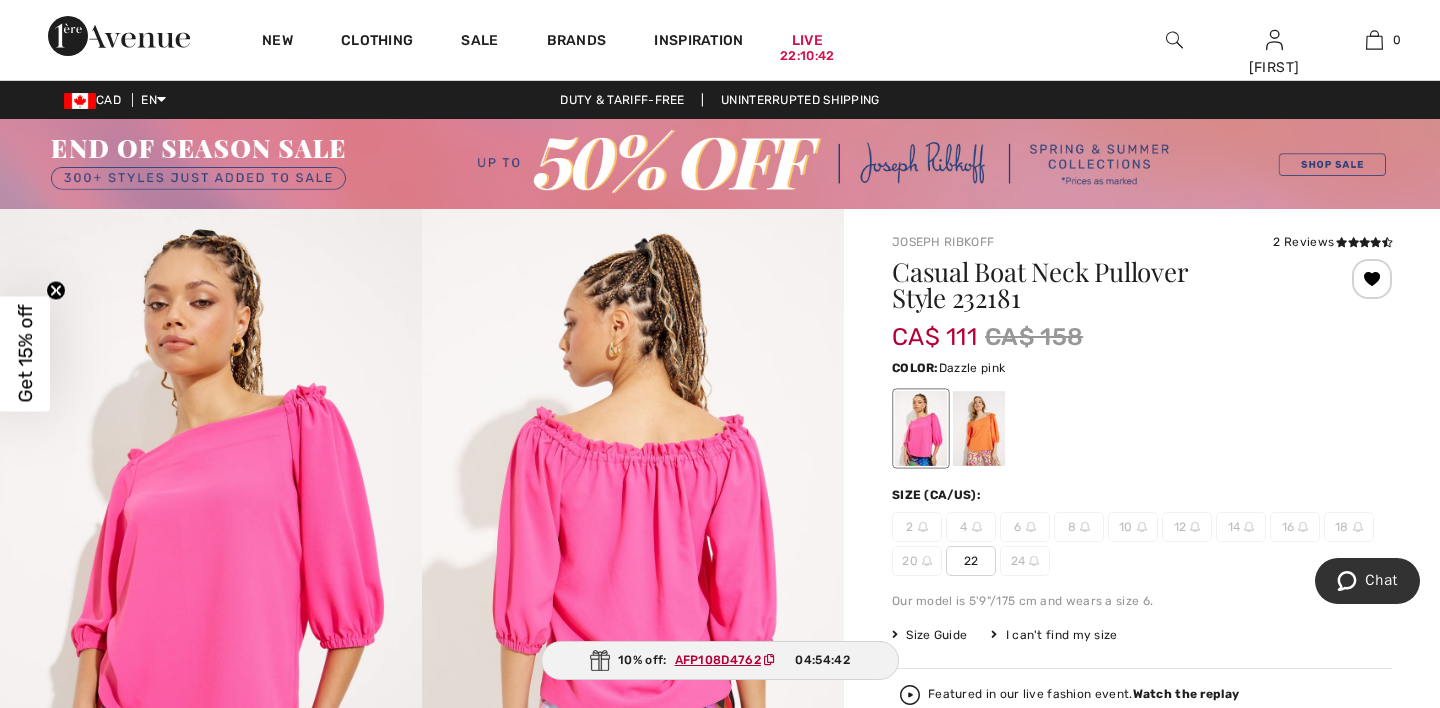 scroll, scrollTop: 0, scrollLeft: 0, axis: both 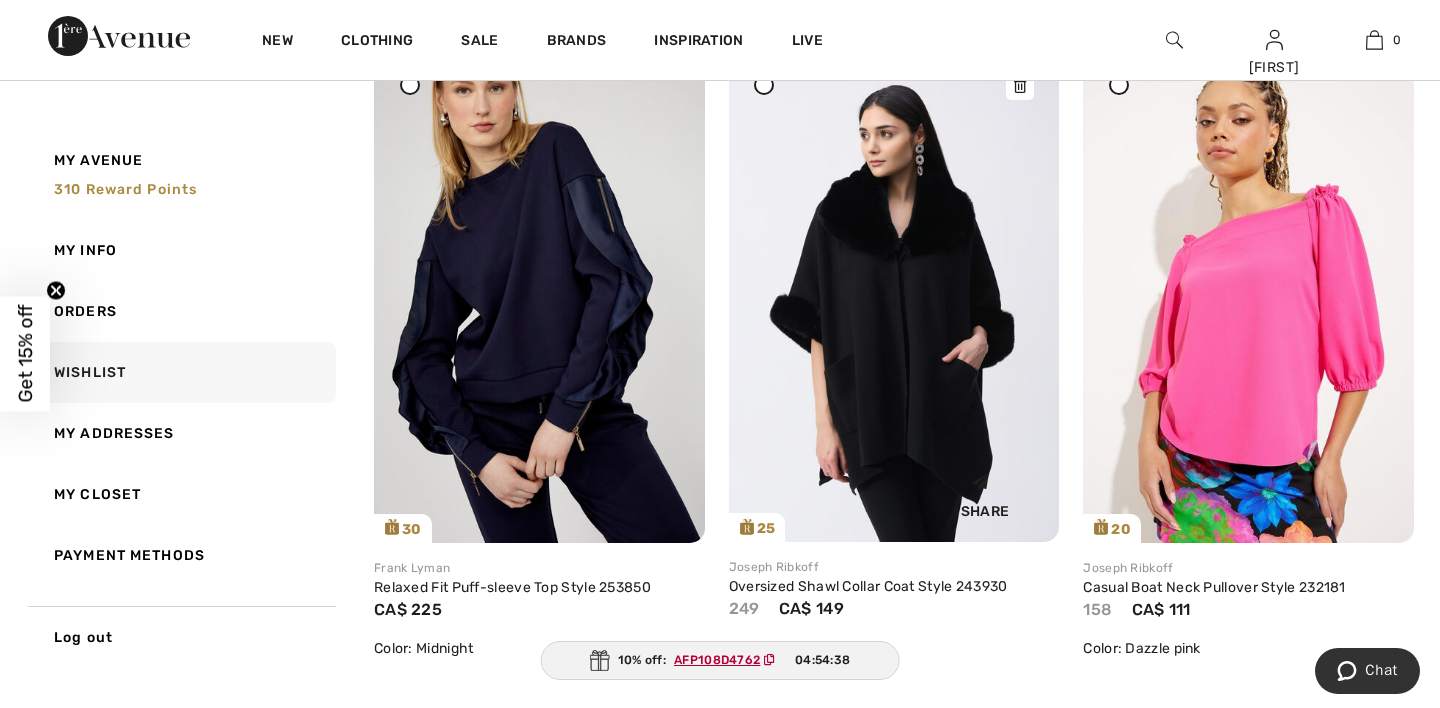 click at bounding box center (894, 294) 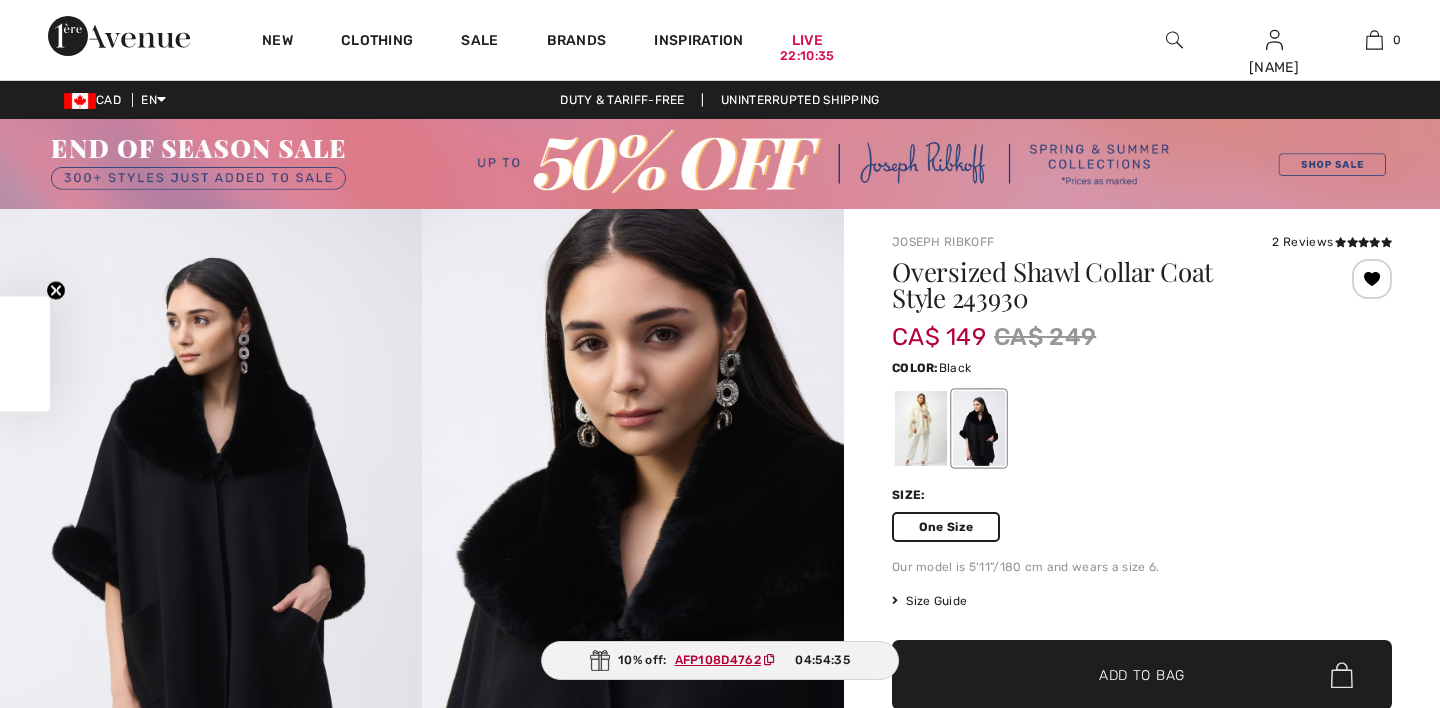 checkbox on "true" 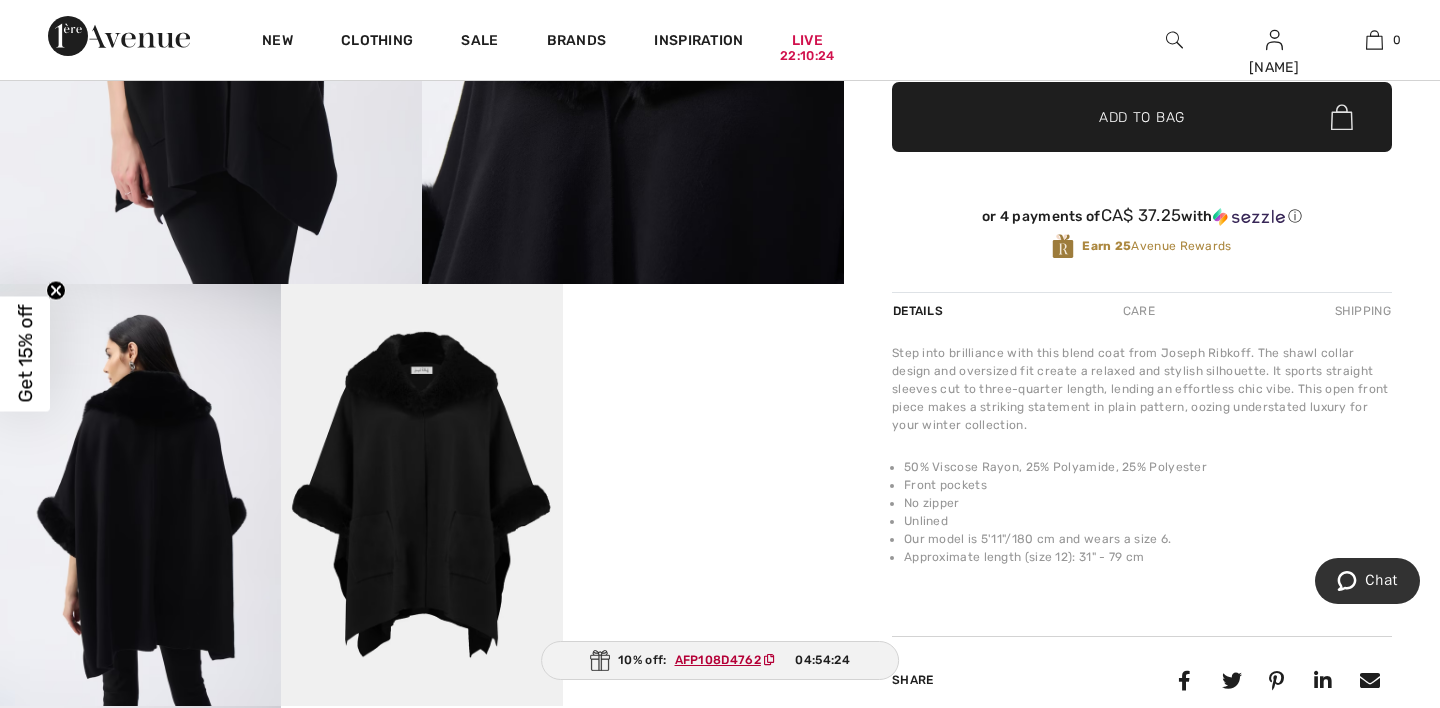 scroll, scrollTop: 581, scrollLeft: 0, axis: vertical 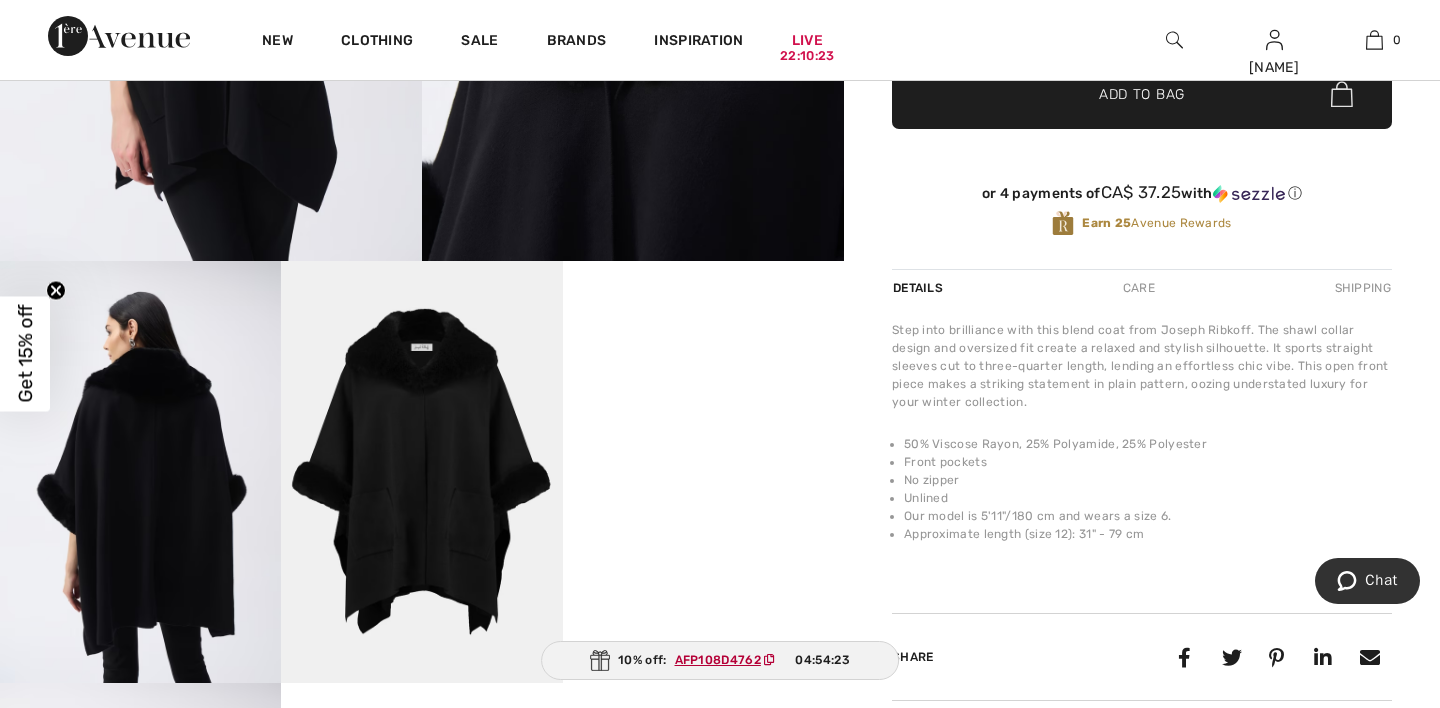 click on "Your browser does not support the video tag." at bounding box center (703, 331) 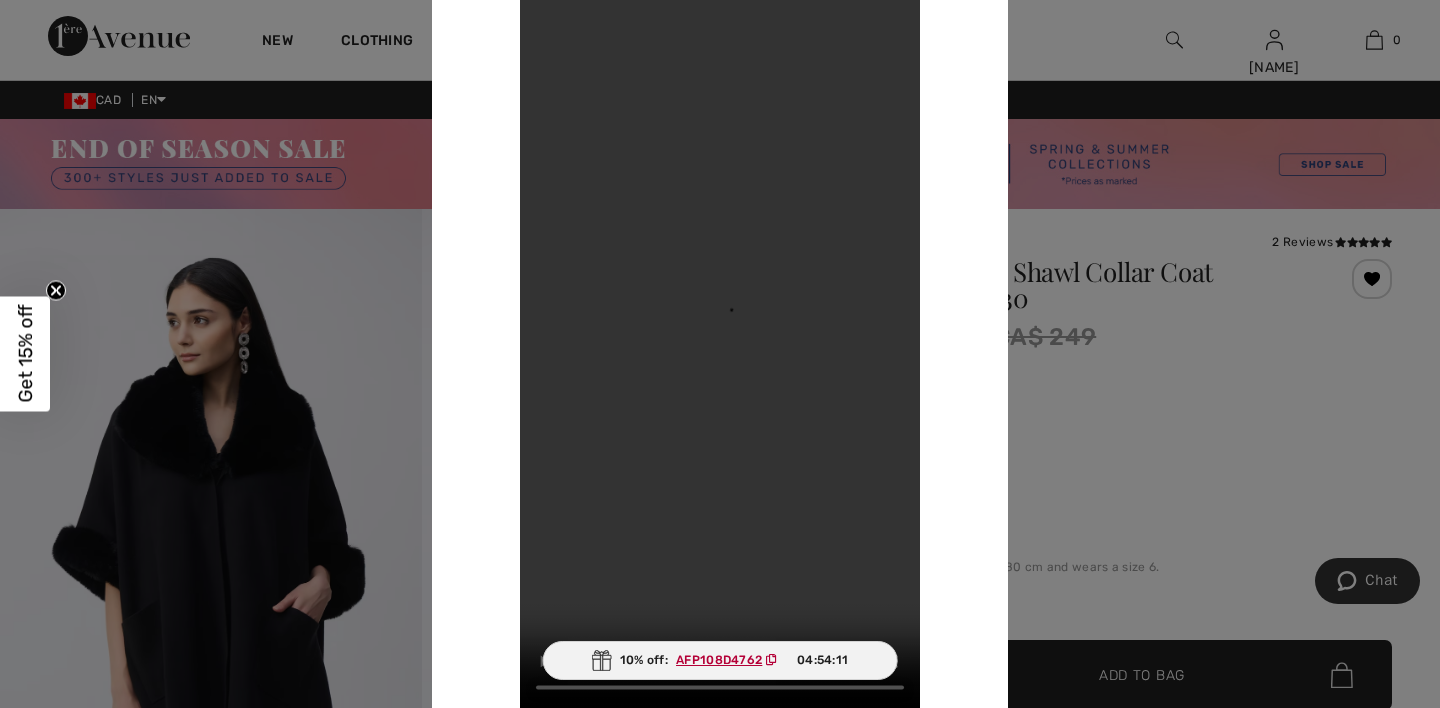 scroll, scrollTop: 0, scrollLeft: 0, axis: both 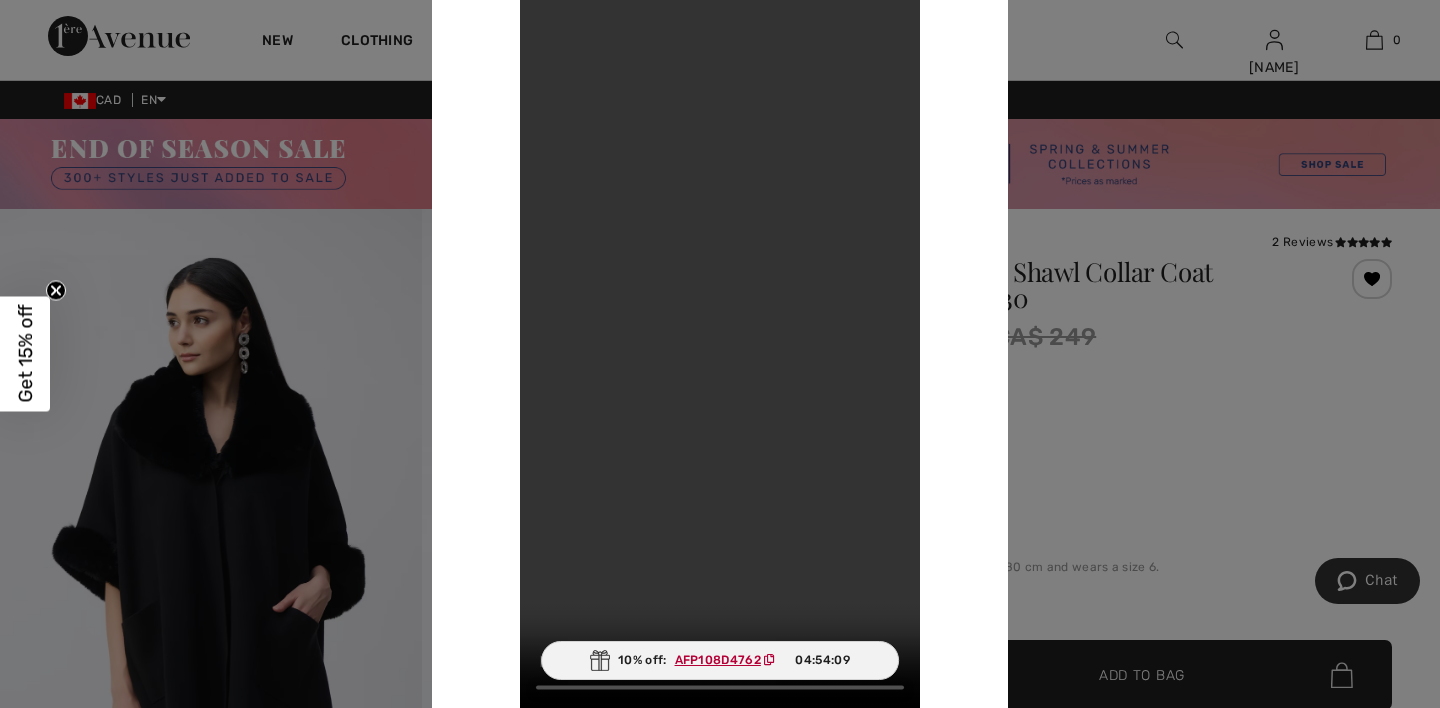 click at bounding box center [720, 354] 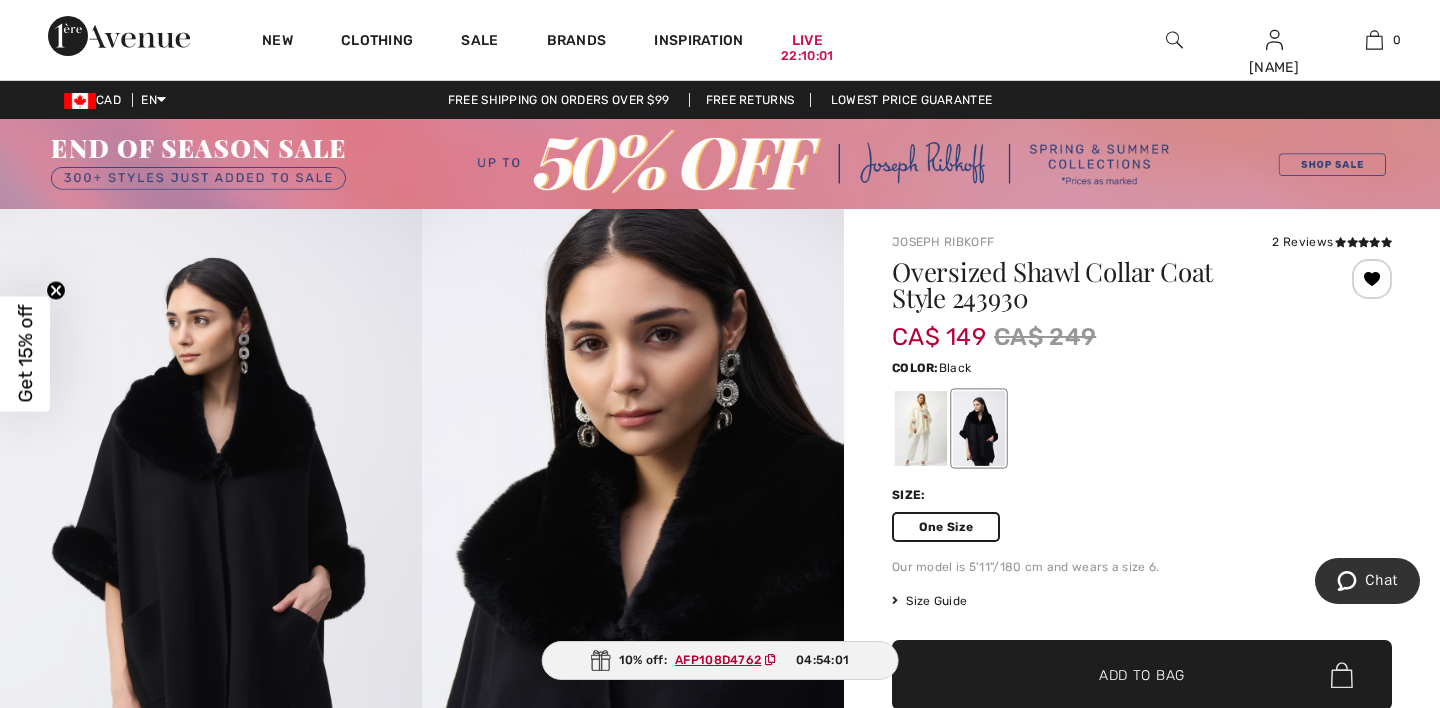 scroll, scrollTop: 0, scrollLeft: 0, axis: both 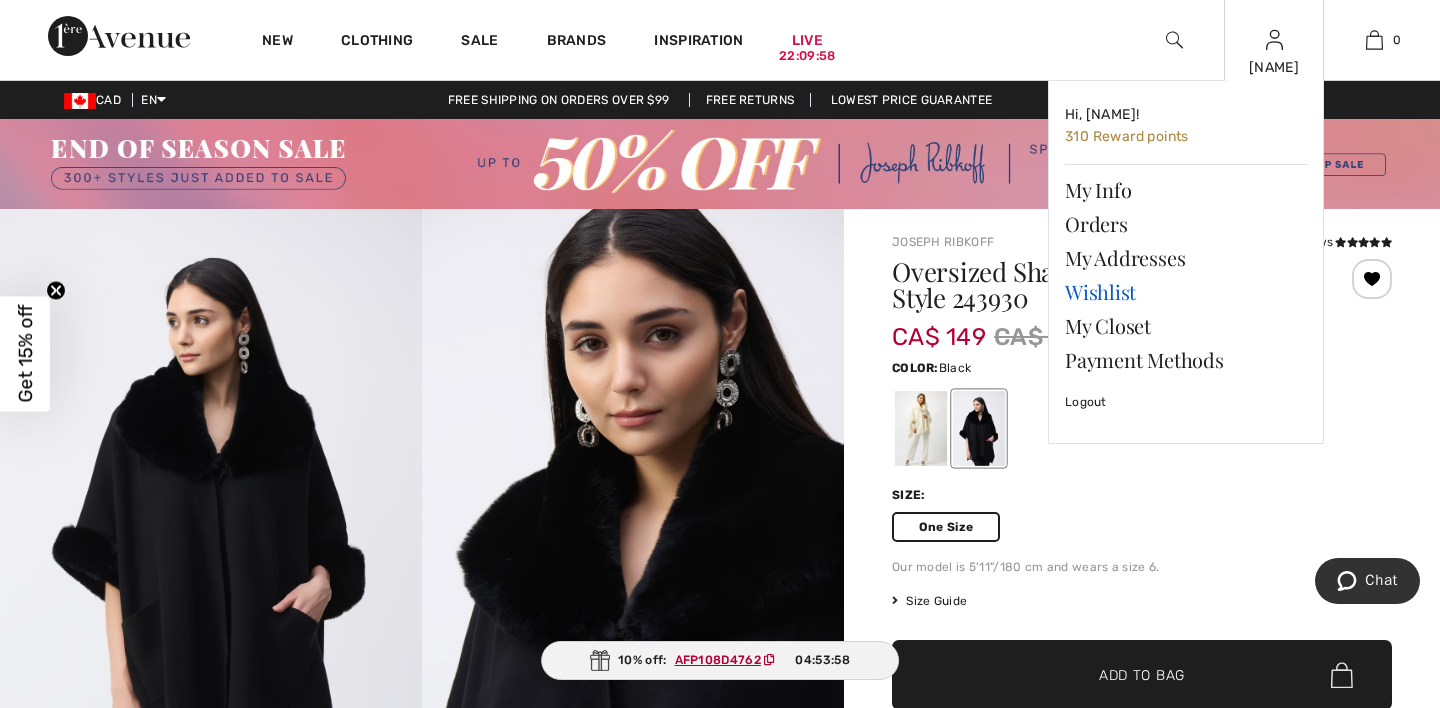click on "Wishlist" at bounding box center [1186, 292] 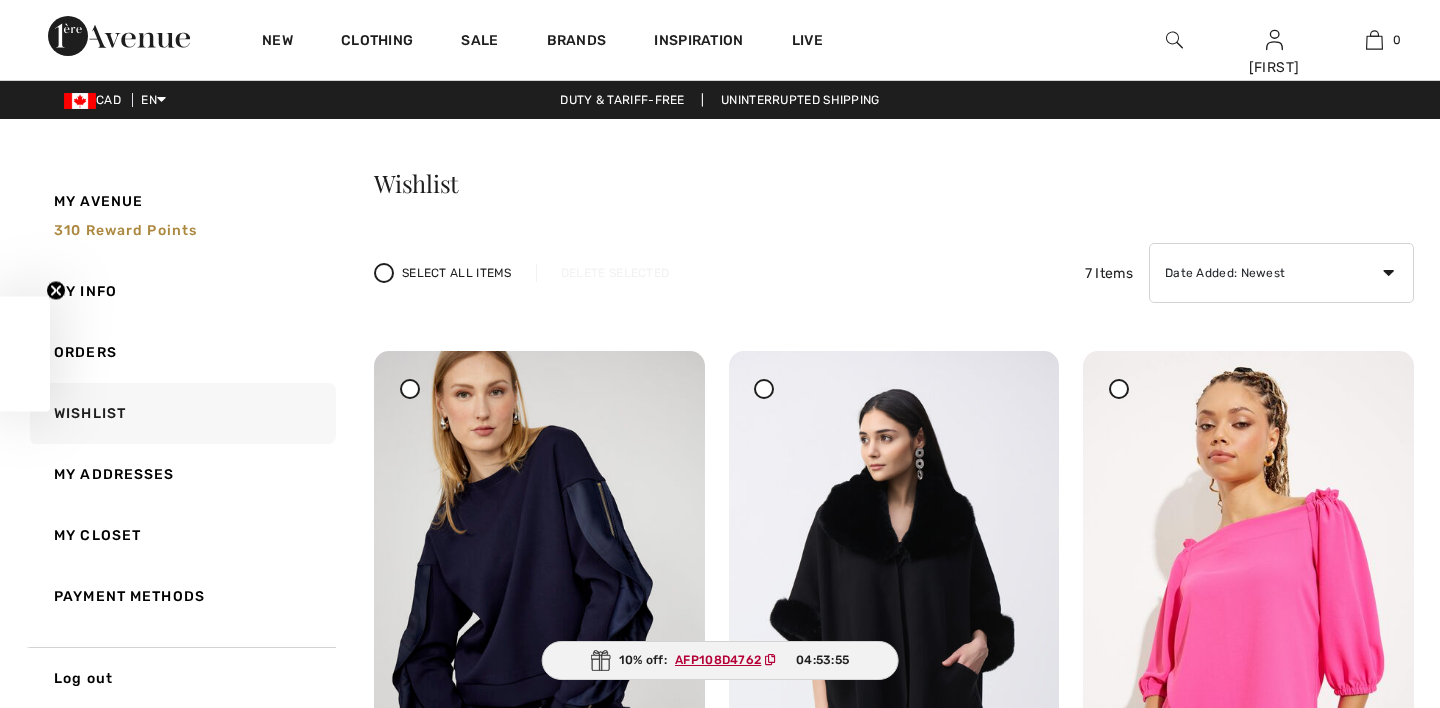 checkbox on "true" 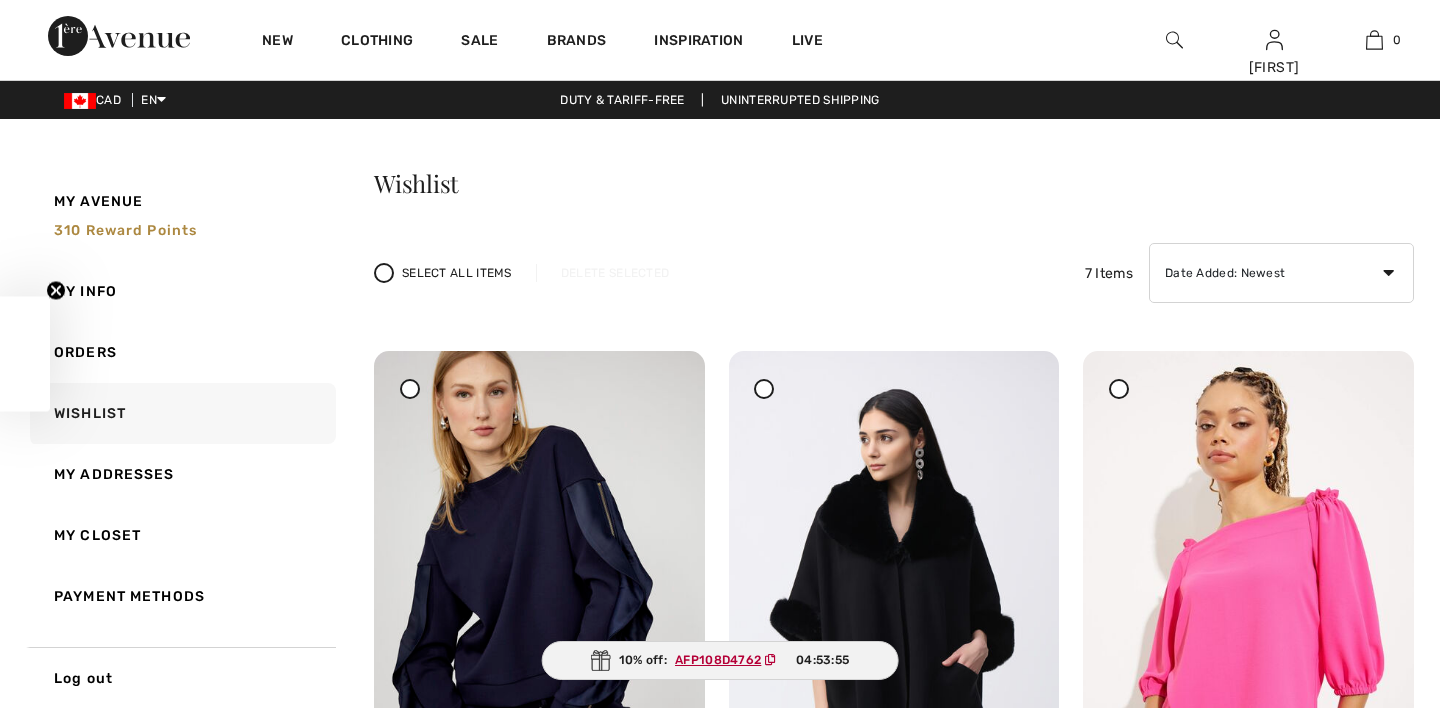 scroll, scrollTop: 0, scrollLeft: 0, axis: both 